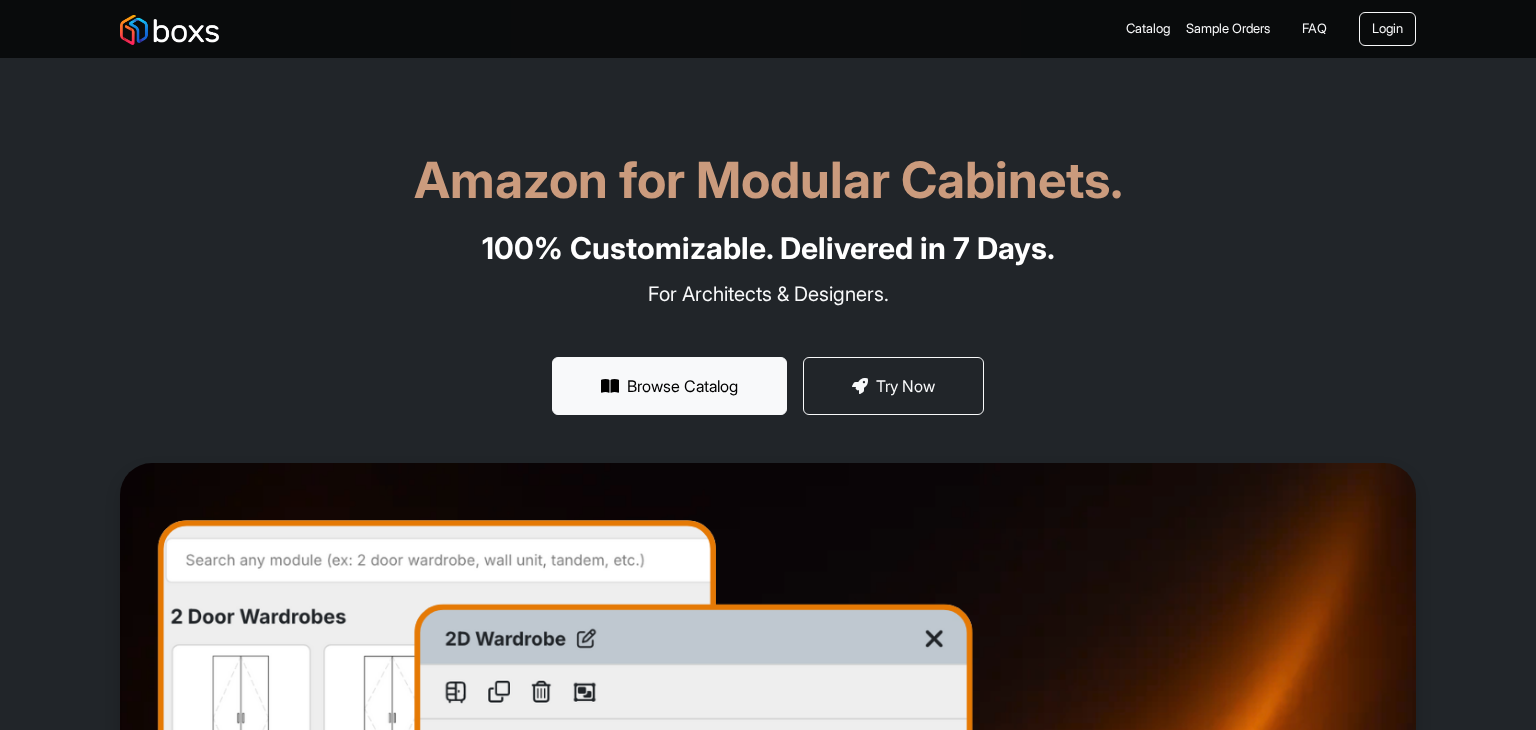 scroll, scrollTop: 0, scrollLeft: 0, axis: both 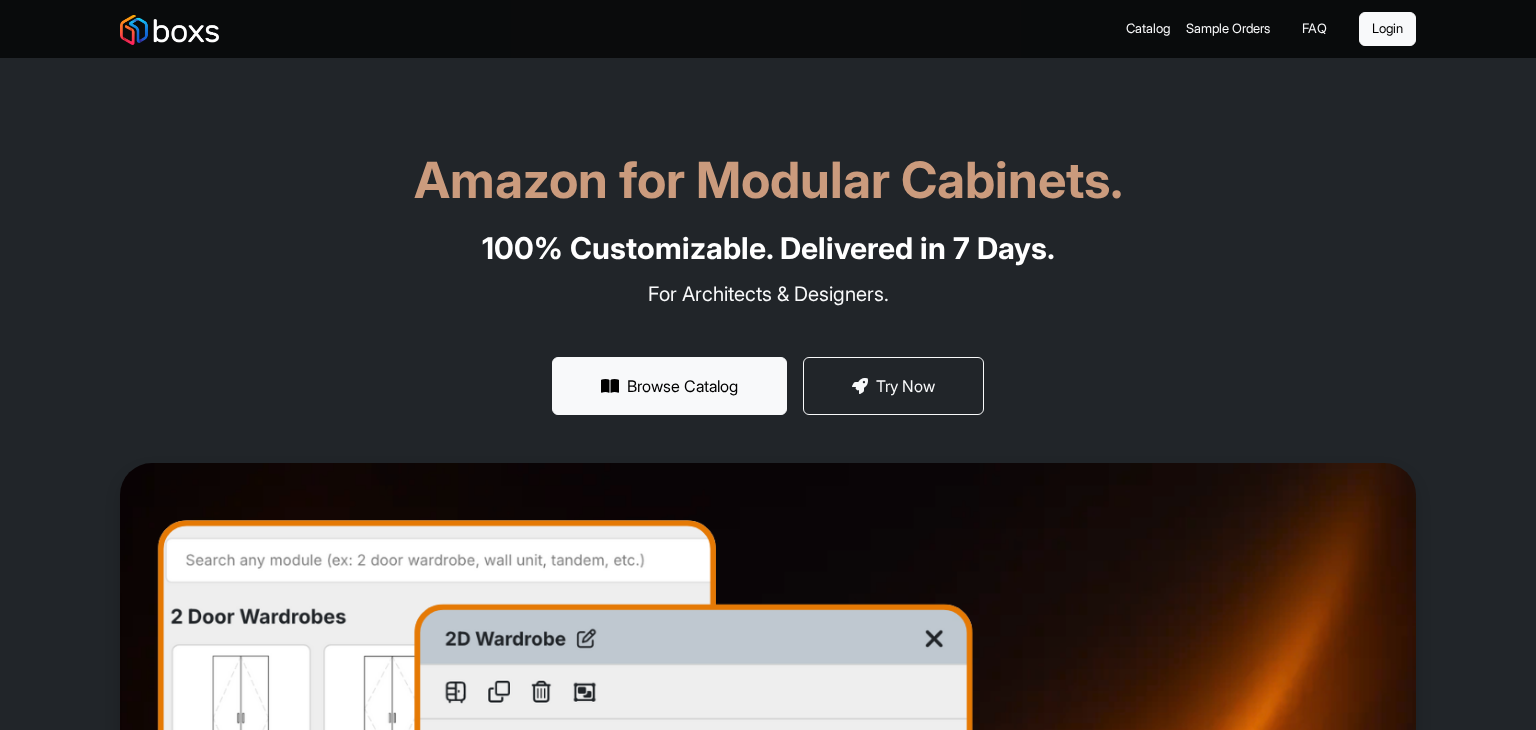 click on "Login" at bounding box center [1387, 29] 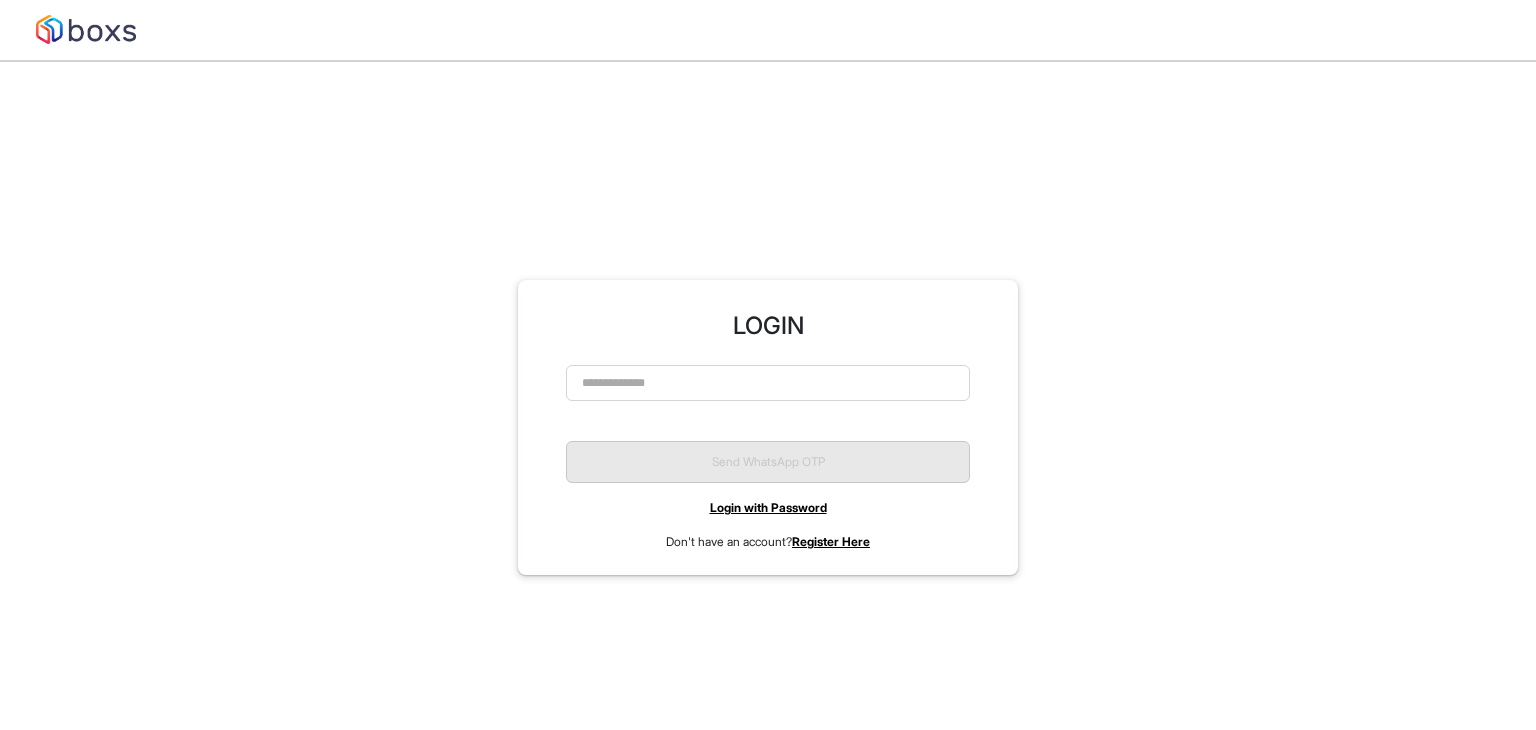 scroll, scrollTop: 0, scrollLeft: 0, axis: both 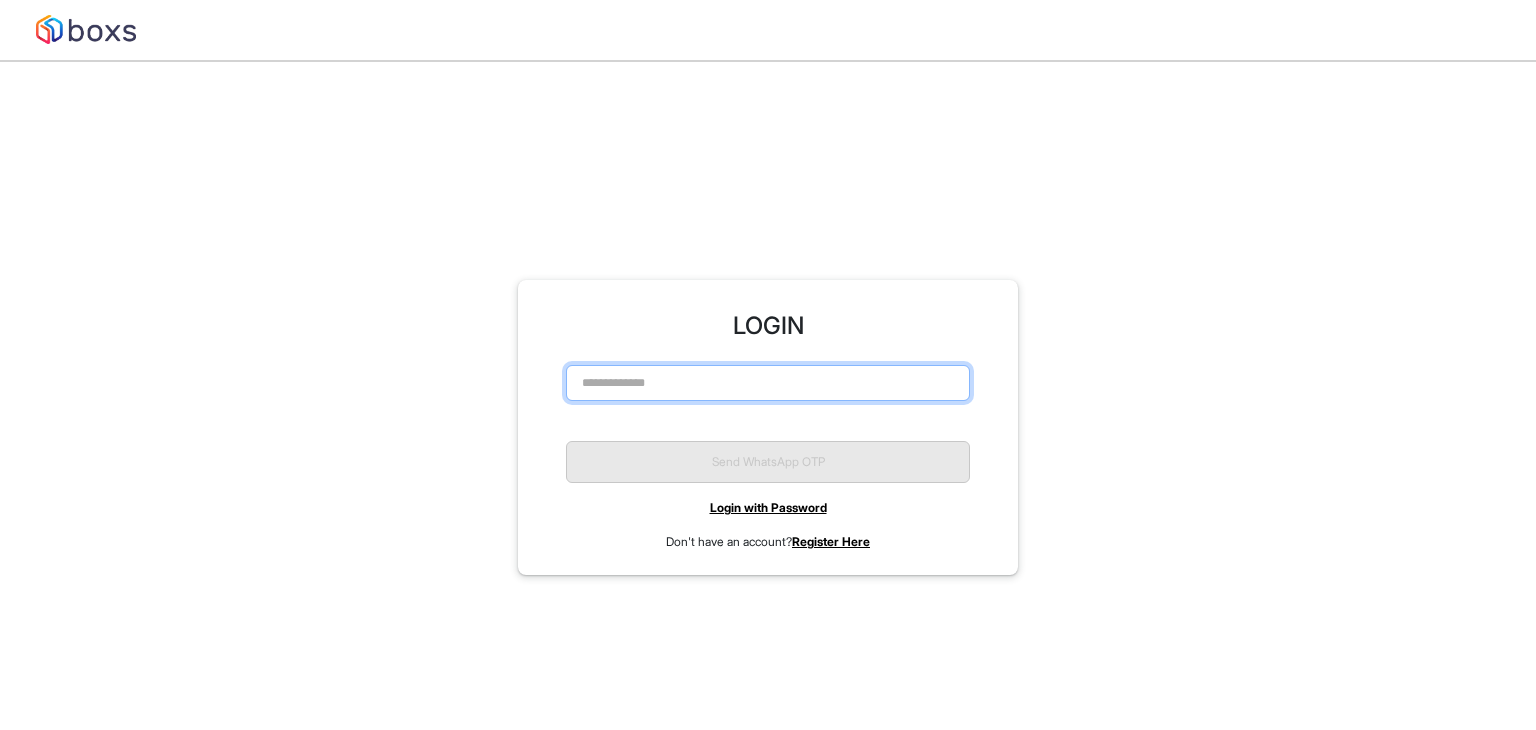 click at bounding box center (768, 383) 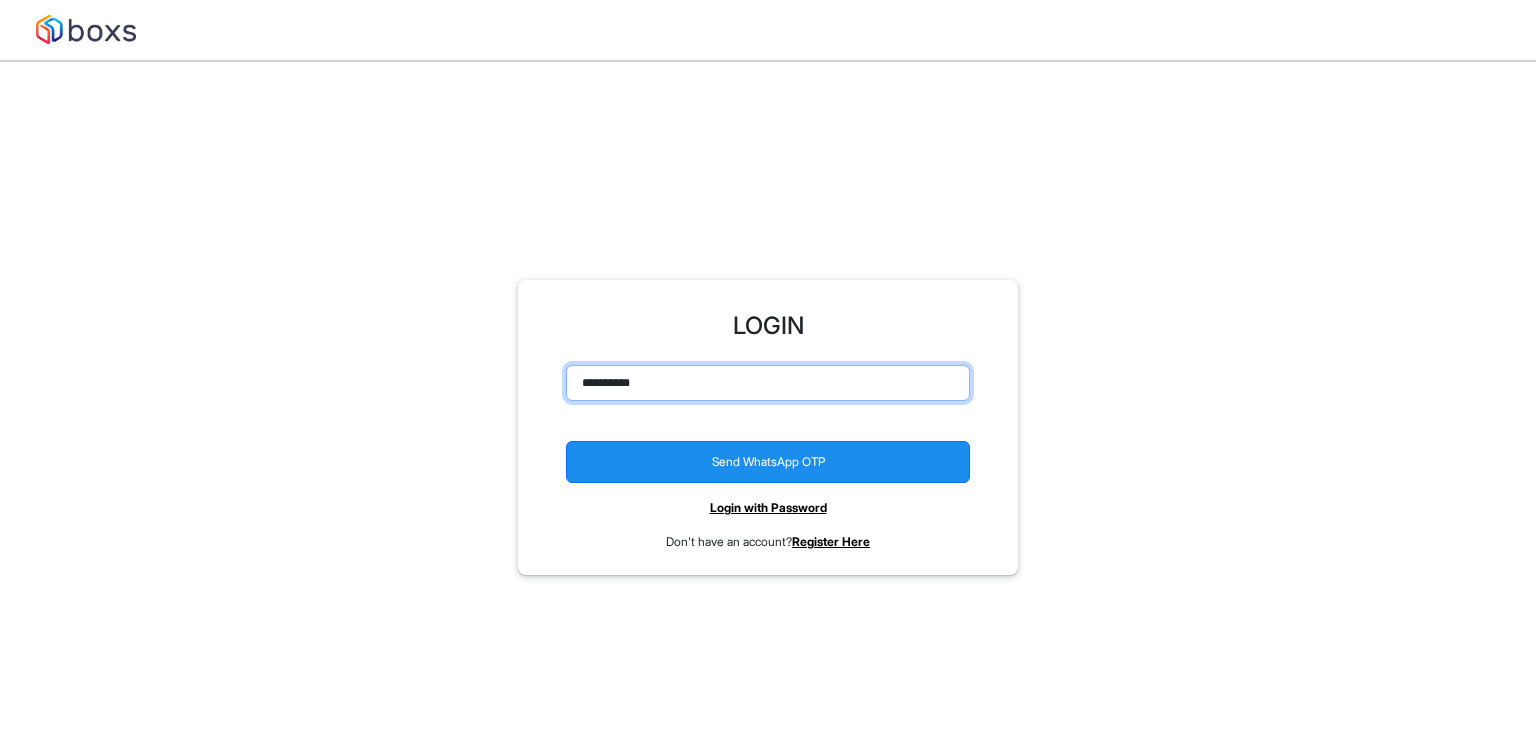 type on "**********" 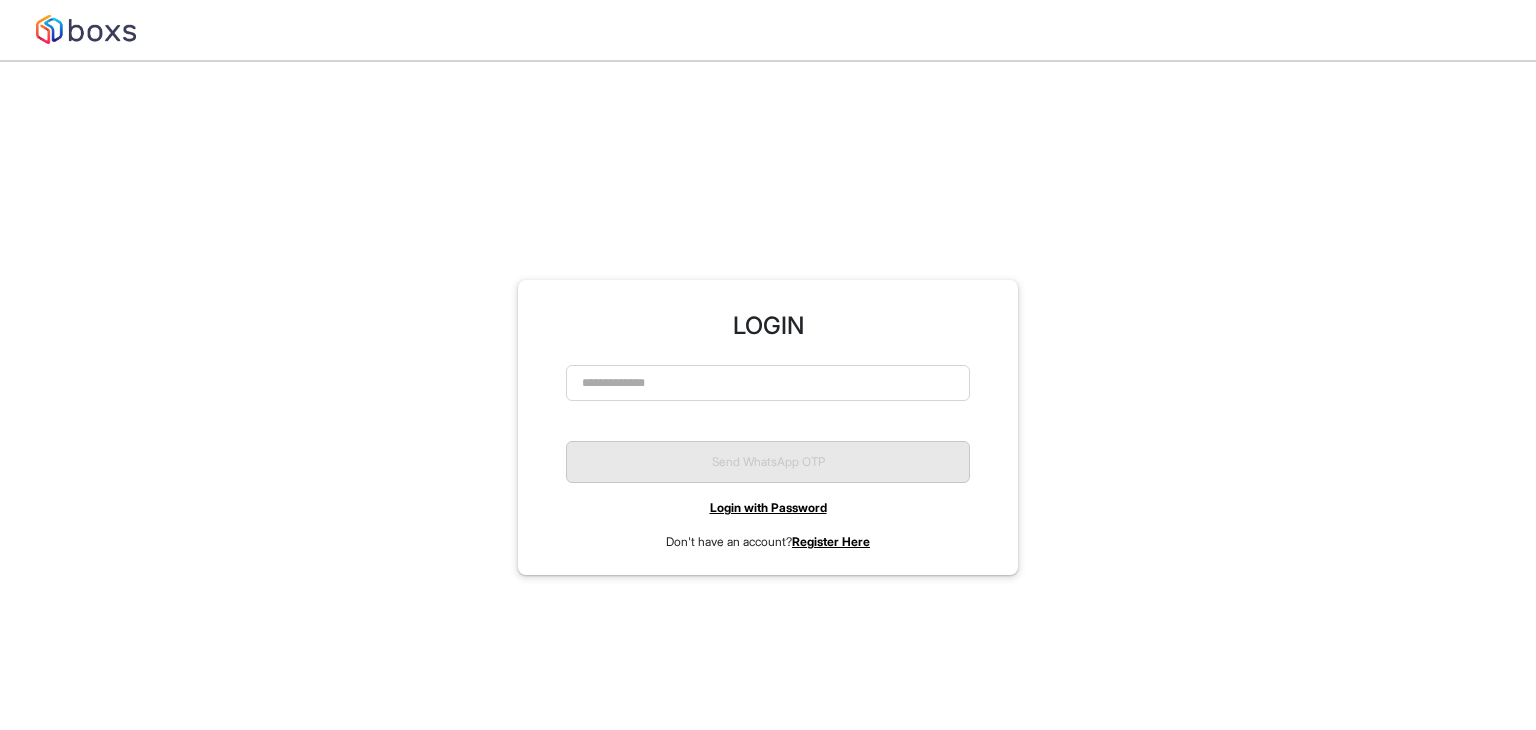 scroll, scrollTop: 0, scrollLeft: 0, axis: both 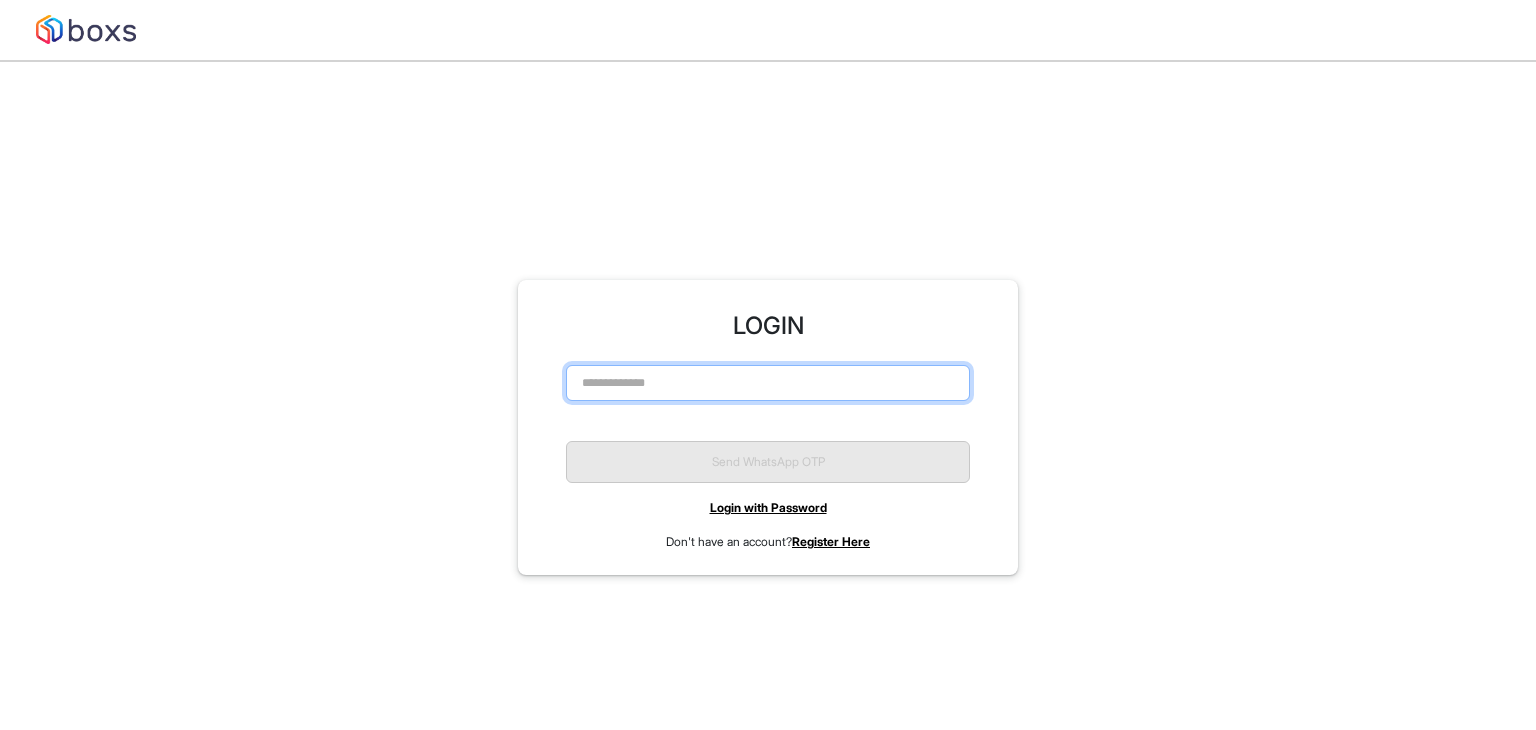 click at bounding box center [768, 383] 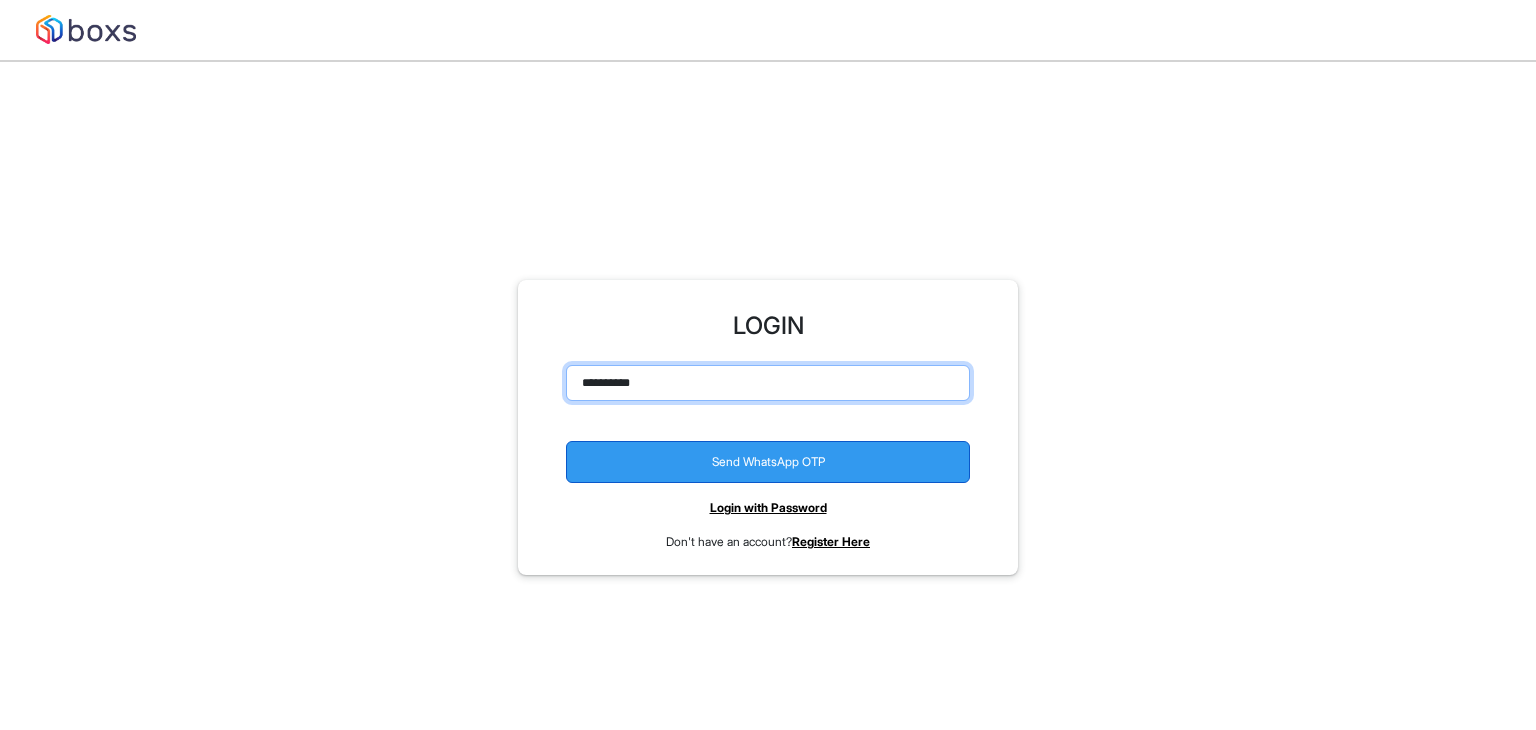 type on "**********" 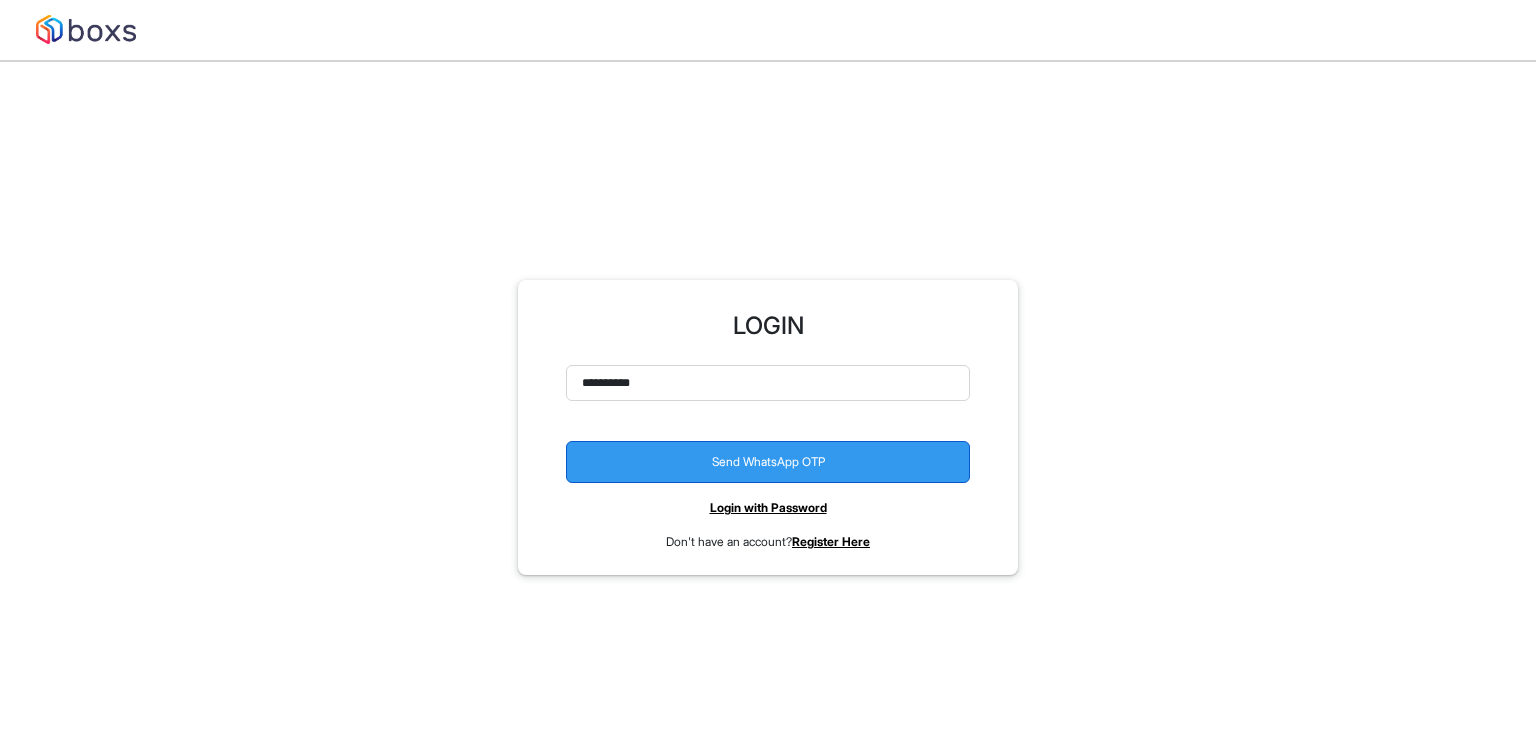 click on "Send WhatsApp OTP" at bounding box center [768, 462] 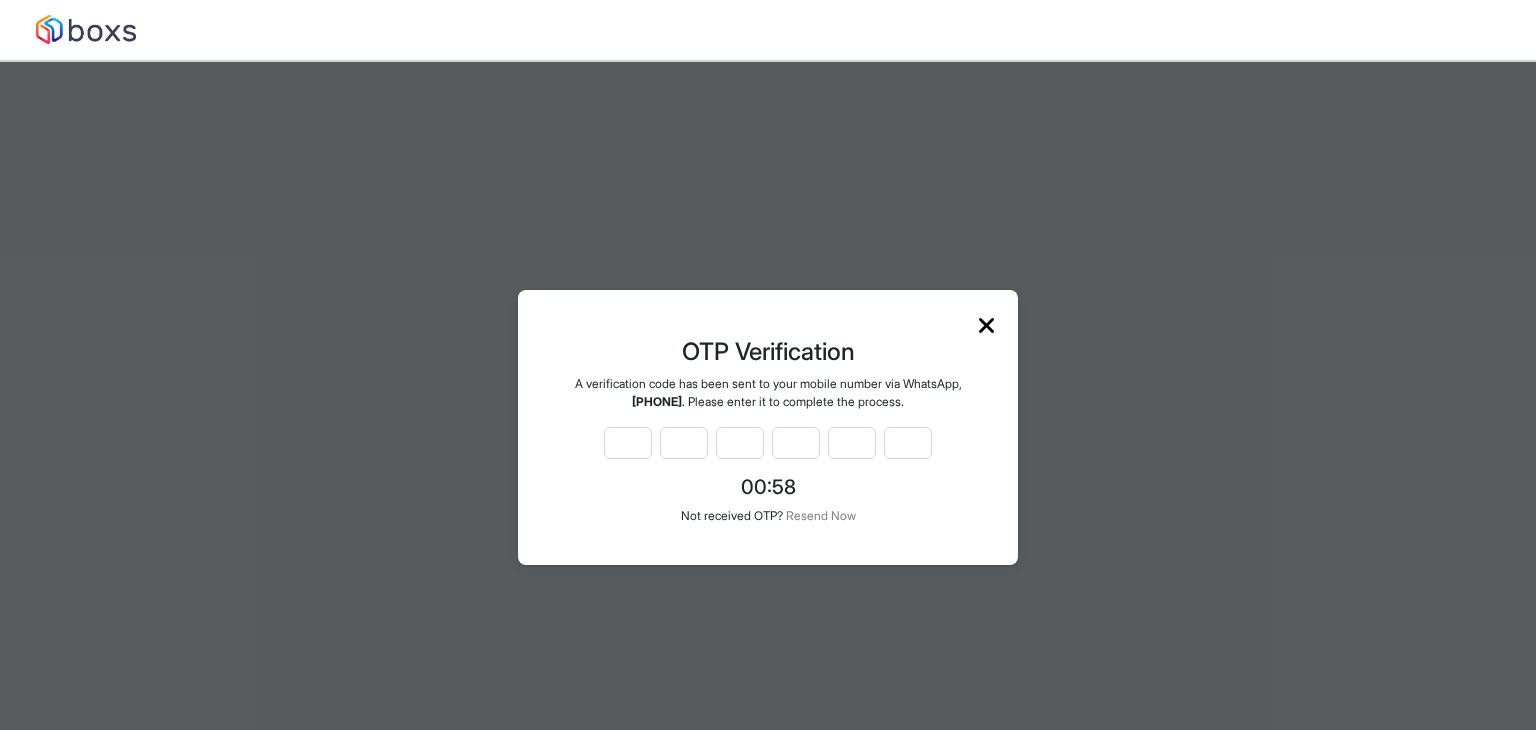 click on "OTP Verification A verification code has been sent to your mobile number via WhatsApp,   [PHONE] . Please enter it to complete the process. 00 : 58 Not received OTP?   Resend Now" at bounding box center (768, 427) 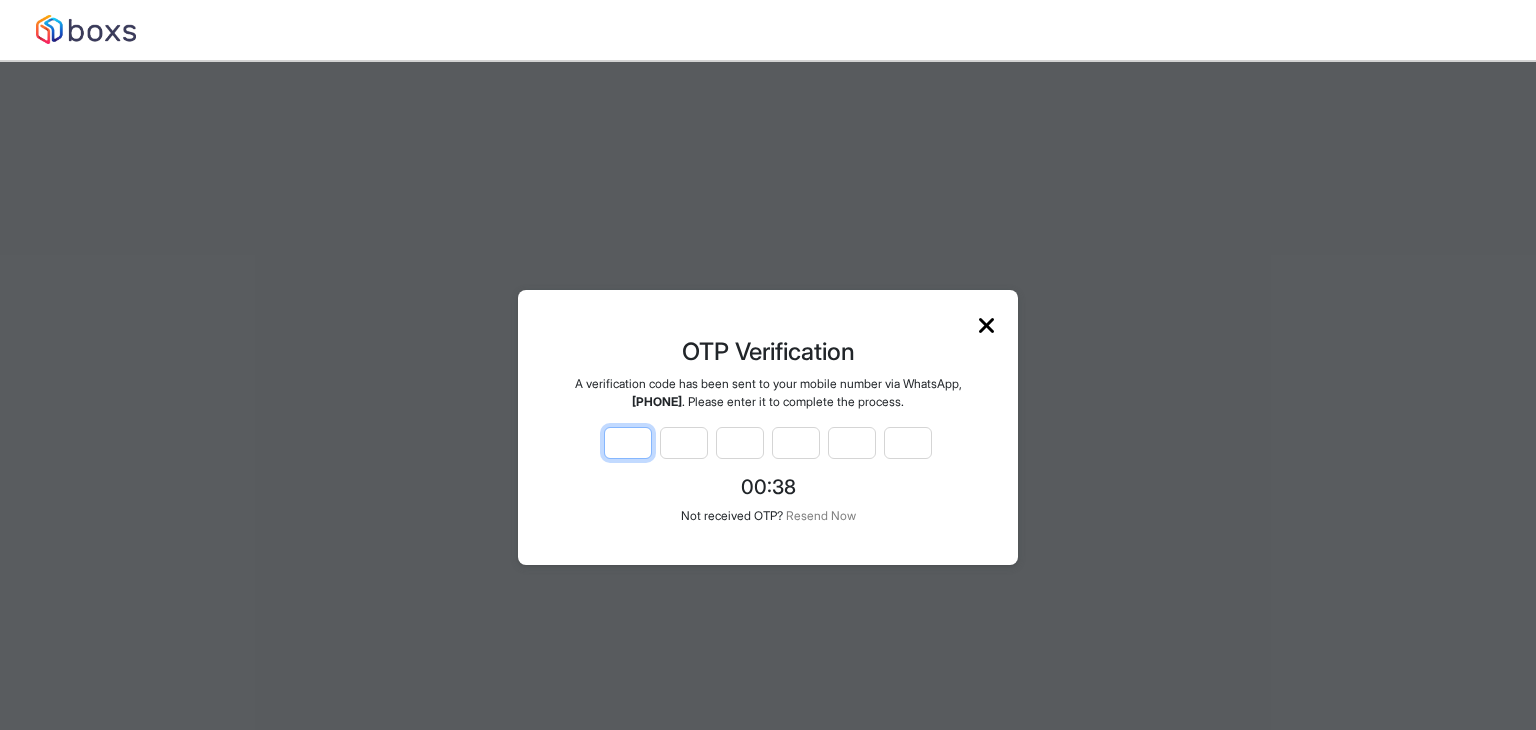 click at bounding box center (628, 443) 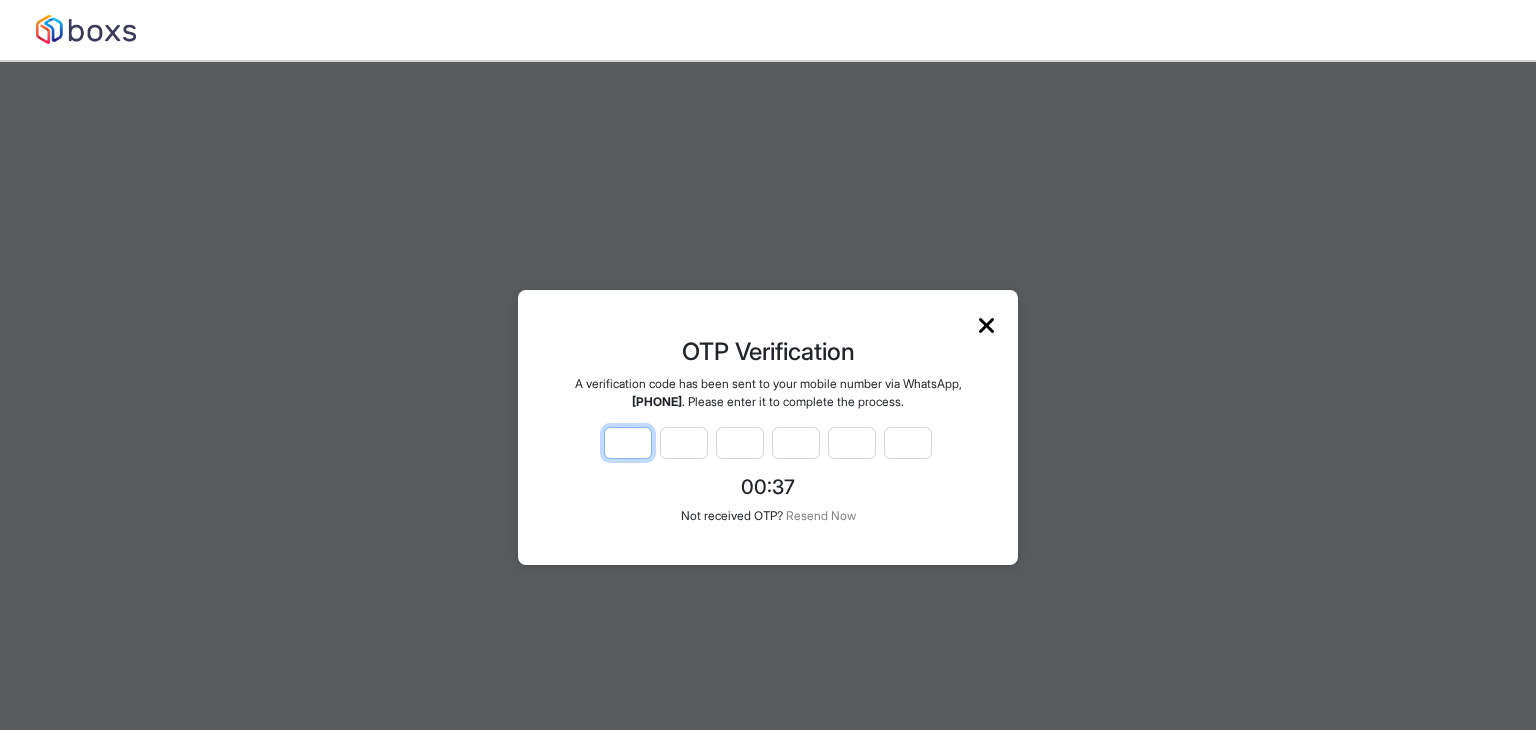 type on "*" 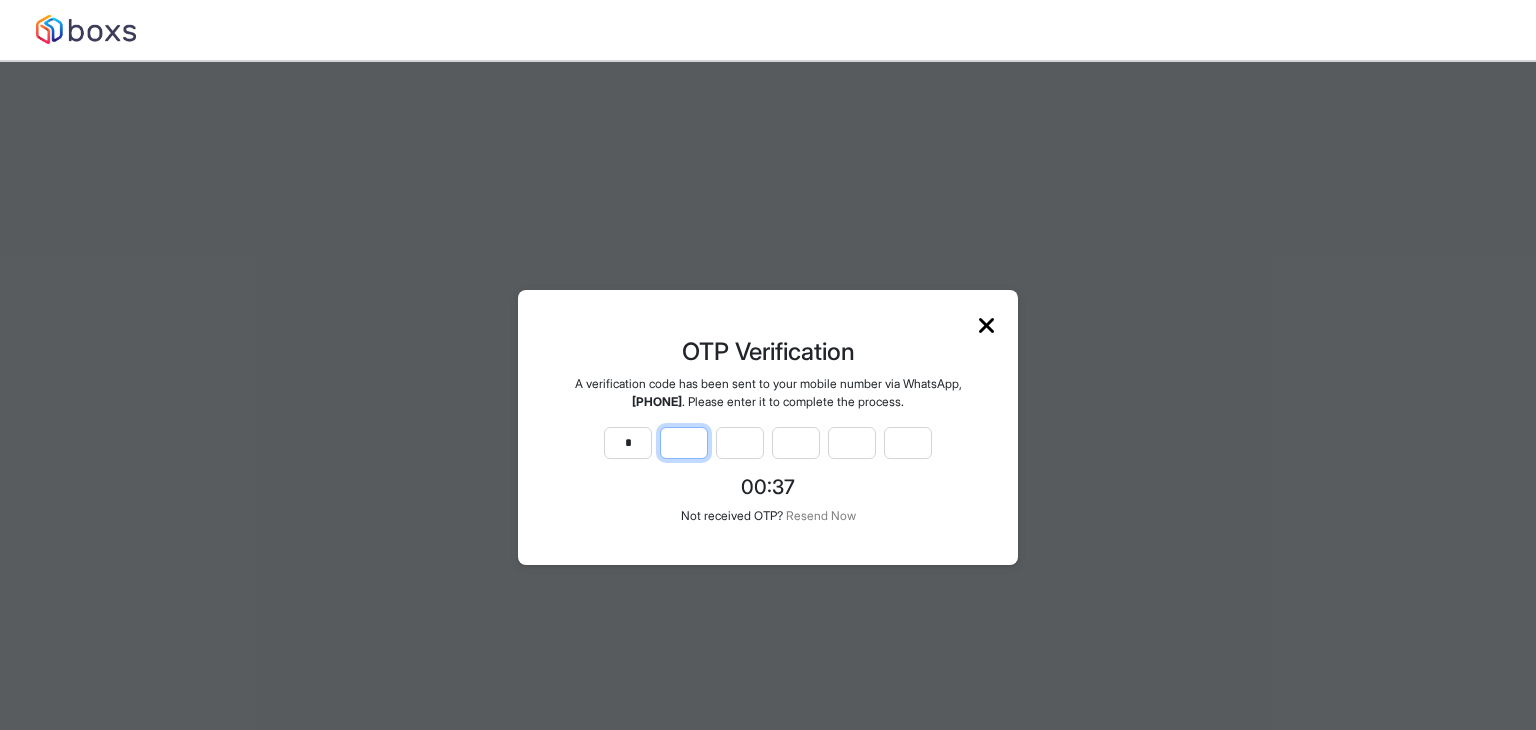 type on "*" 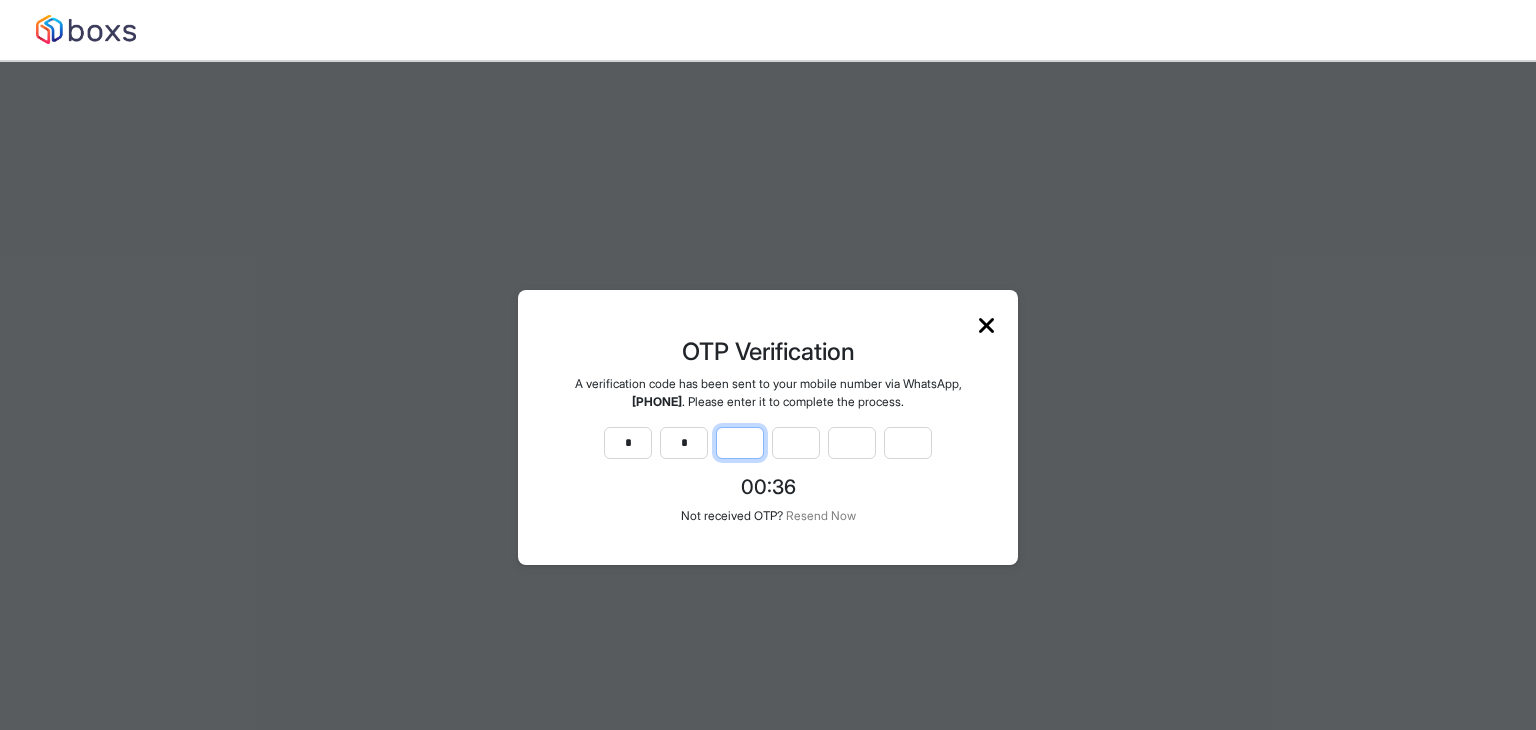 type on "*" 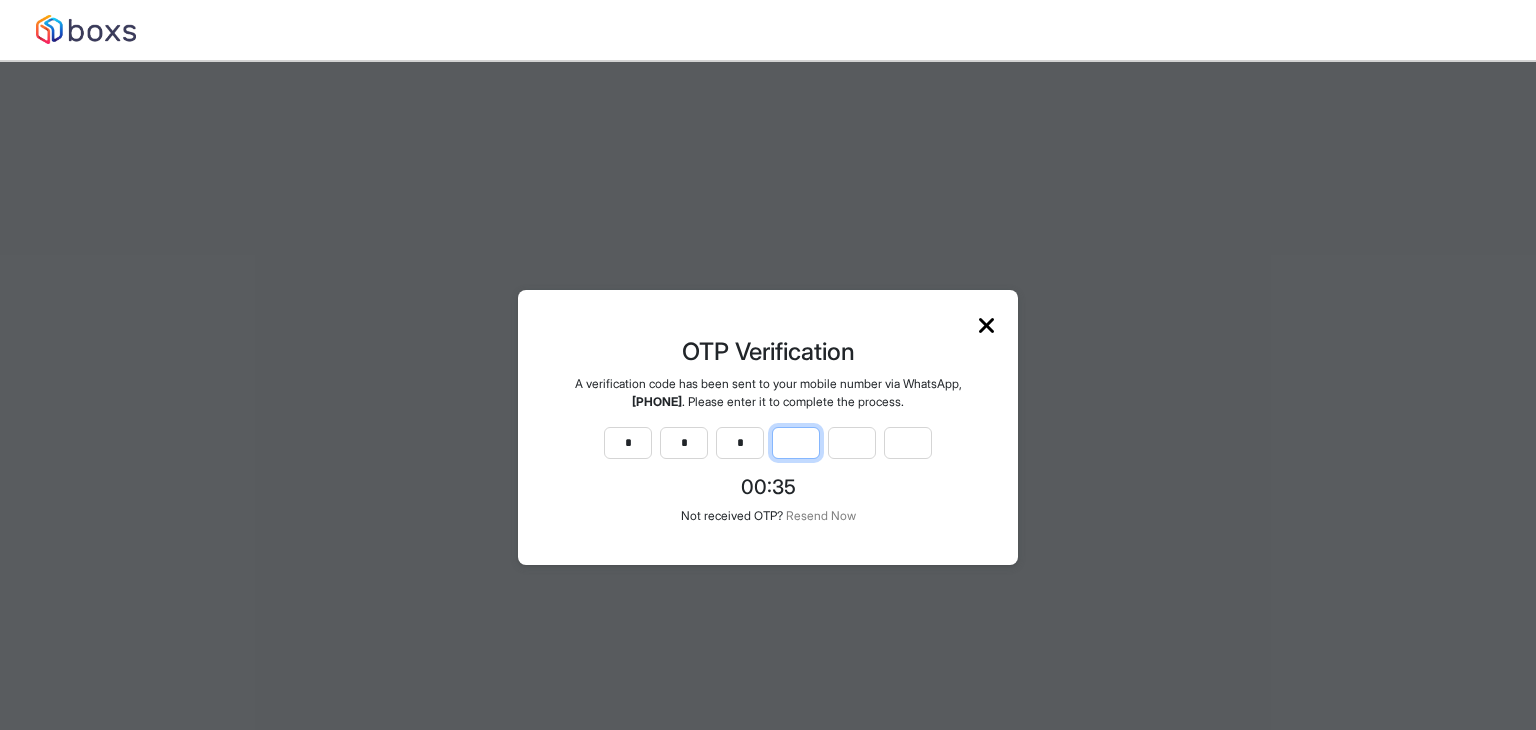 type on "*" 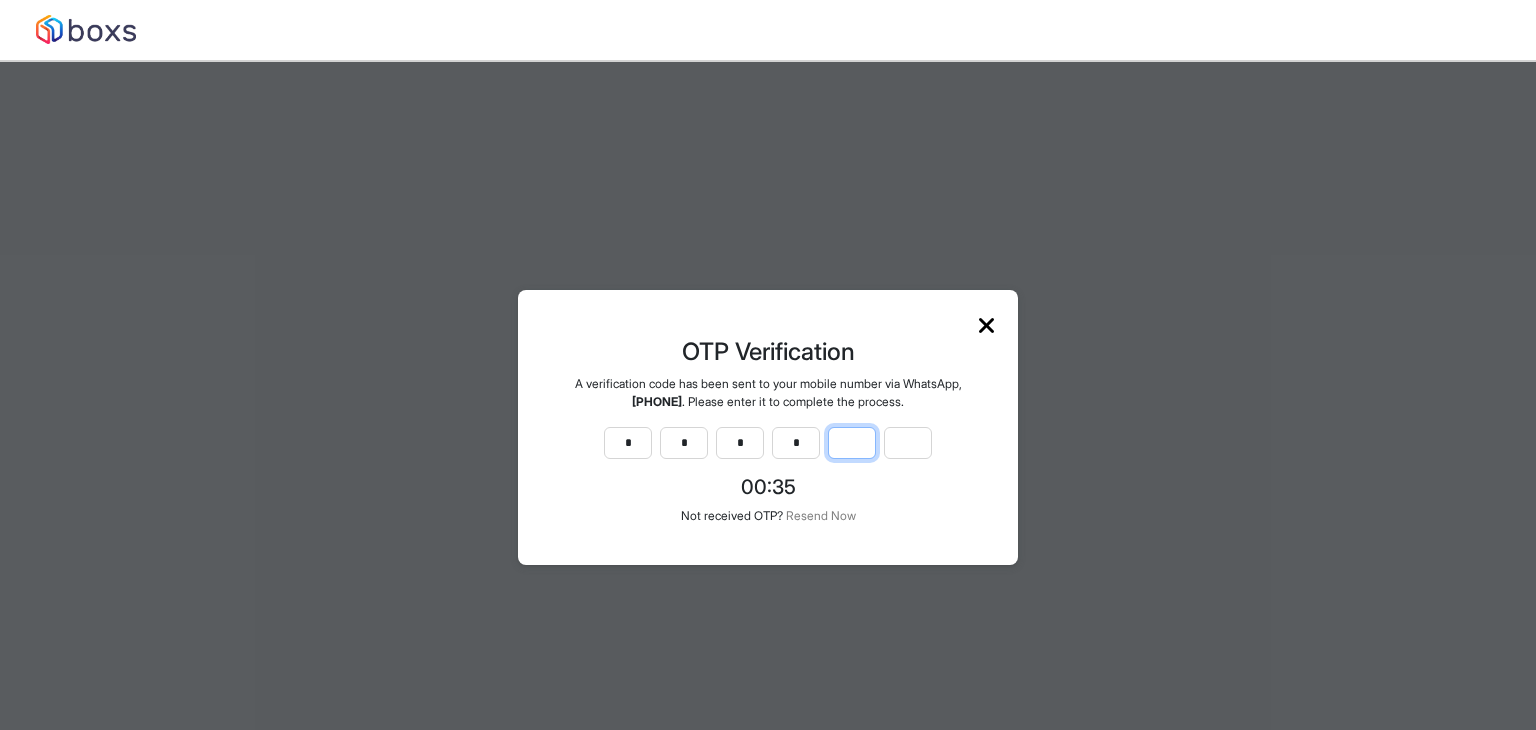 type on "*" 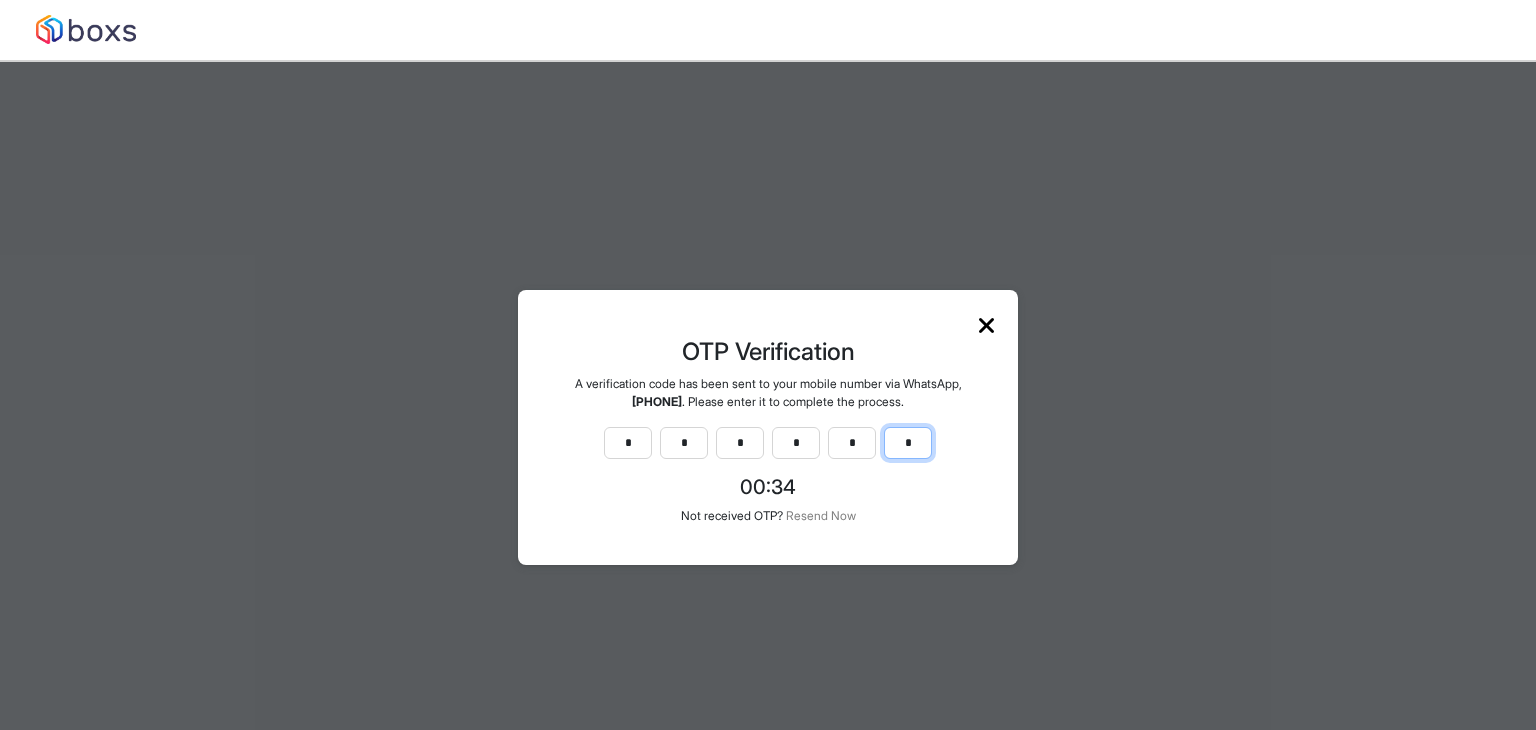 type on "*" 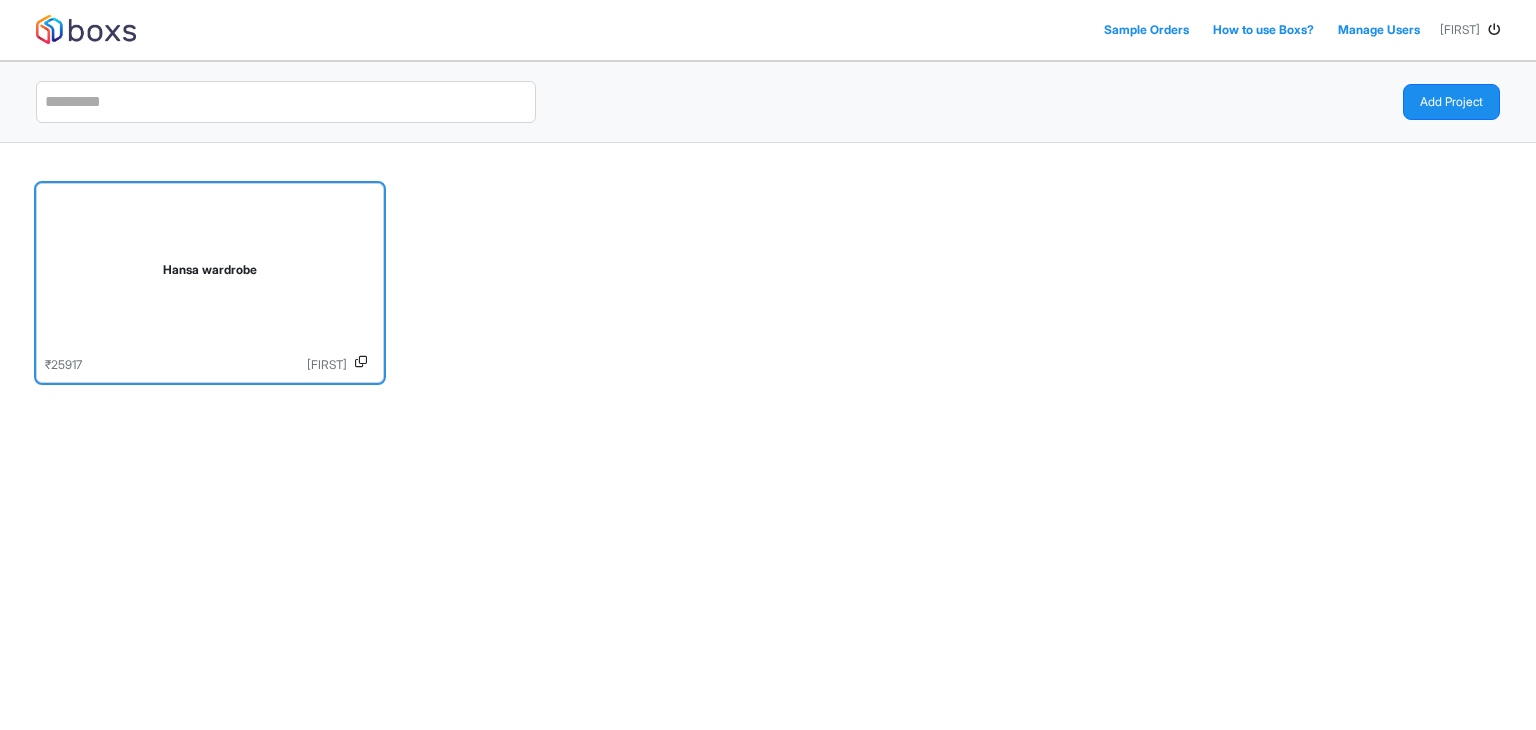 click on "Hansa wardrobe" at bounding box center [210, 270] 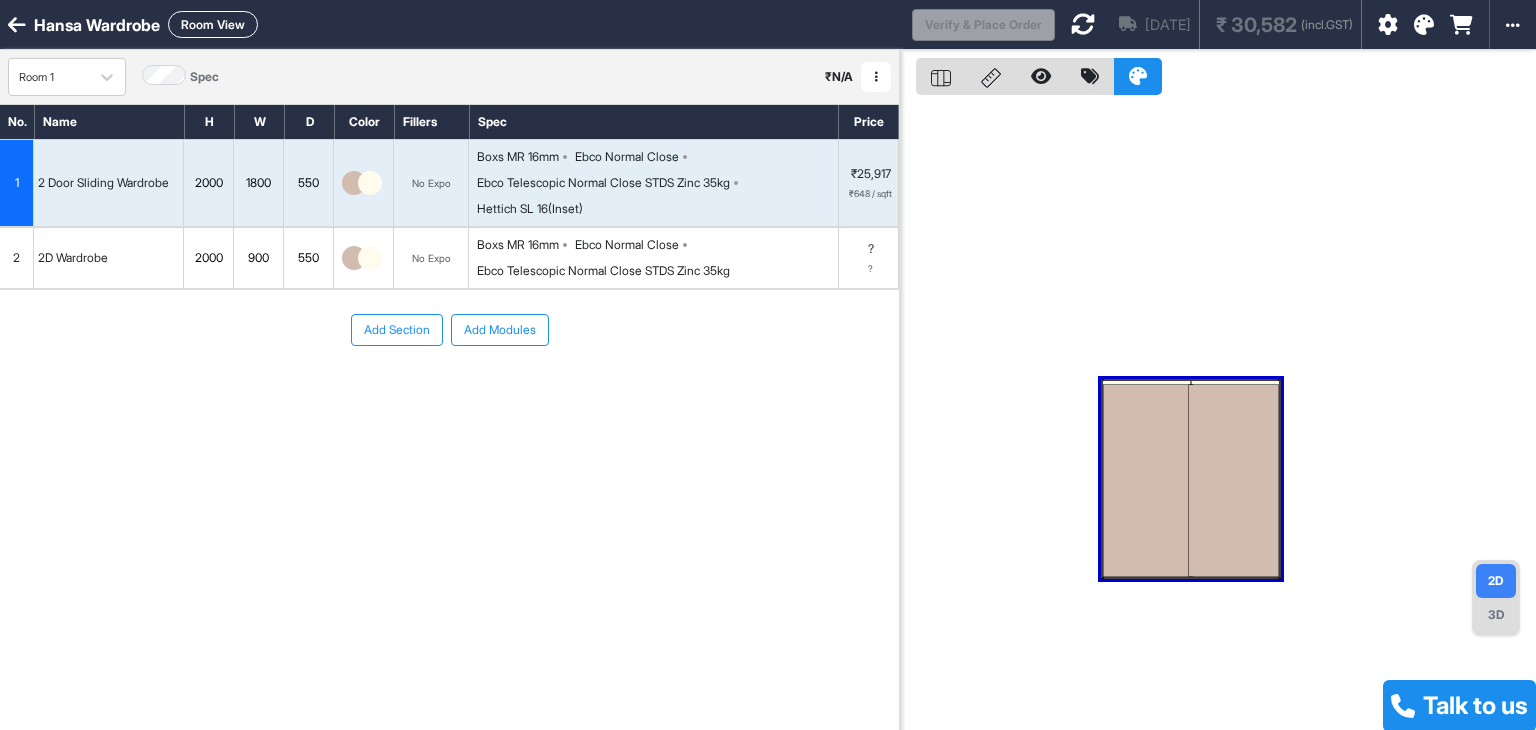 click on "2000" at bounding box center [208, 183] 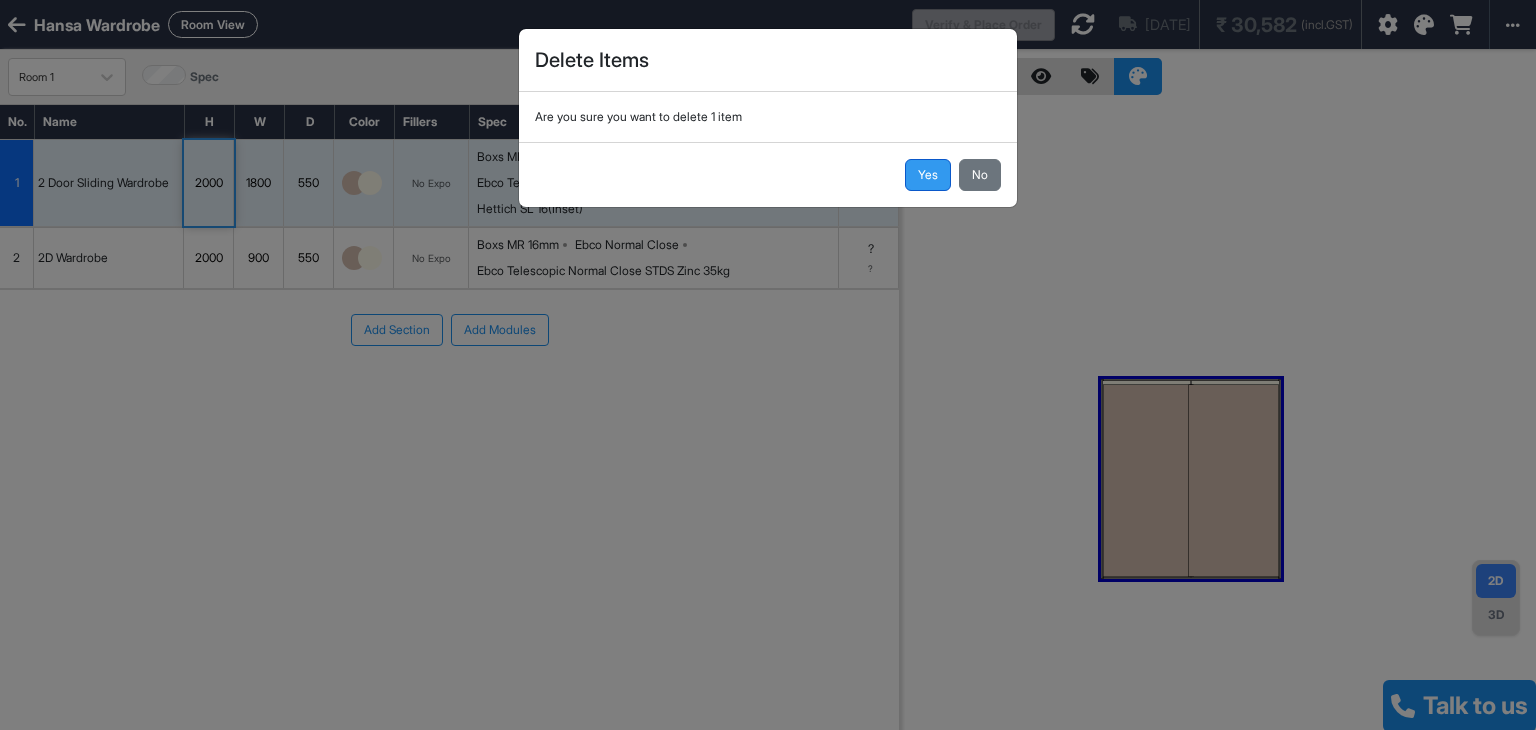 click on "Yes" at bounding box center (928, 175) 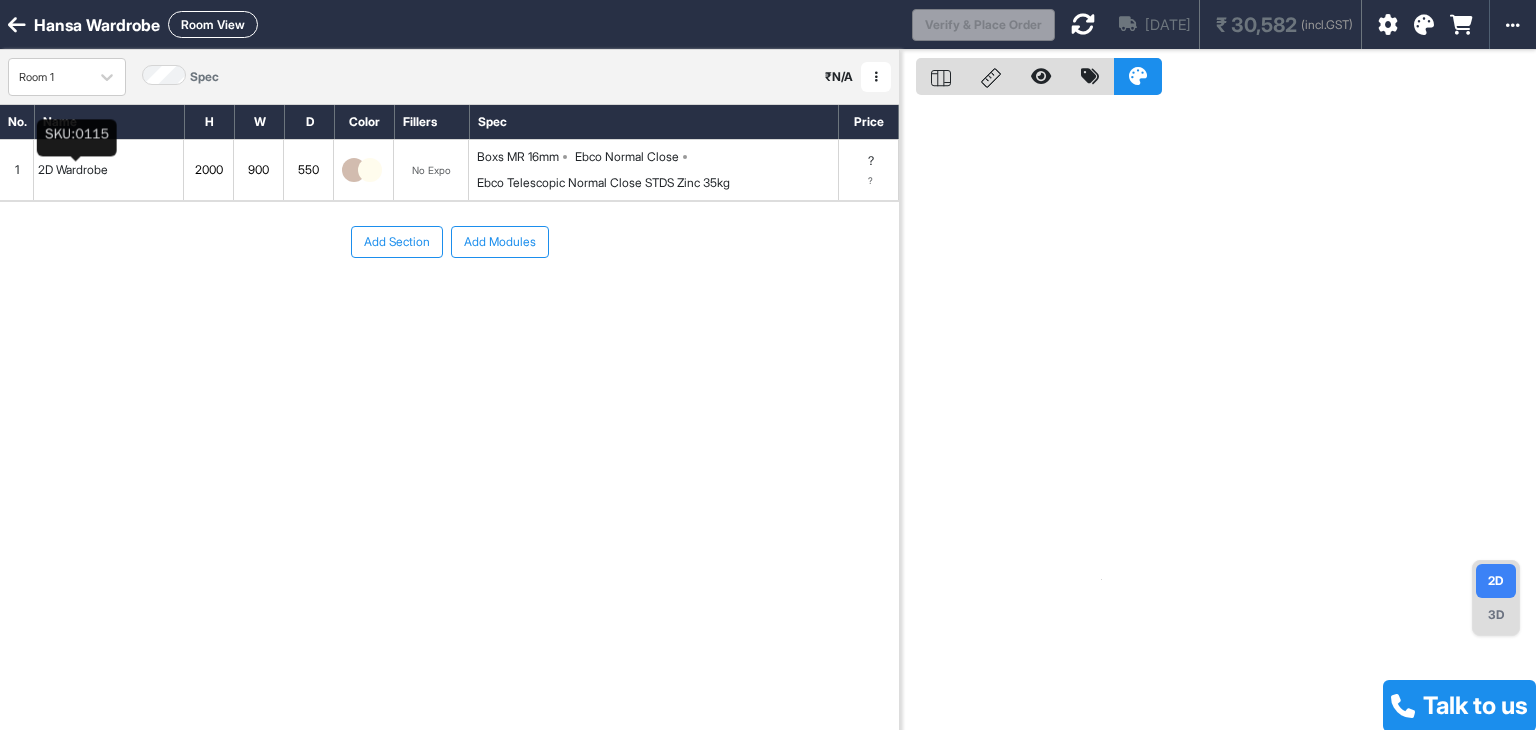 click on "2D Wardrobe" at bounding box center [73, 170] 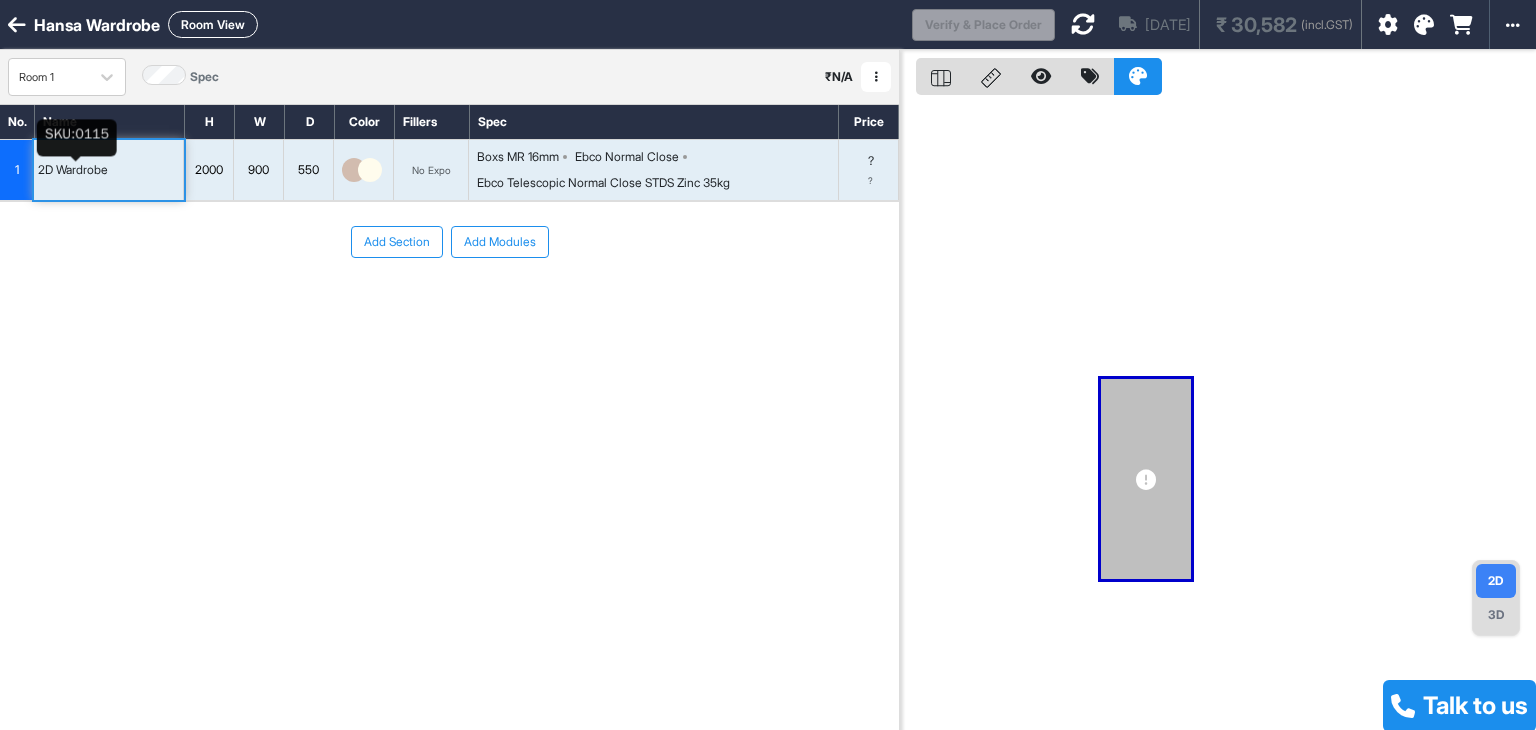 click on "2D Wardrobe" at bounding box center [73, 170] 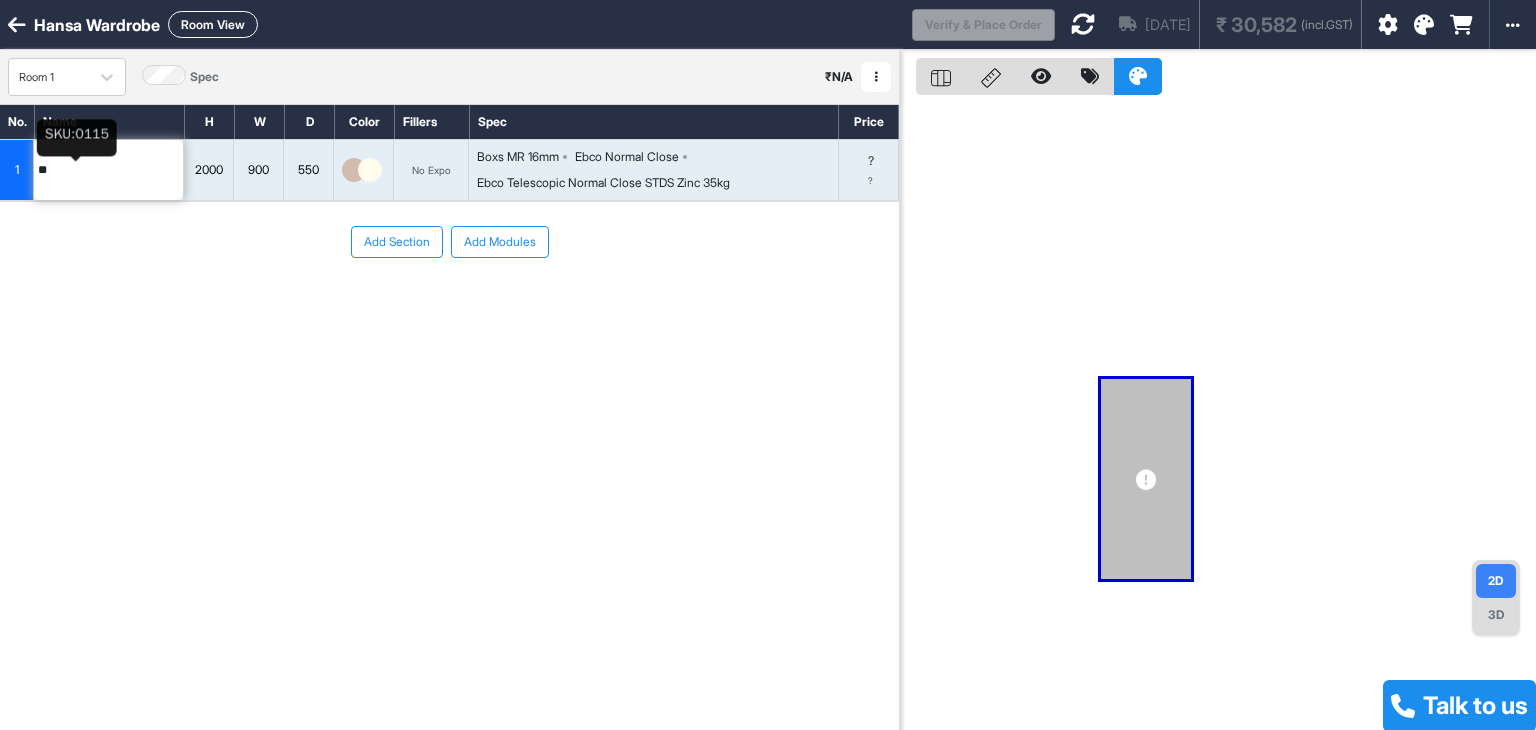 type on "*" 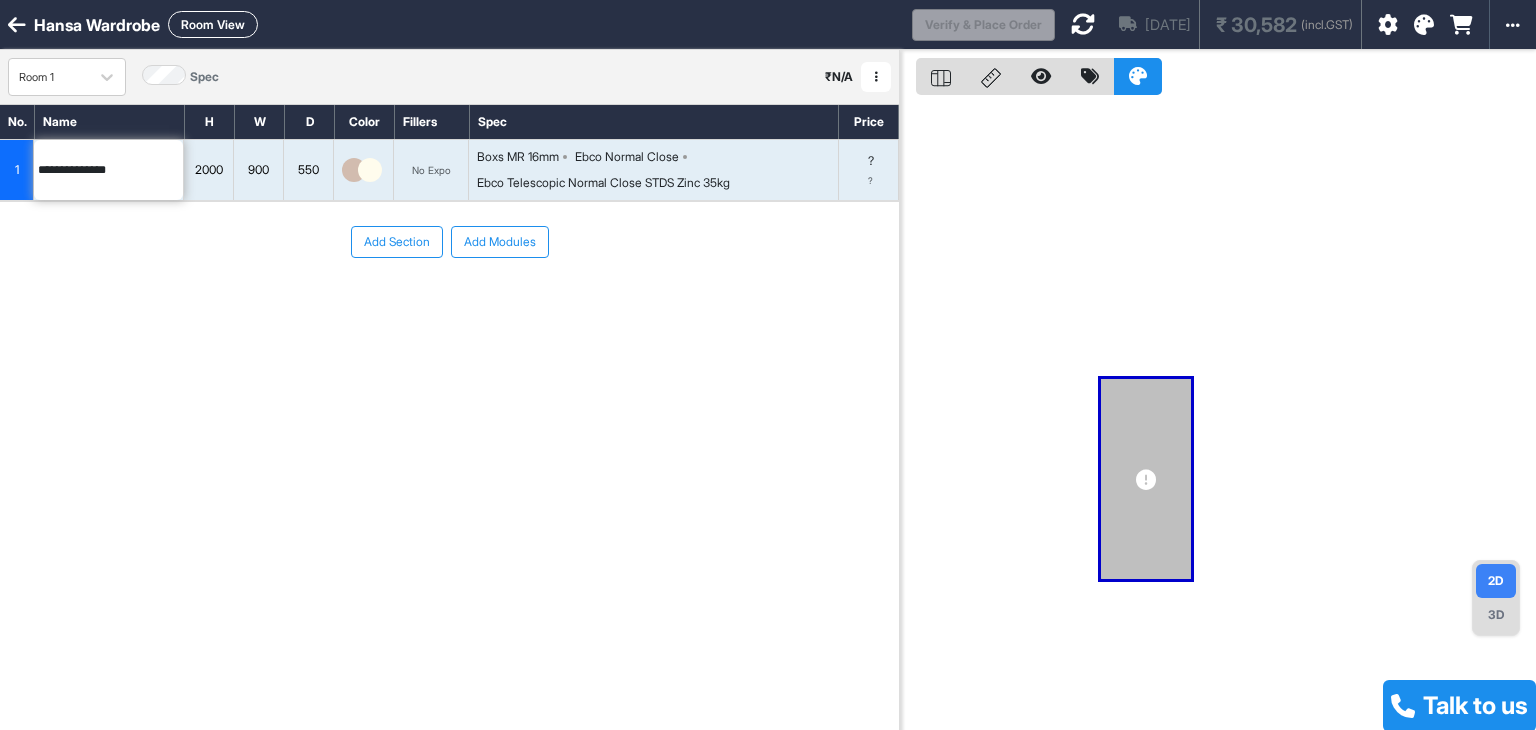 type on "**********" 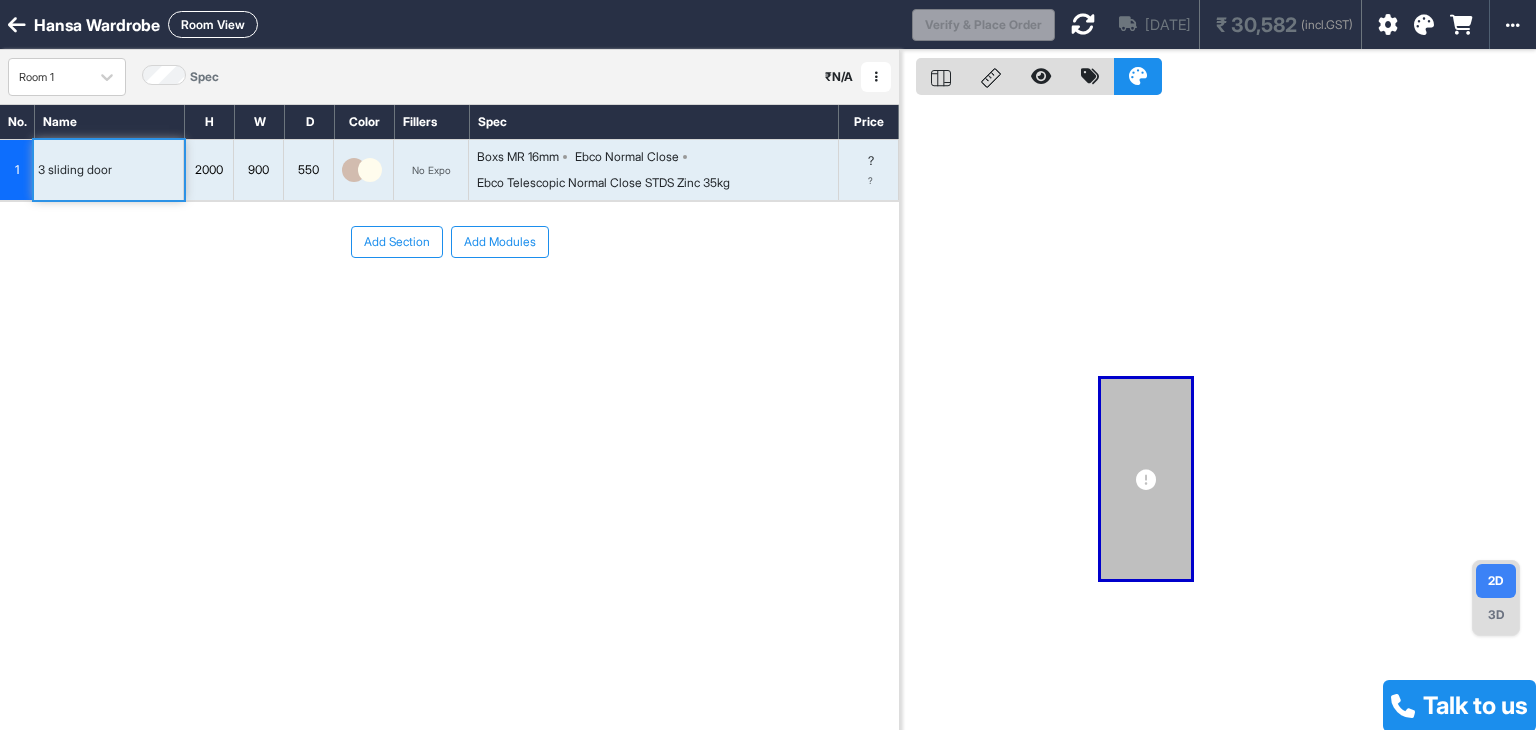 click on "3 sliding door" at bounding box center (75, 170) 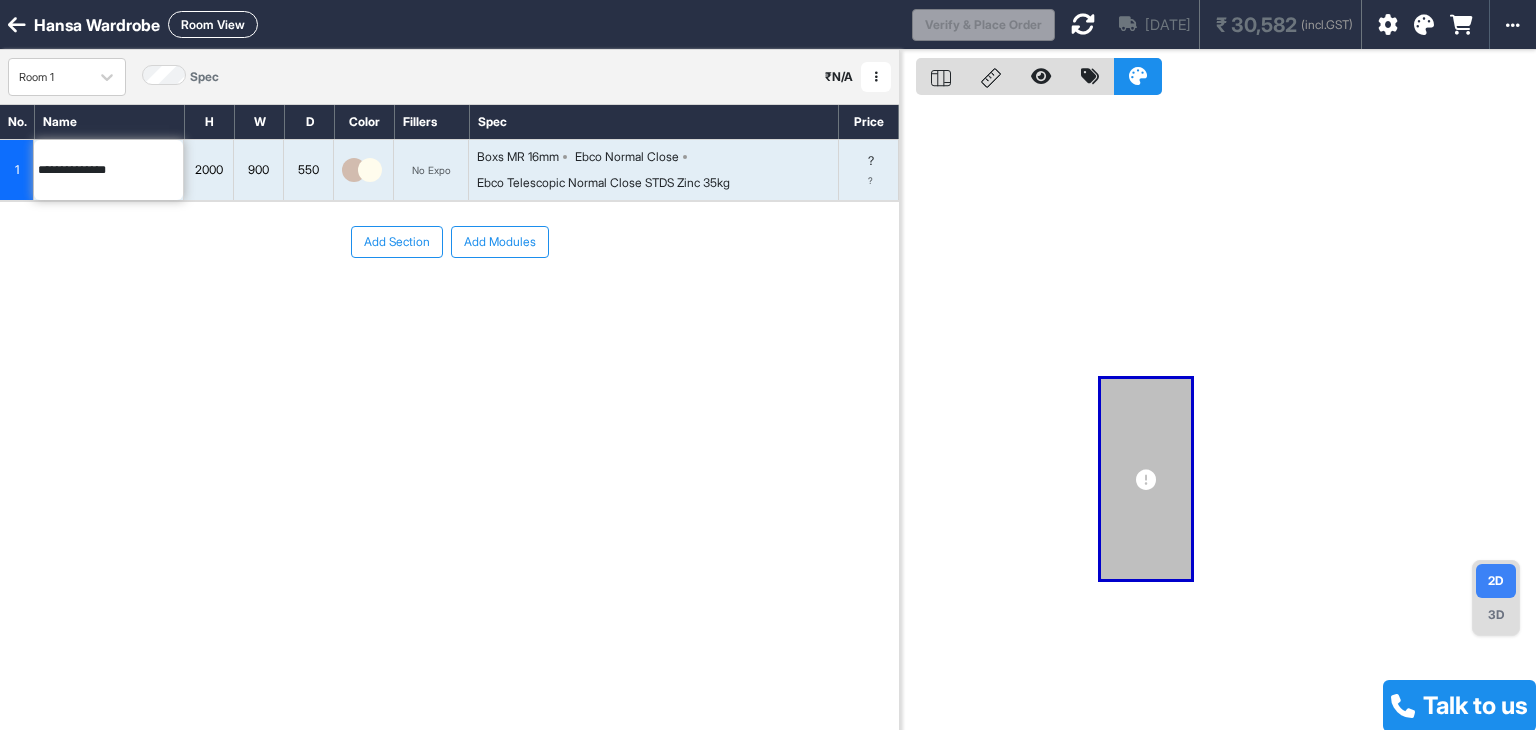 click on "2000" at bounding box center [208, 170] 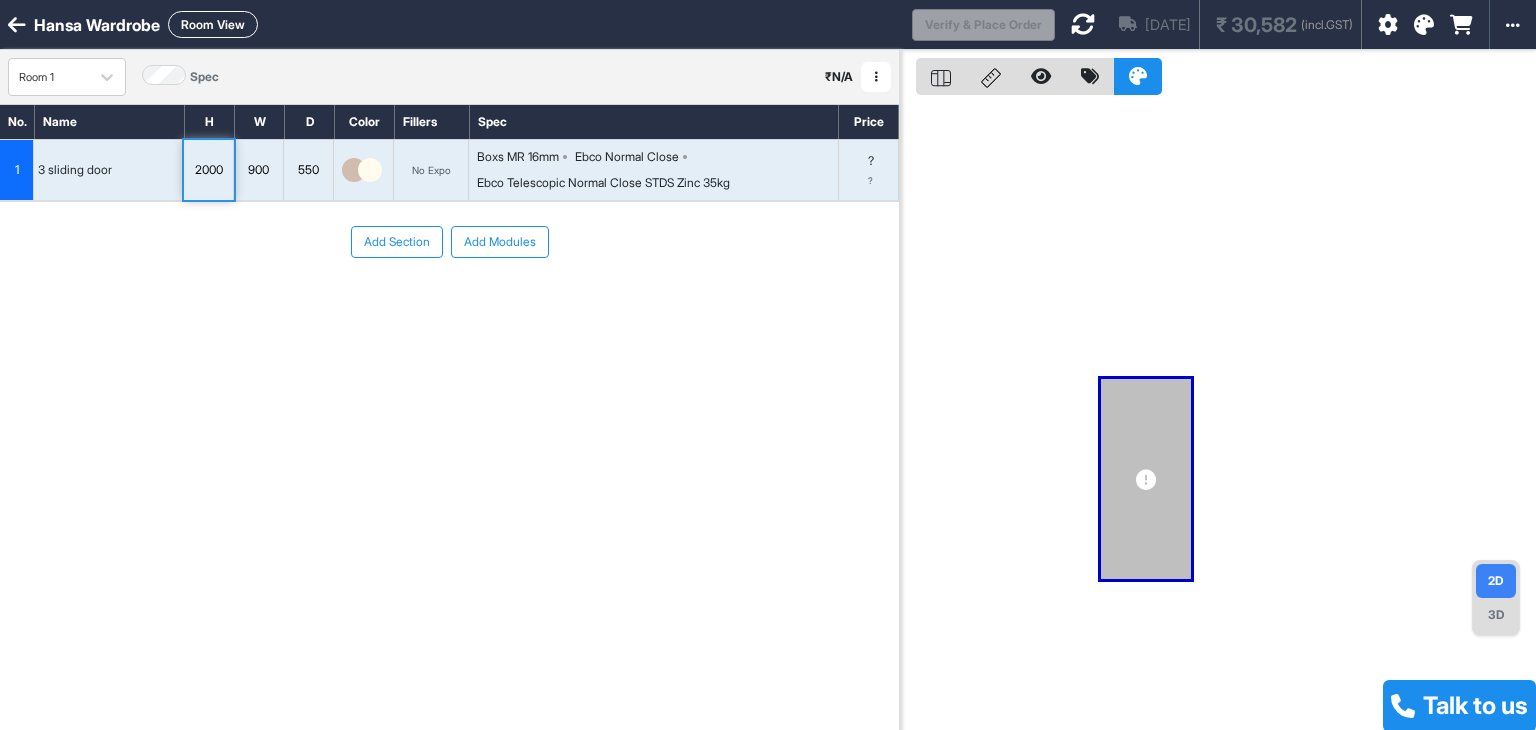 click on "2000" at bounding box center (208, 170) 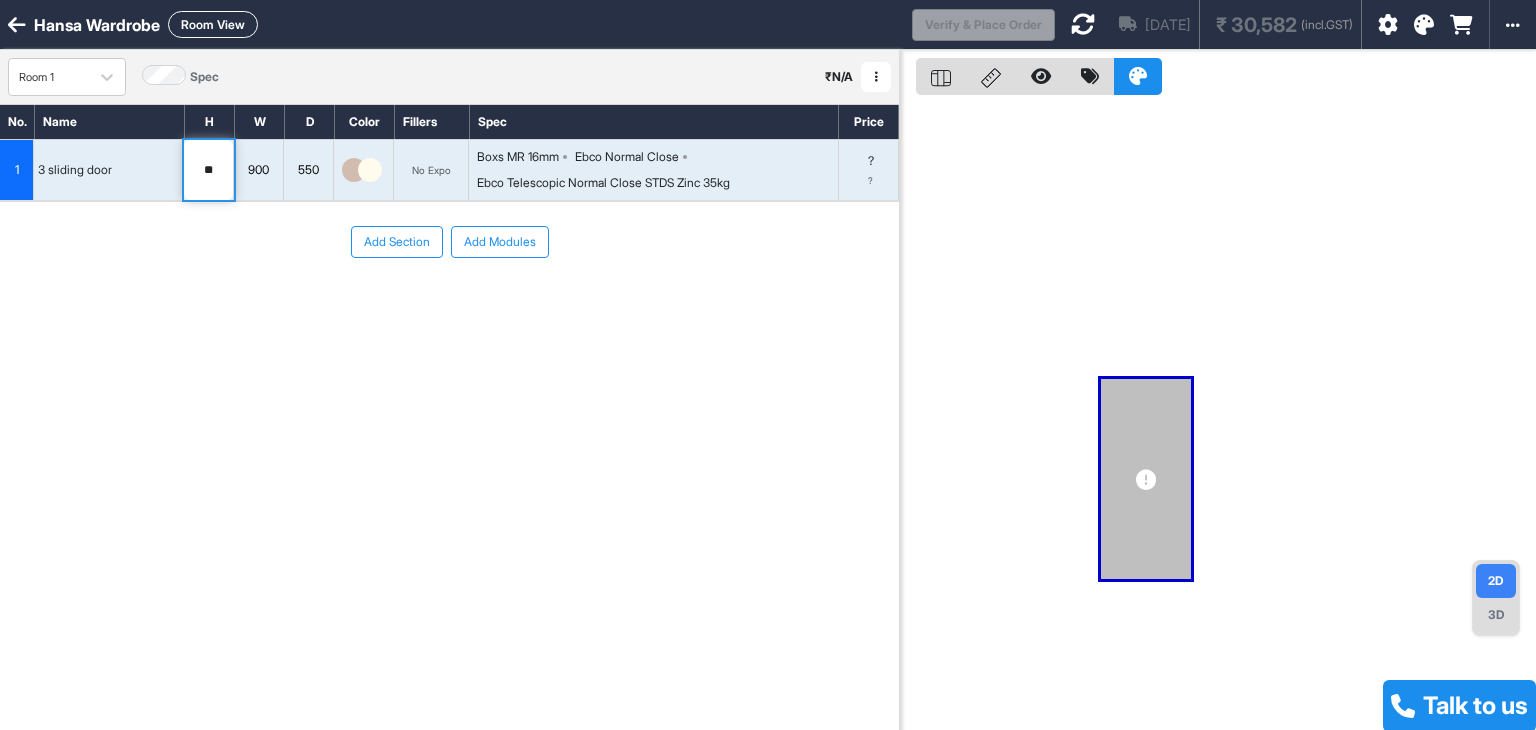 type on "*" 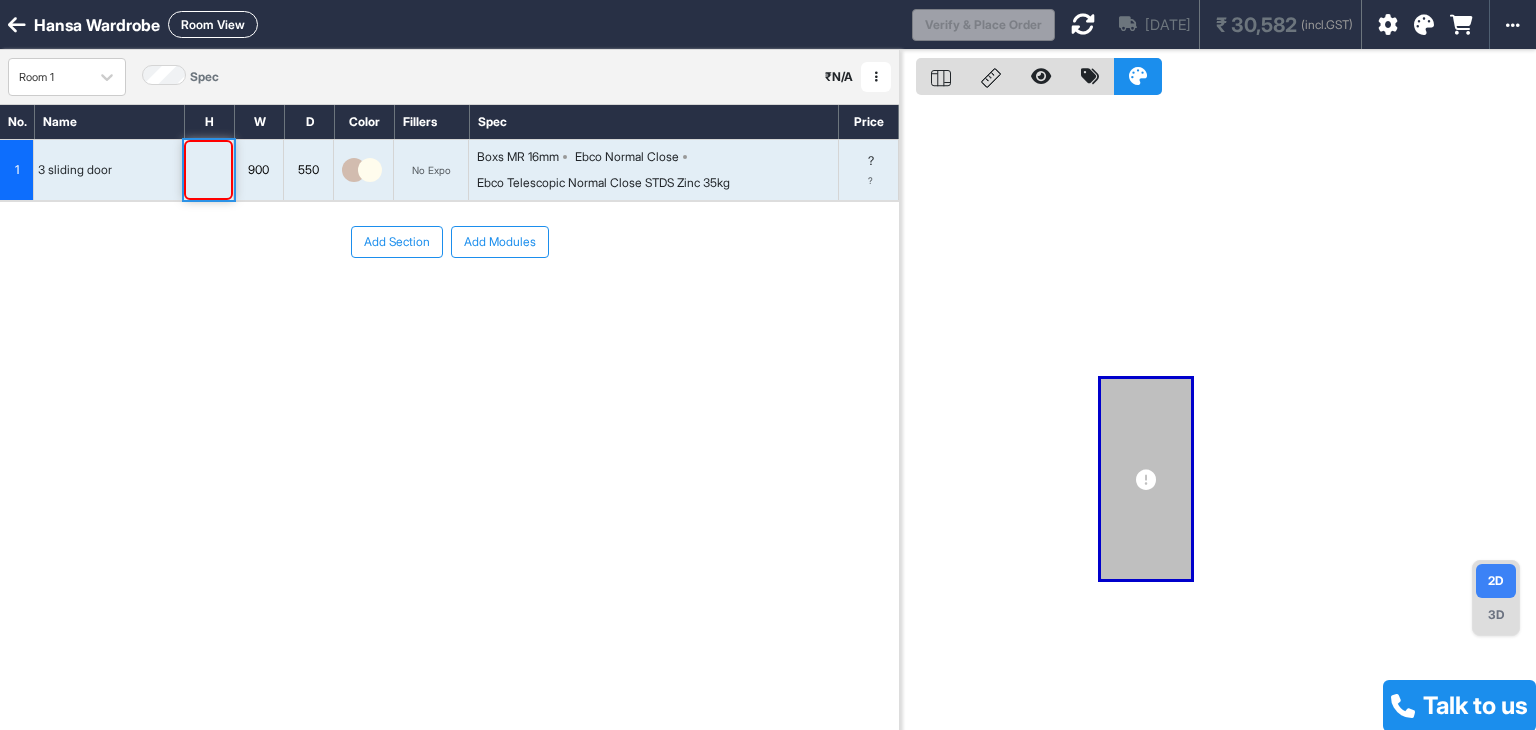 type 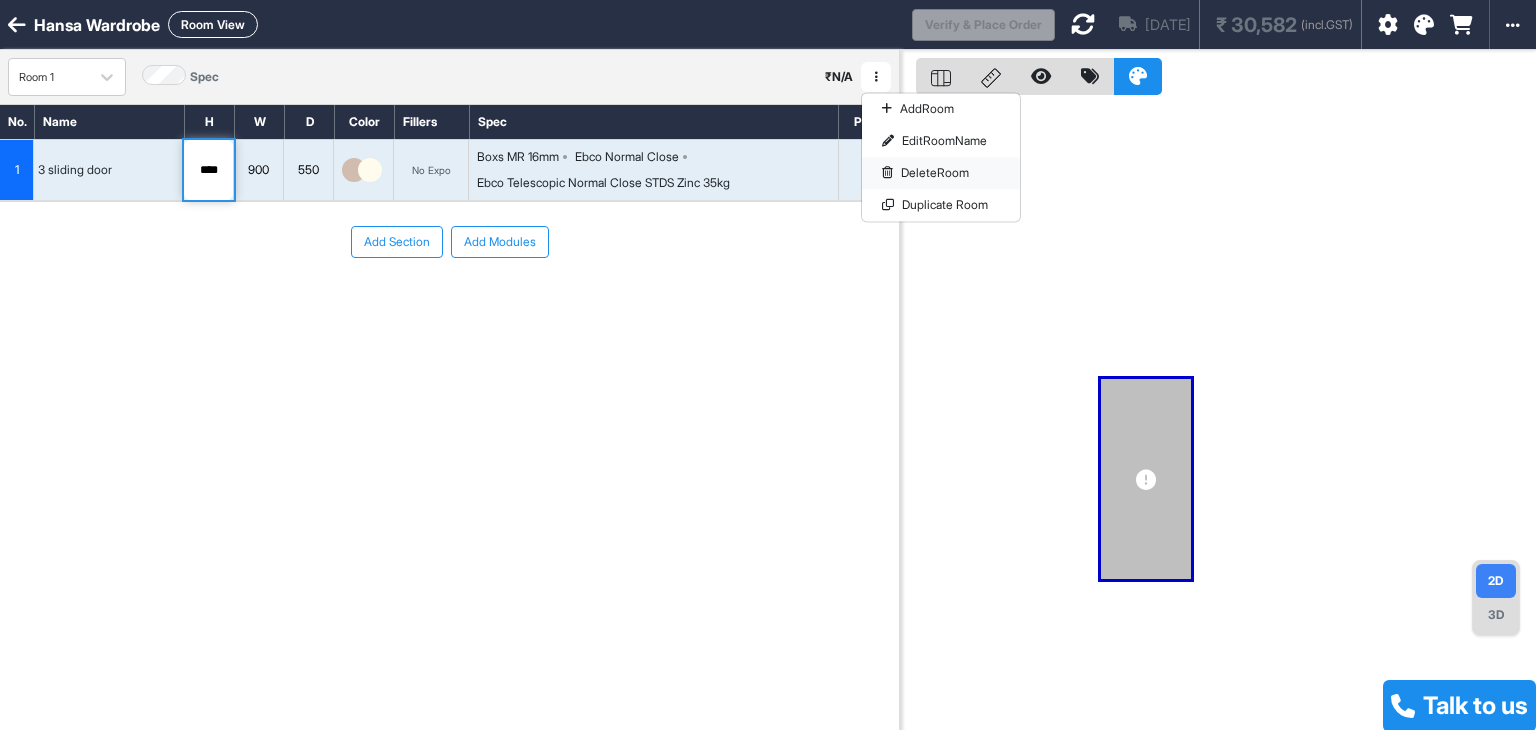 click on "Delete  Room" at bounding box center (941, 173) 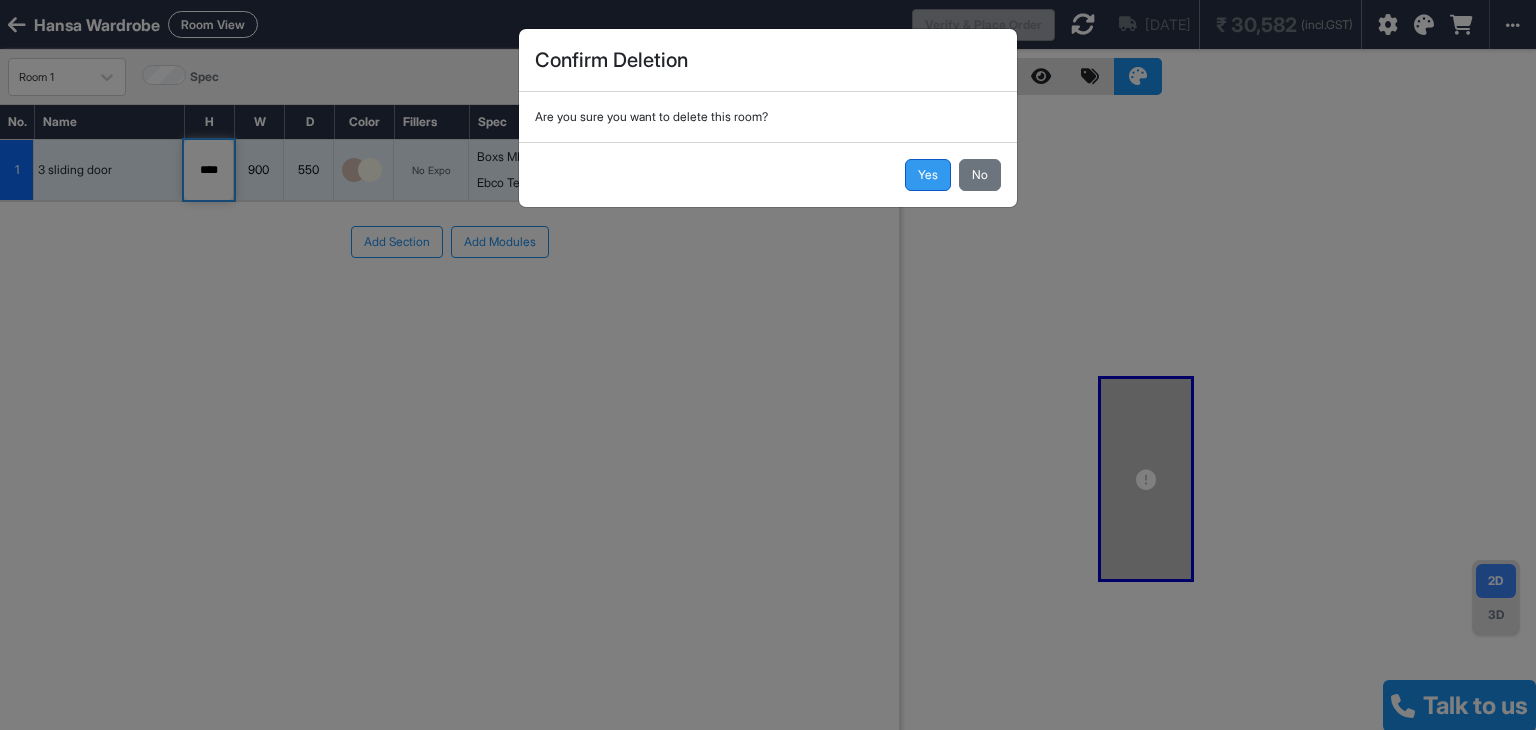 click on "Yes" at bounding box center [928, 175] 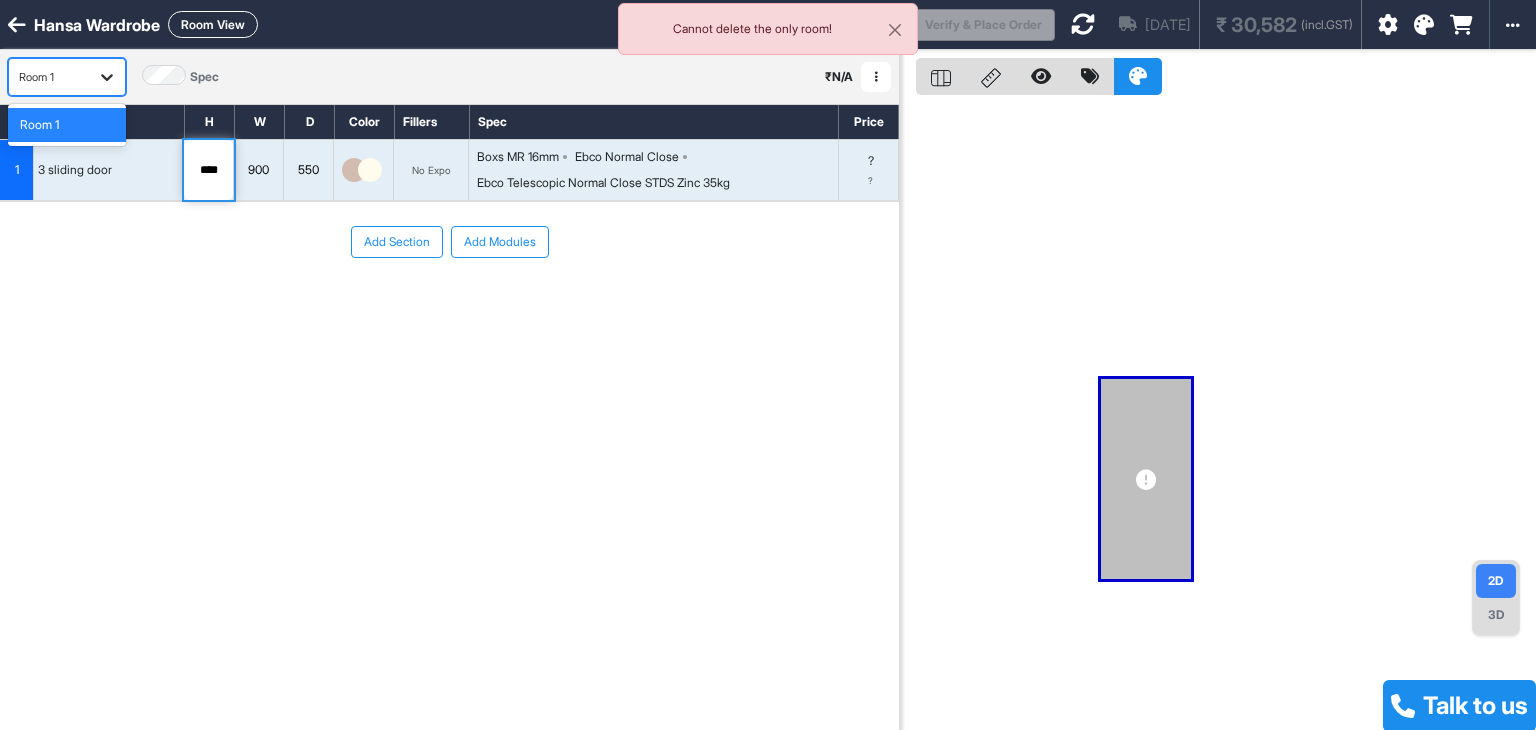 click 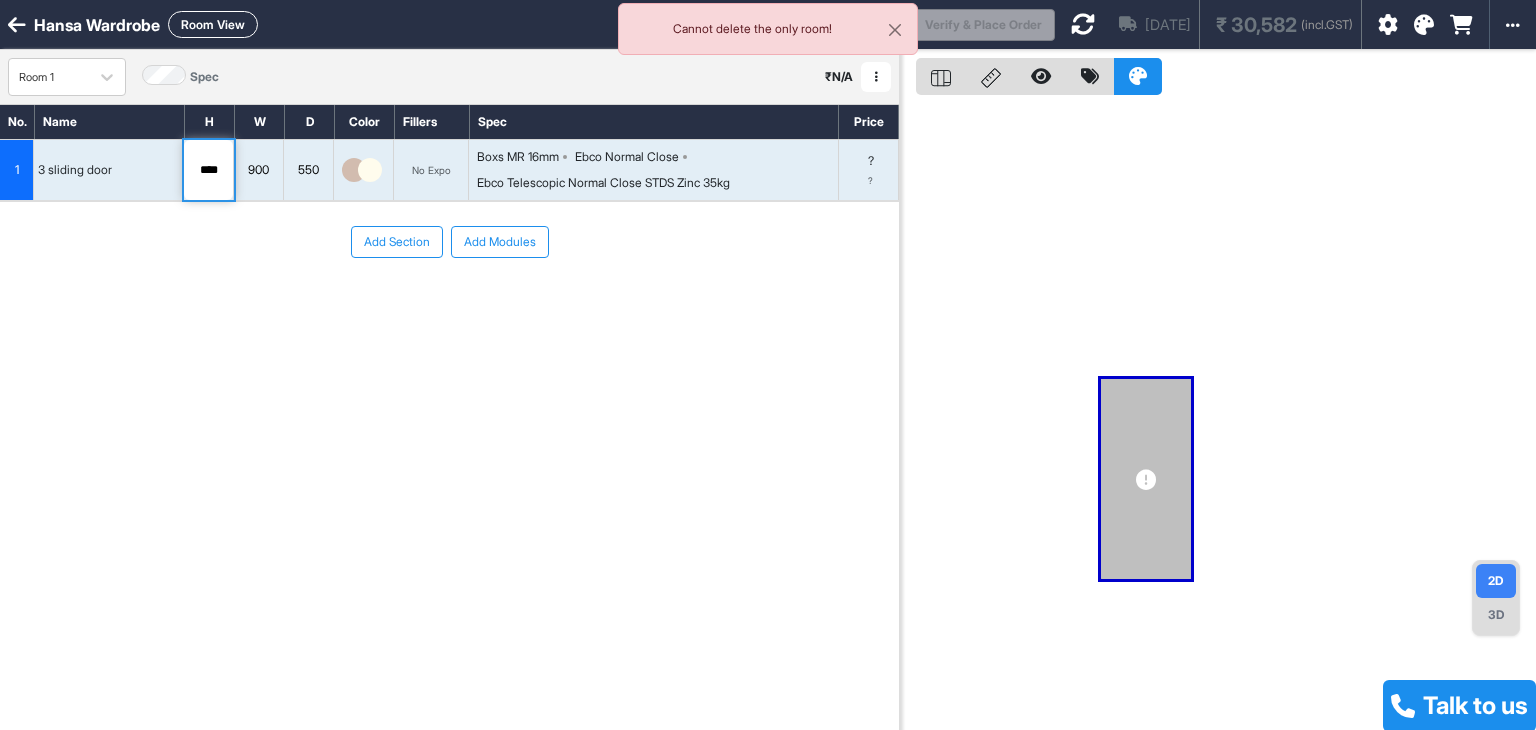 click on "Boxs MR 16mm Ebco Normal Close Ebco Telescopic Normal Close STDS Zinc 35kg" at bounding box center (657, 170) 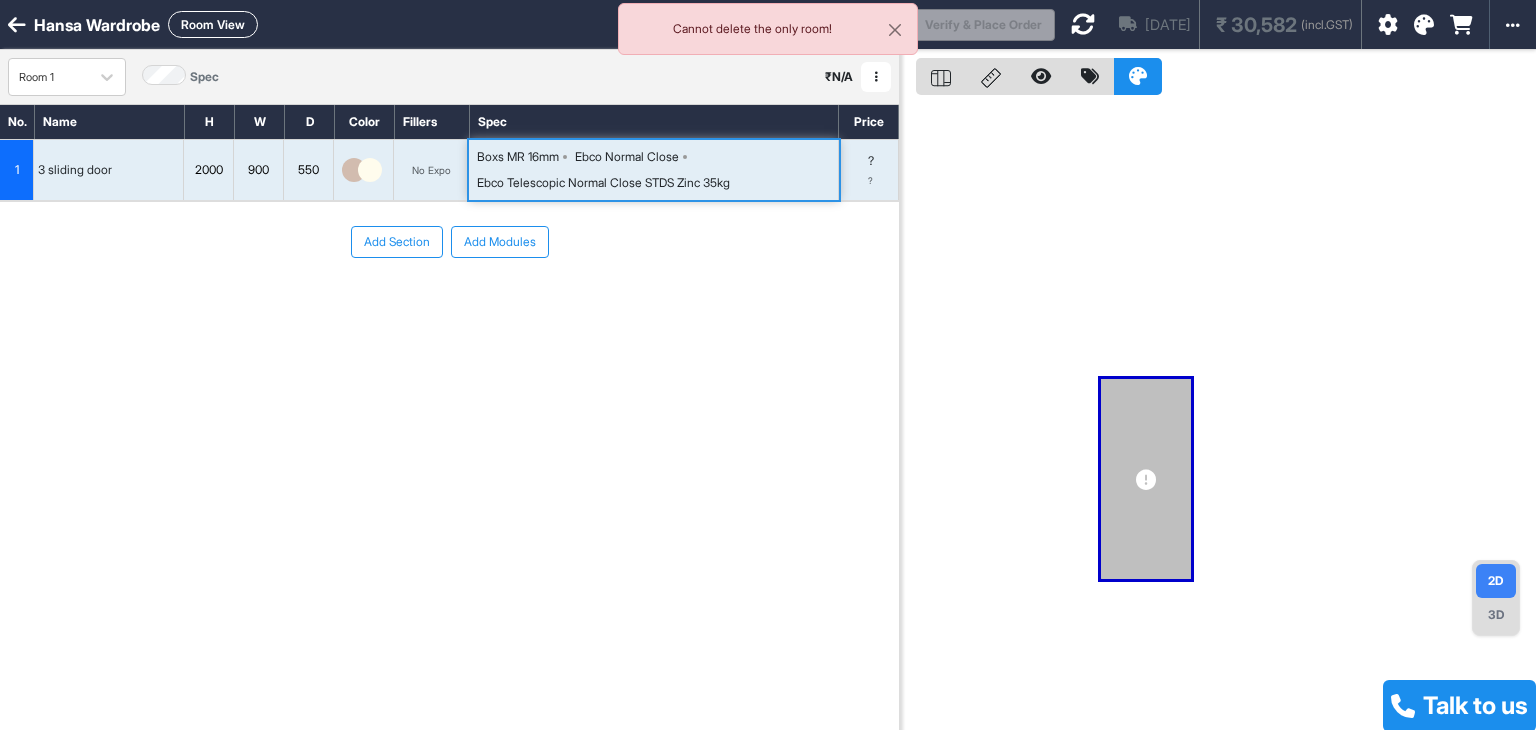 click on "Boxs MR 16mm Ebco Normal Close Ebco Telescopic Normal Close STDS Zinc 35kg" at bounding box center [657, 170] 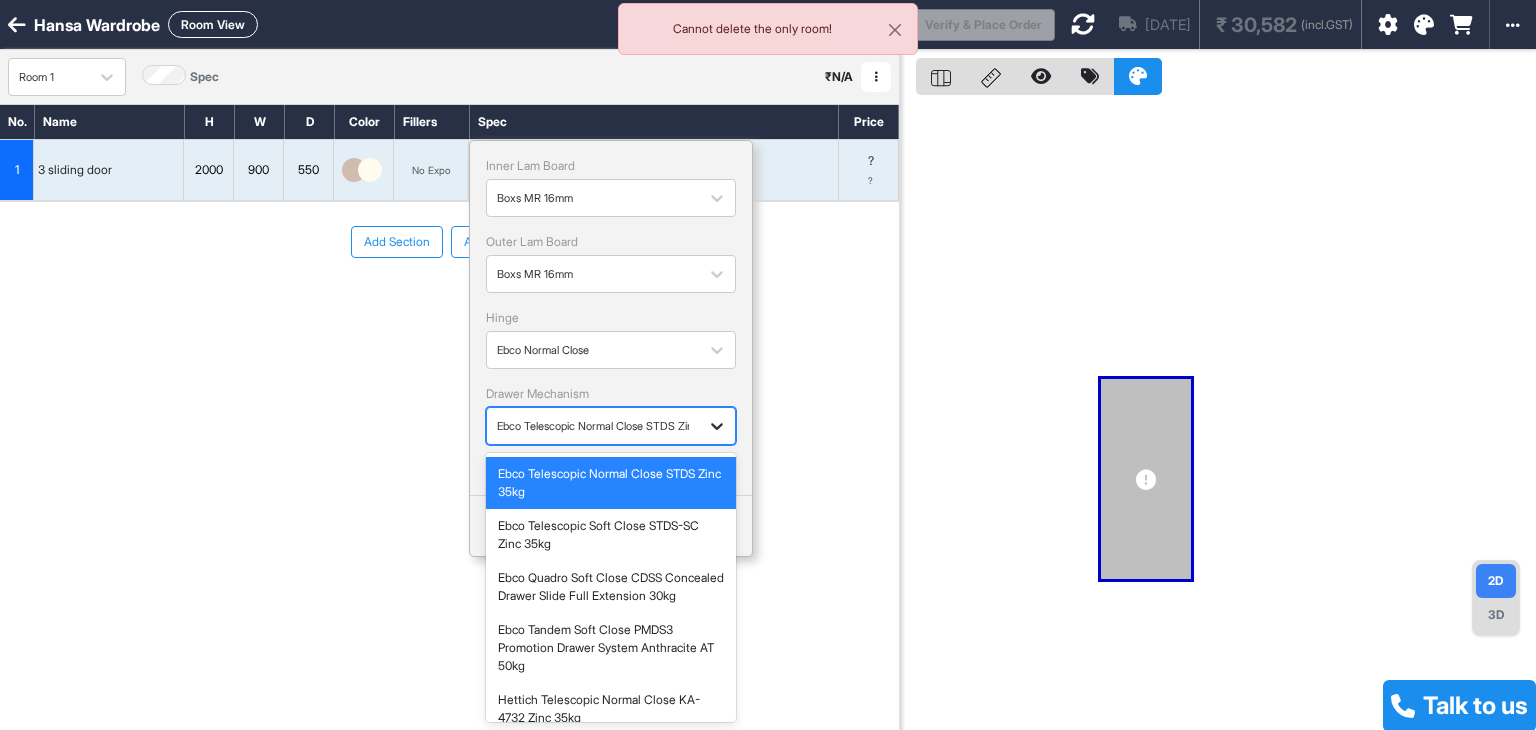 click 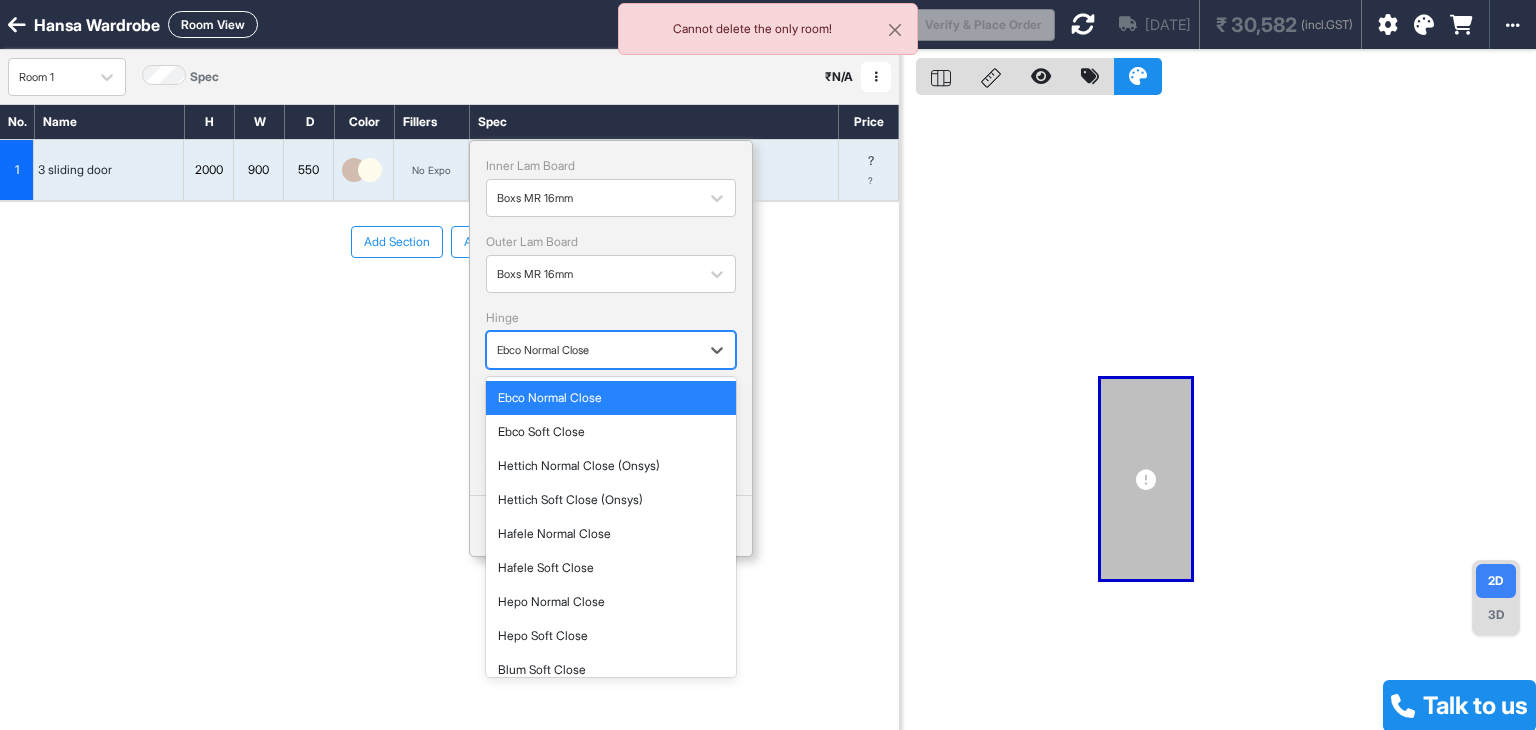click at bounding box center (593, 350) 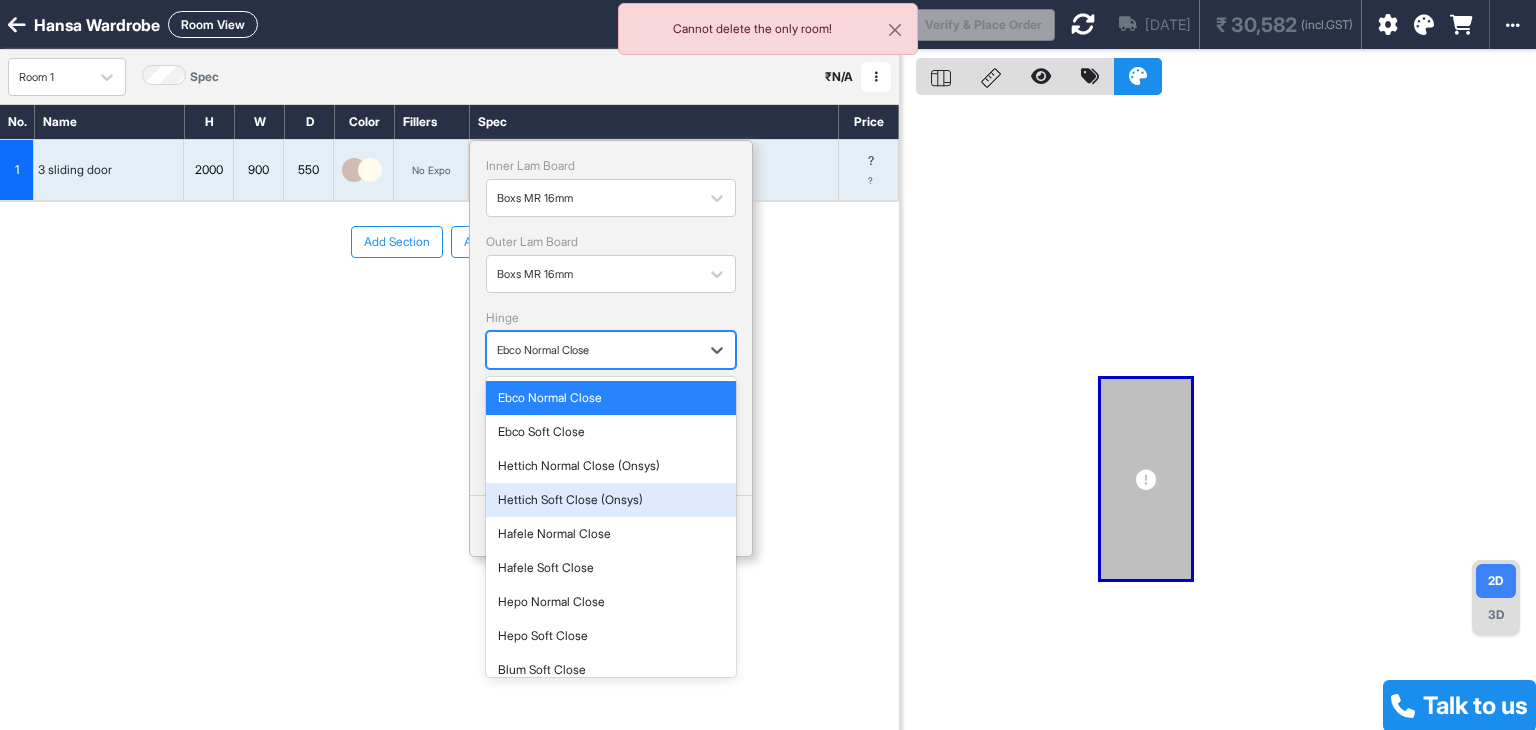 click on "Hettich Soft Close (Onsys)" at bounding box center [611, 500] 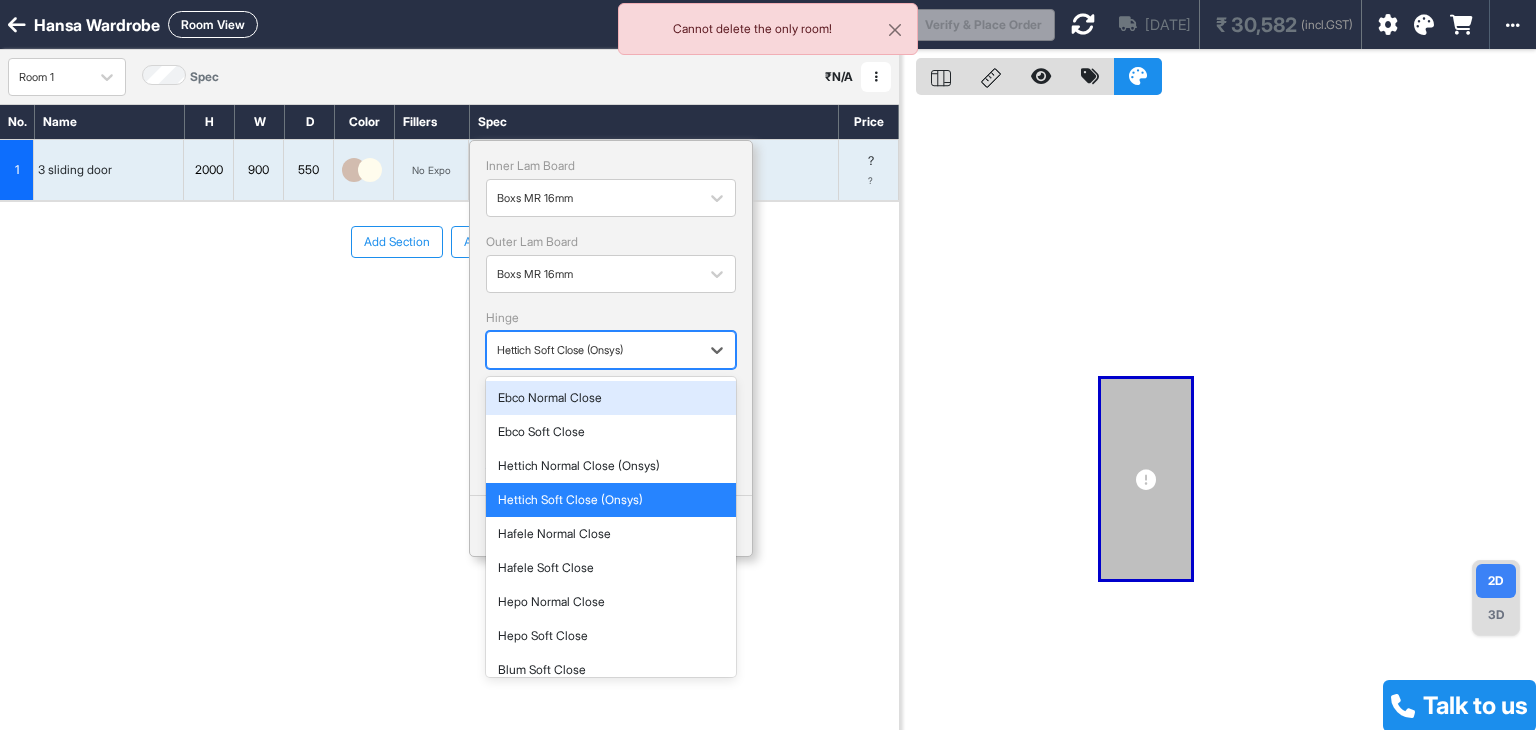 click at bounding box center (593, 350) 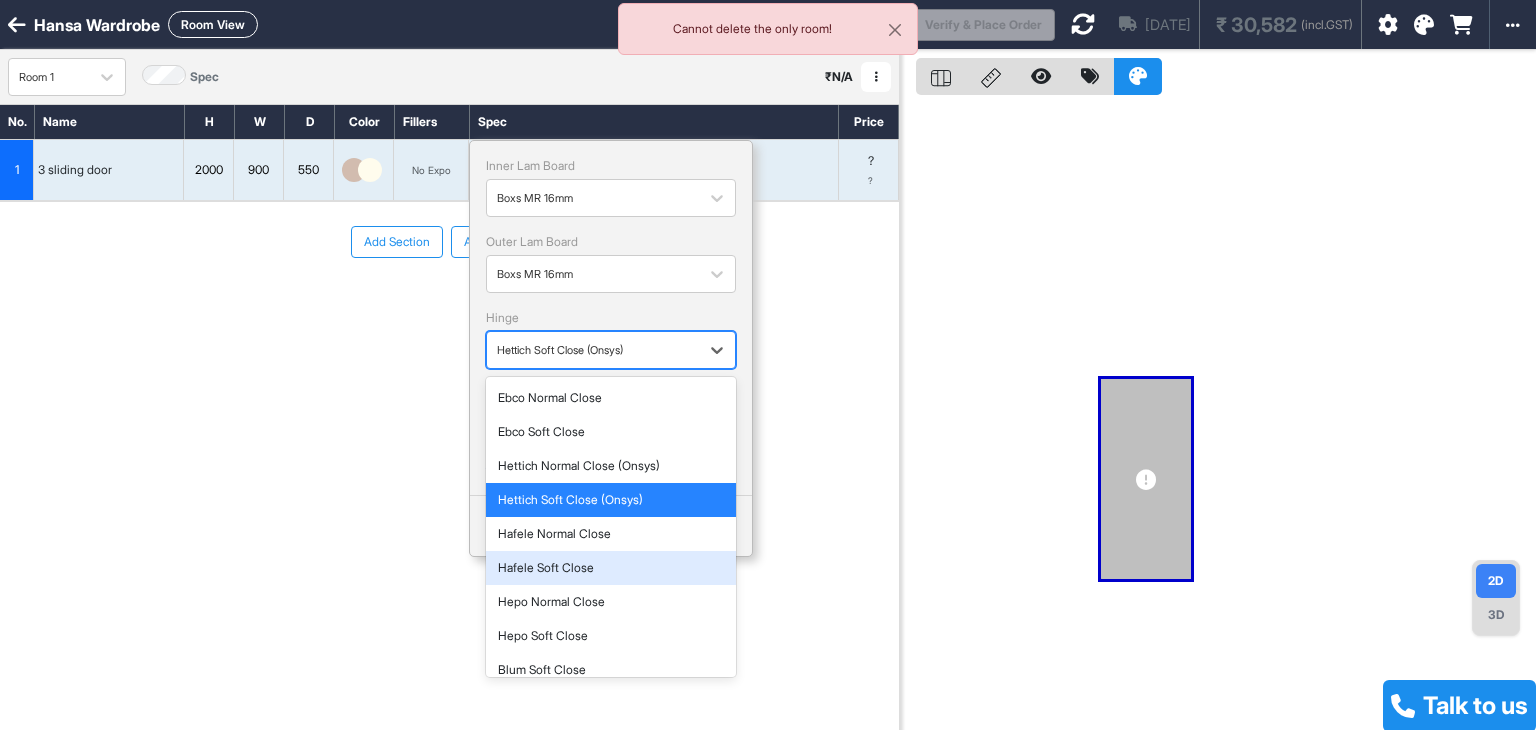 click on "Hafele Soft Close" at bounding box center (611, 568) 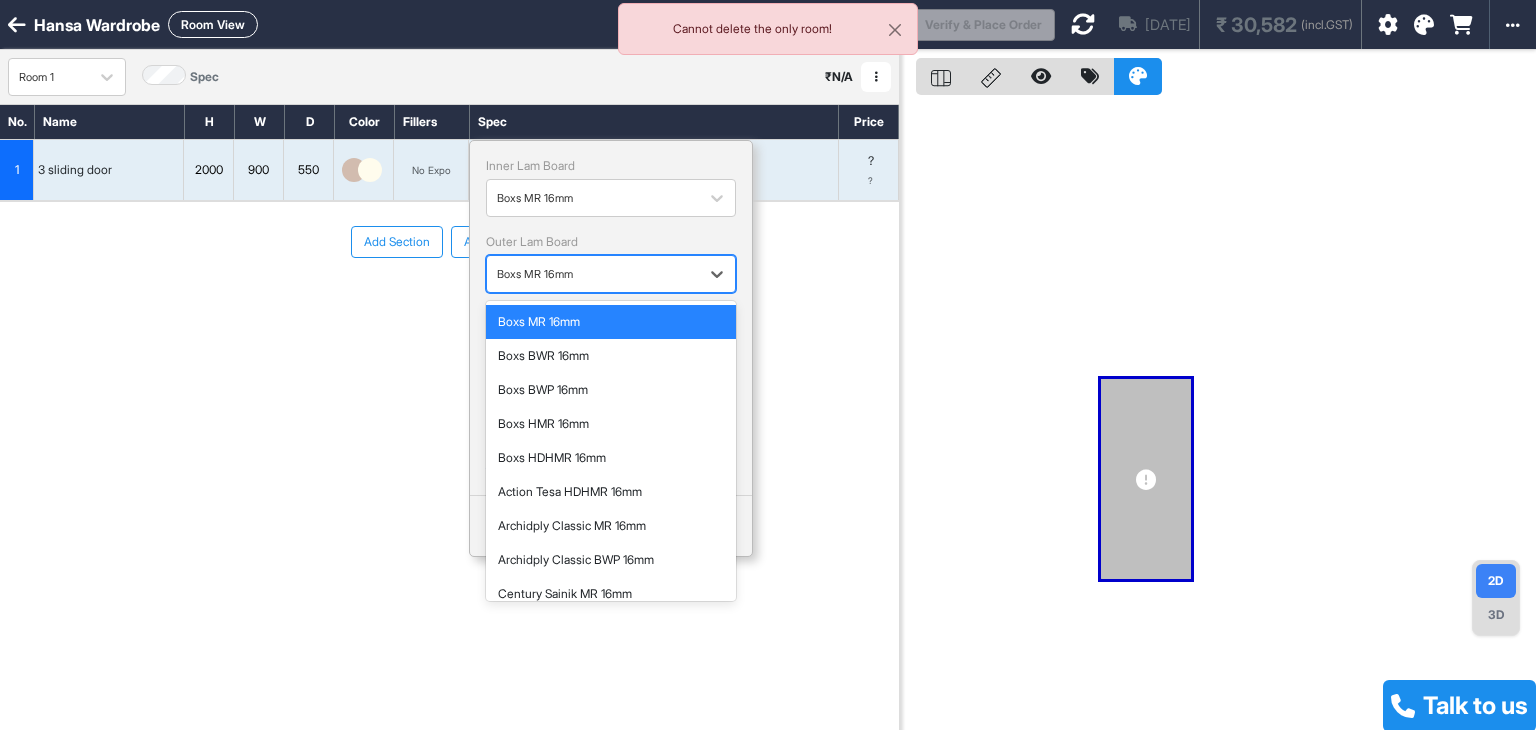 click at bounding box center [593, 274] 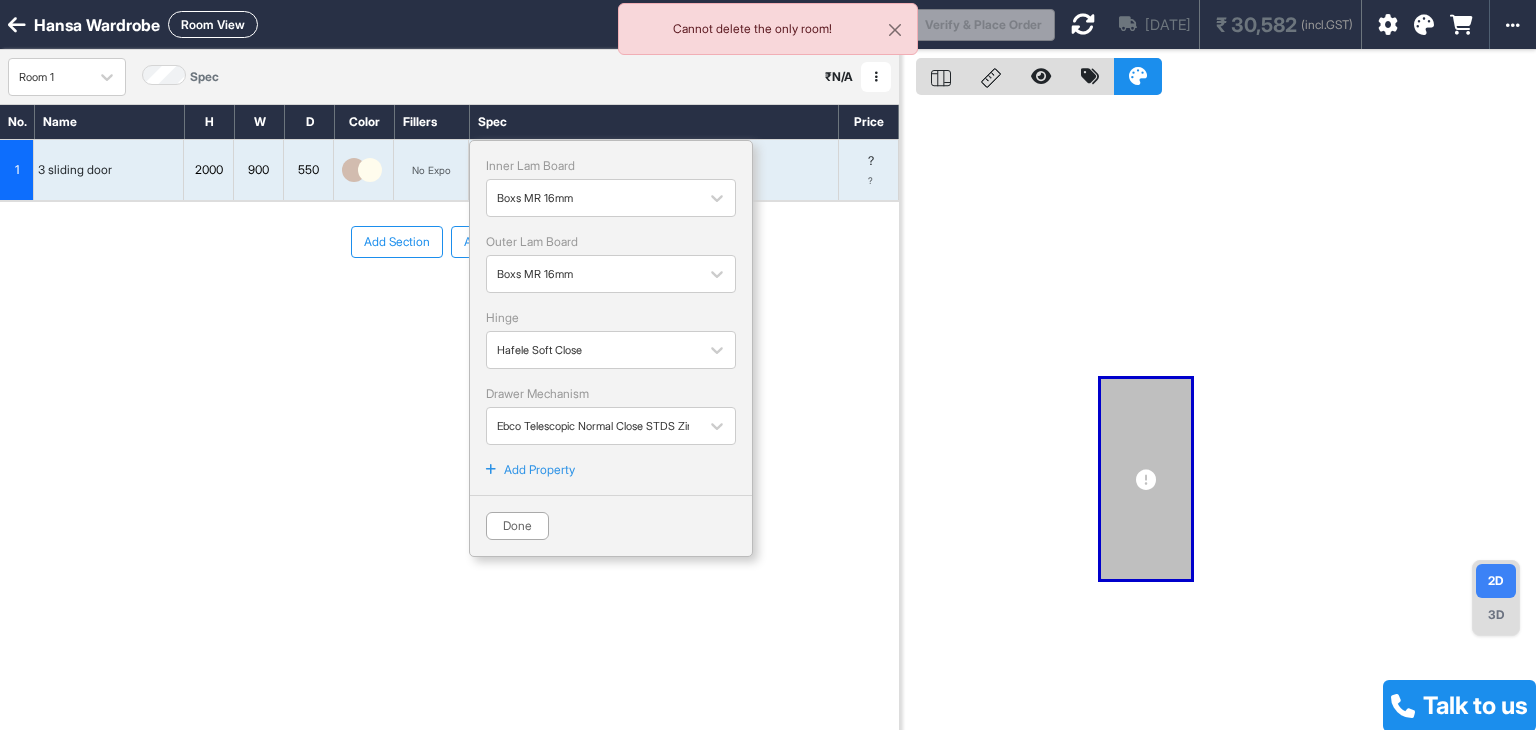 click on "No. Name H W D Color Fillers Spec Price 1 3 sliding door 2000 900 550 No Expo Boxs MR 16mm Hafele Soft Close Ebco Telescopic Normal Close STDS Zinc 35kg Inner Lam Board Boxs MR 16mm Outer Lam Board Boxs MR 16mm Hinge Hafele Soft Close Drawer Mechanism Ebco Telescopic Normal Close STDS Zinc 35kg Add Property Done ? ?
To pick up a draggable item, press the space bar.
While dragging, use the arrow keys to move the item.
Press space again to drop the item in its new position, or press escape to cancel.
Add Section Add Modules" at bounding box center [449, 396] 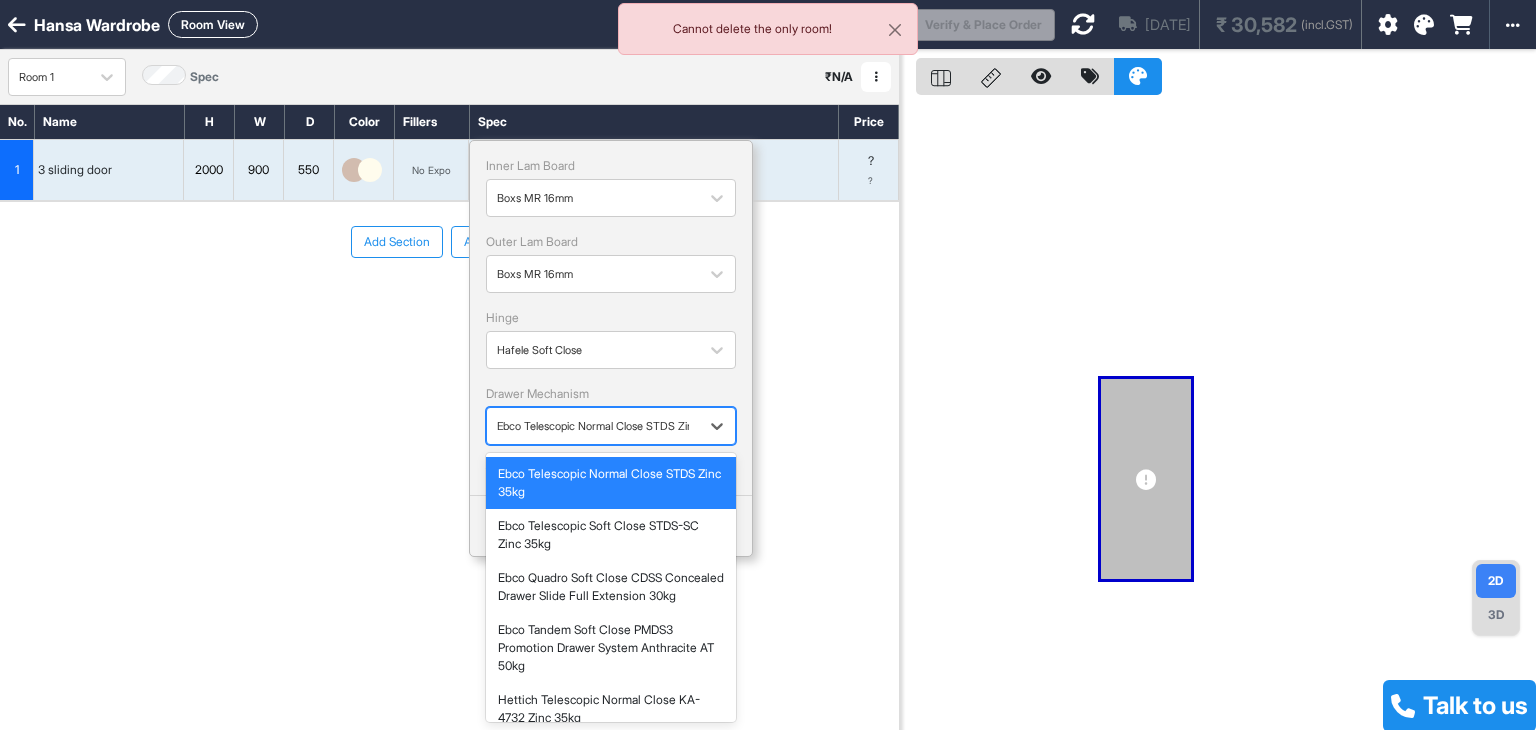 click at bounding box center [593, 426] 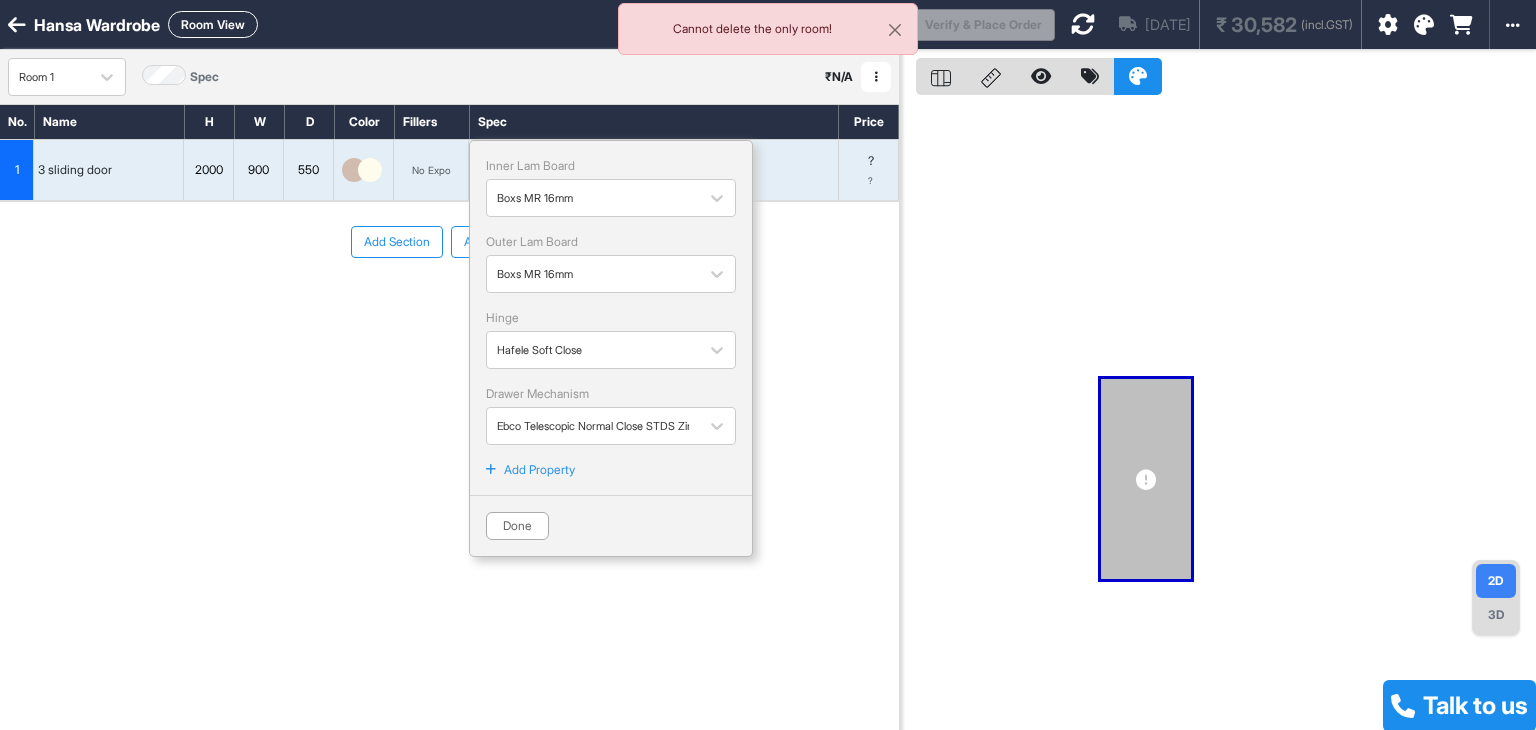 click on "No. Name H W D Color Fillers Spec Price 1 3 sliding door 2000 900 550 No Expo Boxs MR 16mm Hafele Soft Close Ebco Telescopic Normal Close STDS Zinc 35kg Inner Lam Board Boxs MR 16mm Outer Lam Board Boxs MR 16mm Hinge Hafele Soft Close Drawer Mechanism Ebco Telescopic Normal Close STDS Zinc 35kg Add Property Done ? ?
To pick up a draggable item, press the space bar.
While dragging, use the arrow keys to move the item.
Press space again to drop the item in its new position, or press escape to cancel.
Add Section Add Modules" at bounding box center (449, 396) 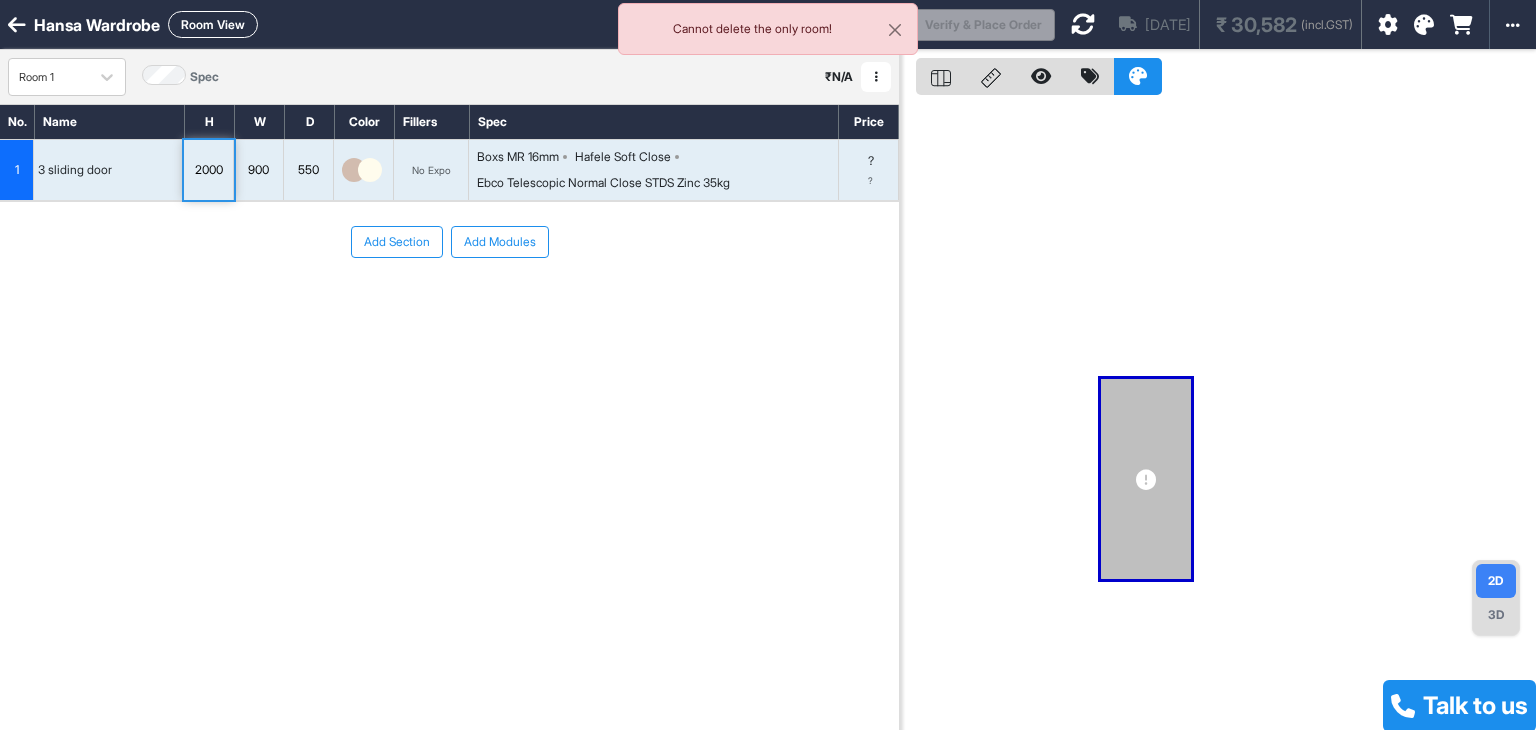click on "2000" at bounding box center [208, 170] 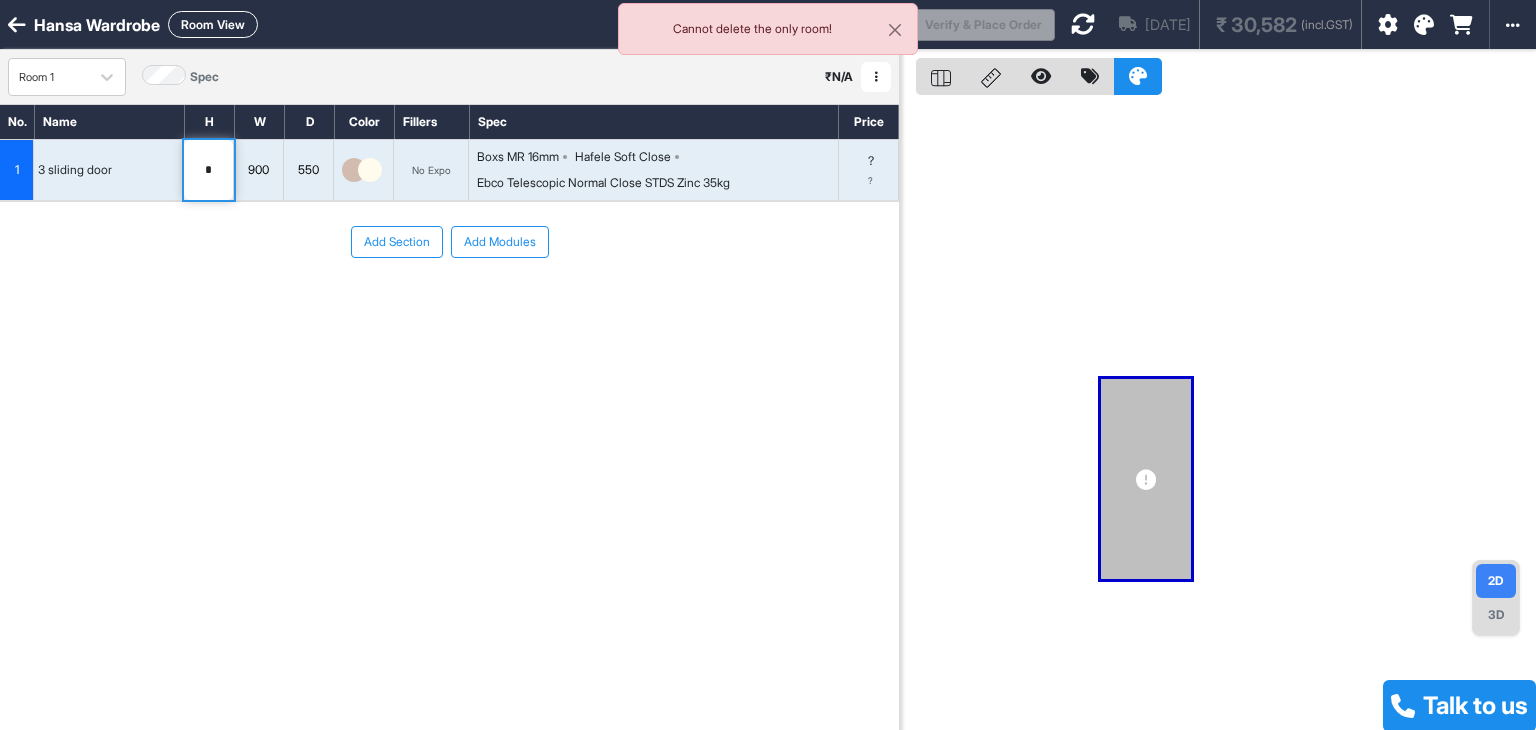 drag, startPoint x: 212, startPoint y: 169, endPoint x: 491, endPoint y: 162, distance: 279.0878 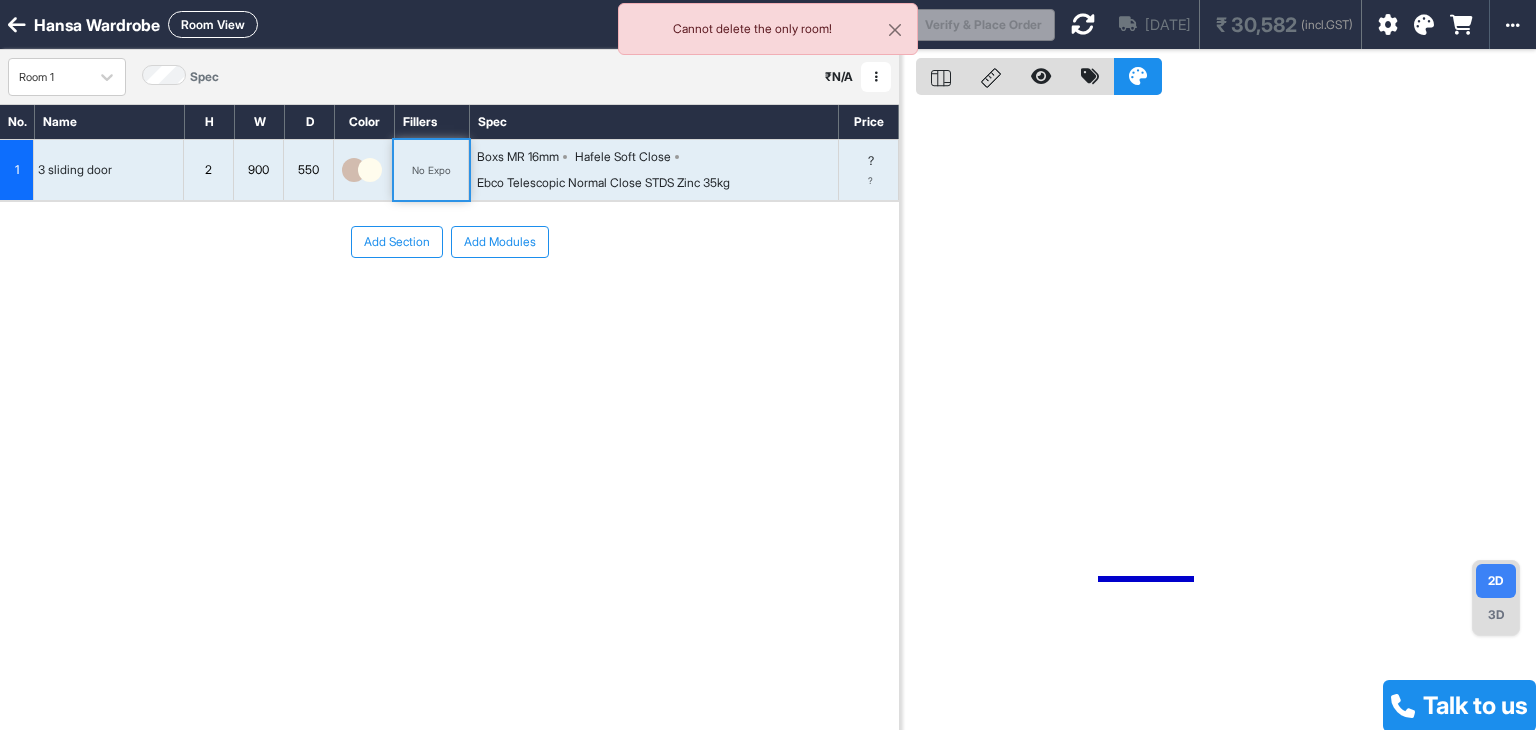 click on "No Expo" at bounding box center (431, 170) 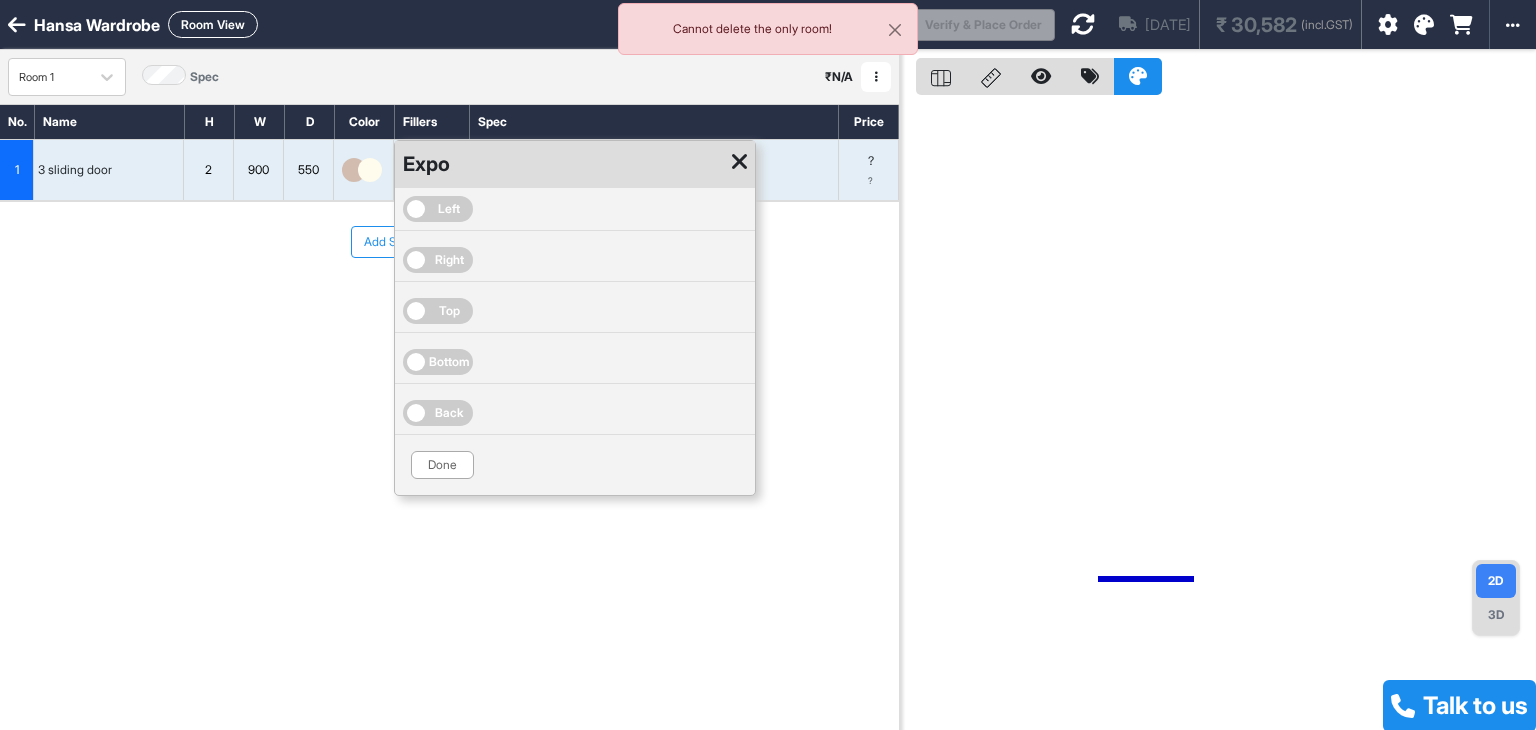 click at bounding box center [739, 164] 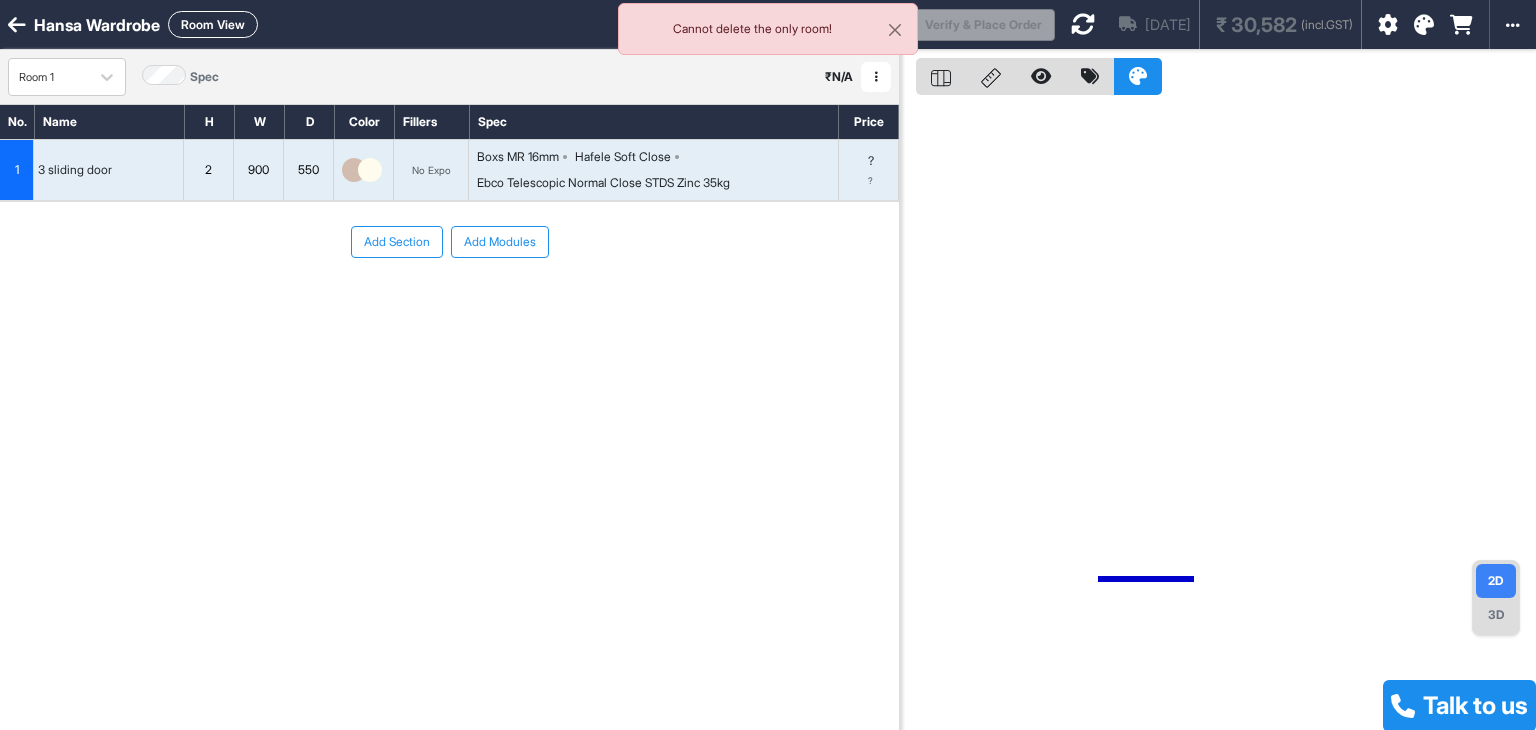 click on "2" at bounding box center [208, 170] 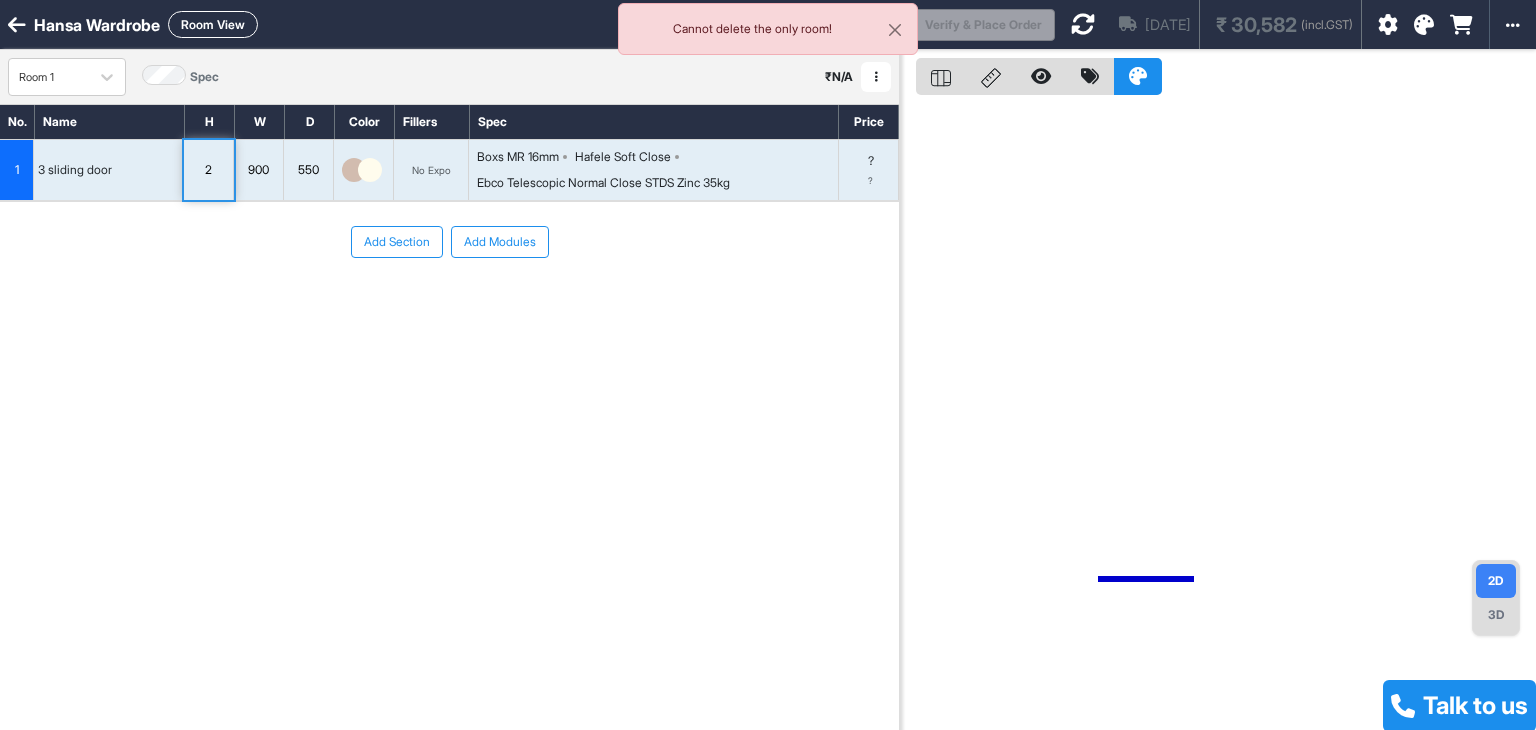 click on "2" at bounding box center (208, 170) 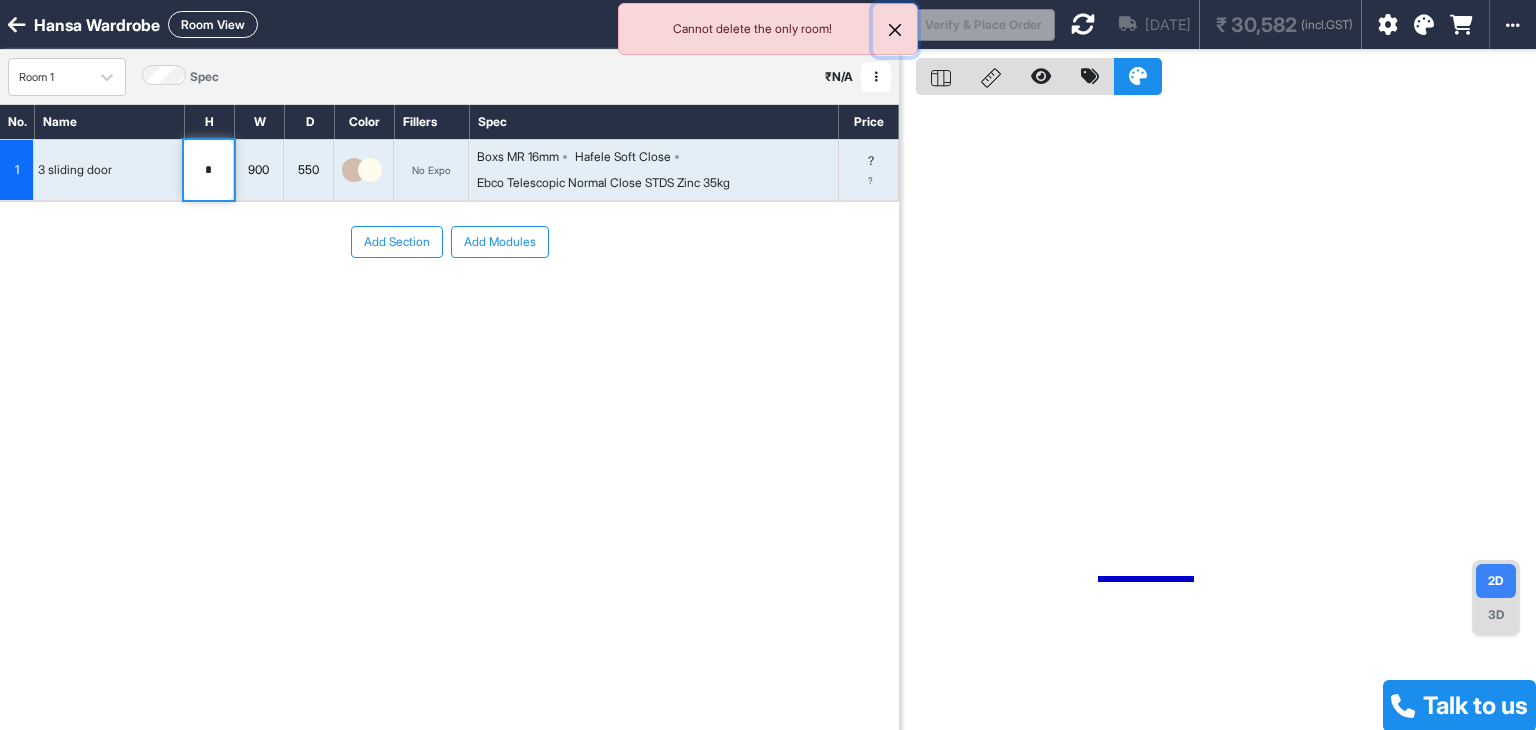 click at bounding box center (895, 30) 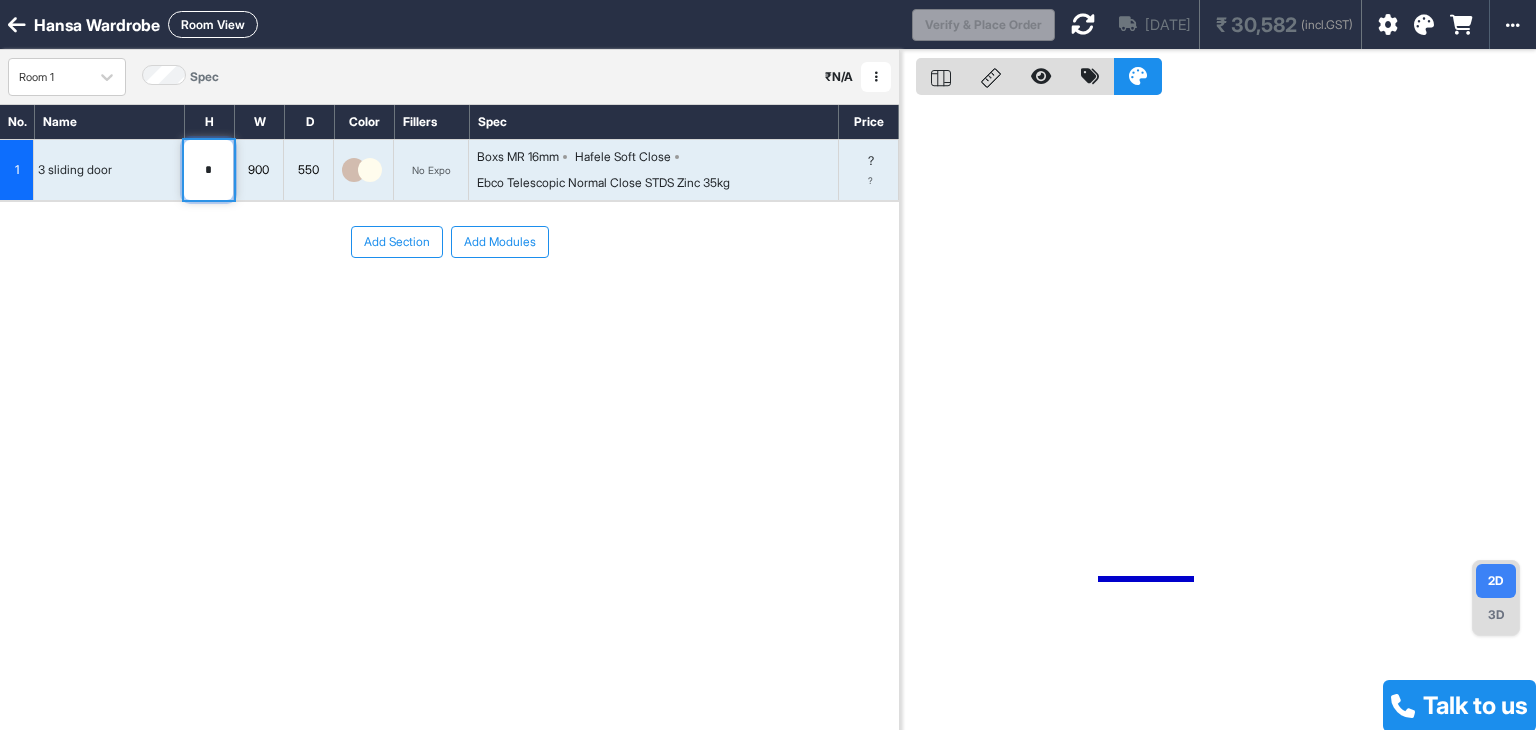 click on "*" at bounding box center (208, 170) 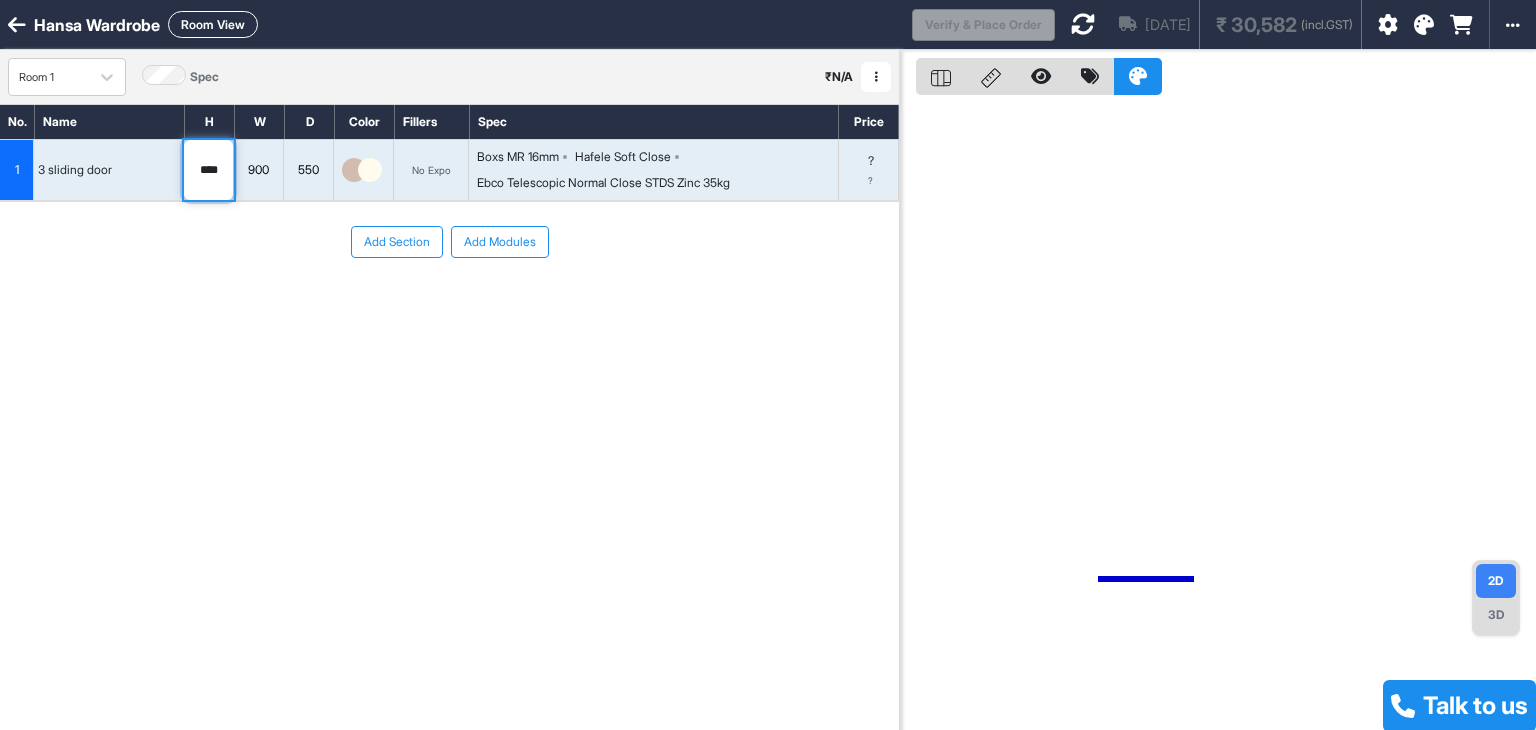 type on "****" 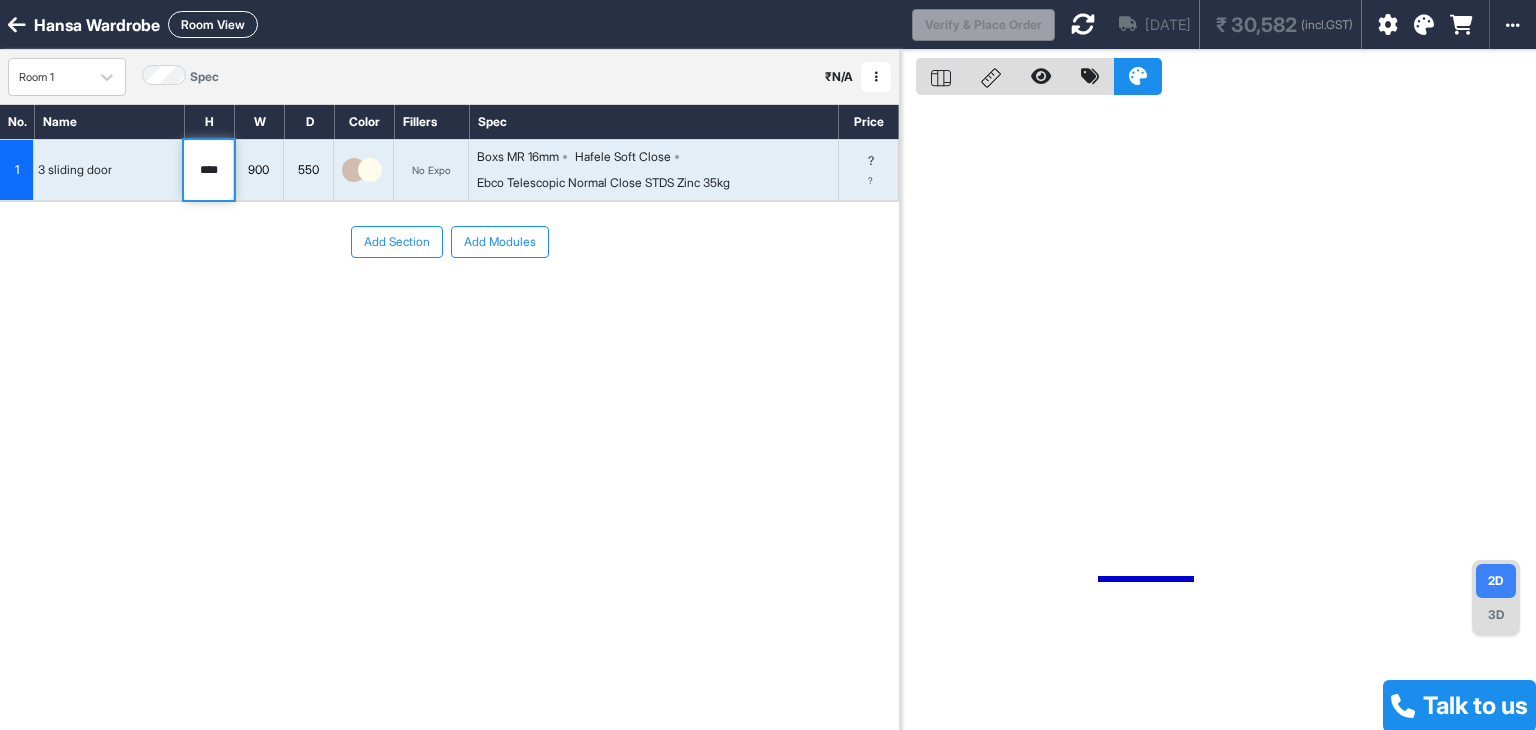 click on "900" at bounding box center [258, 170] 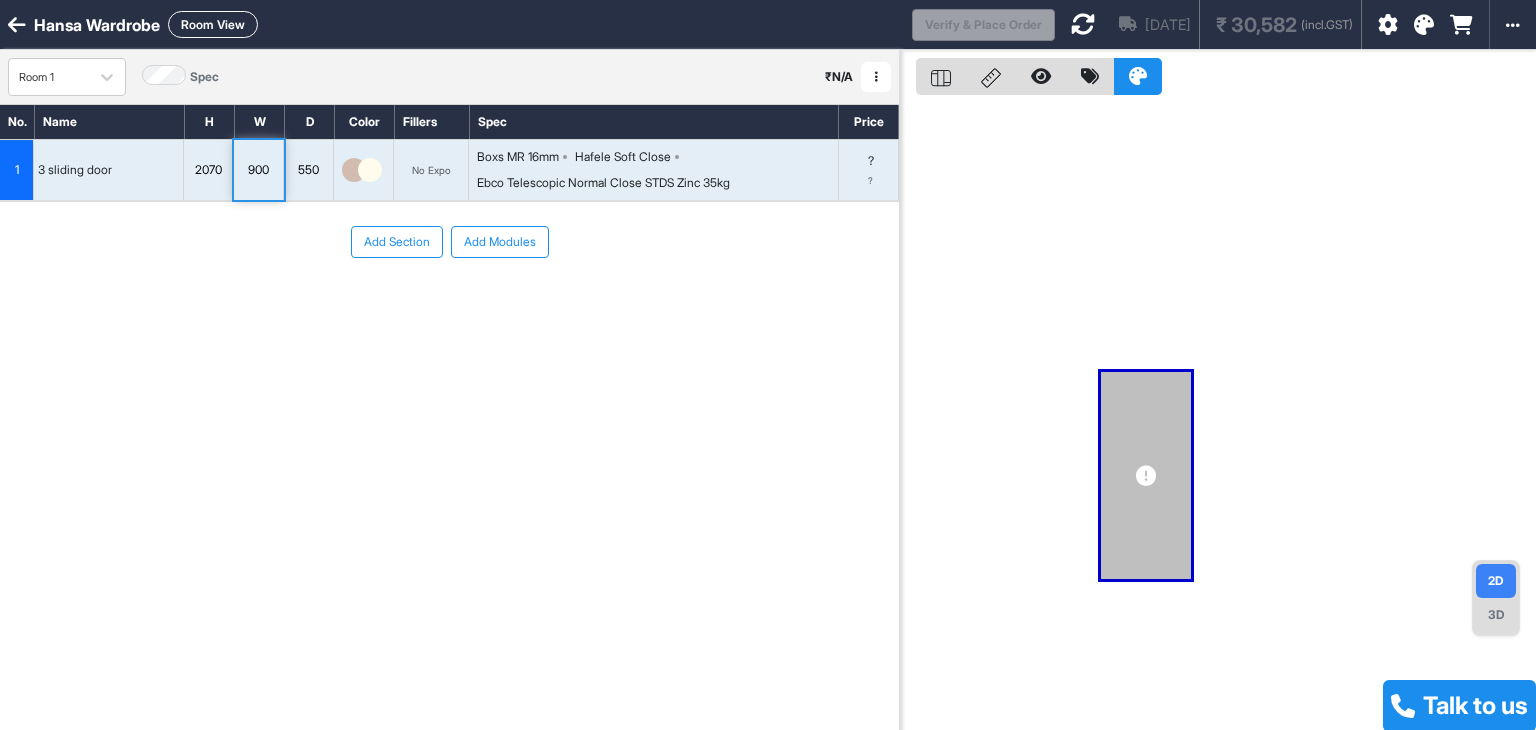 click on "900" at bounding box center (258, 170) 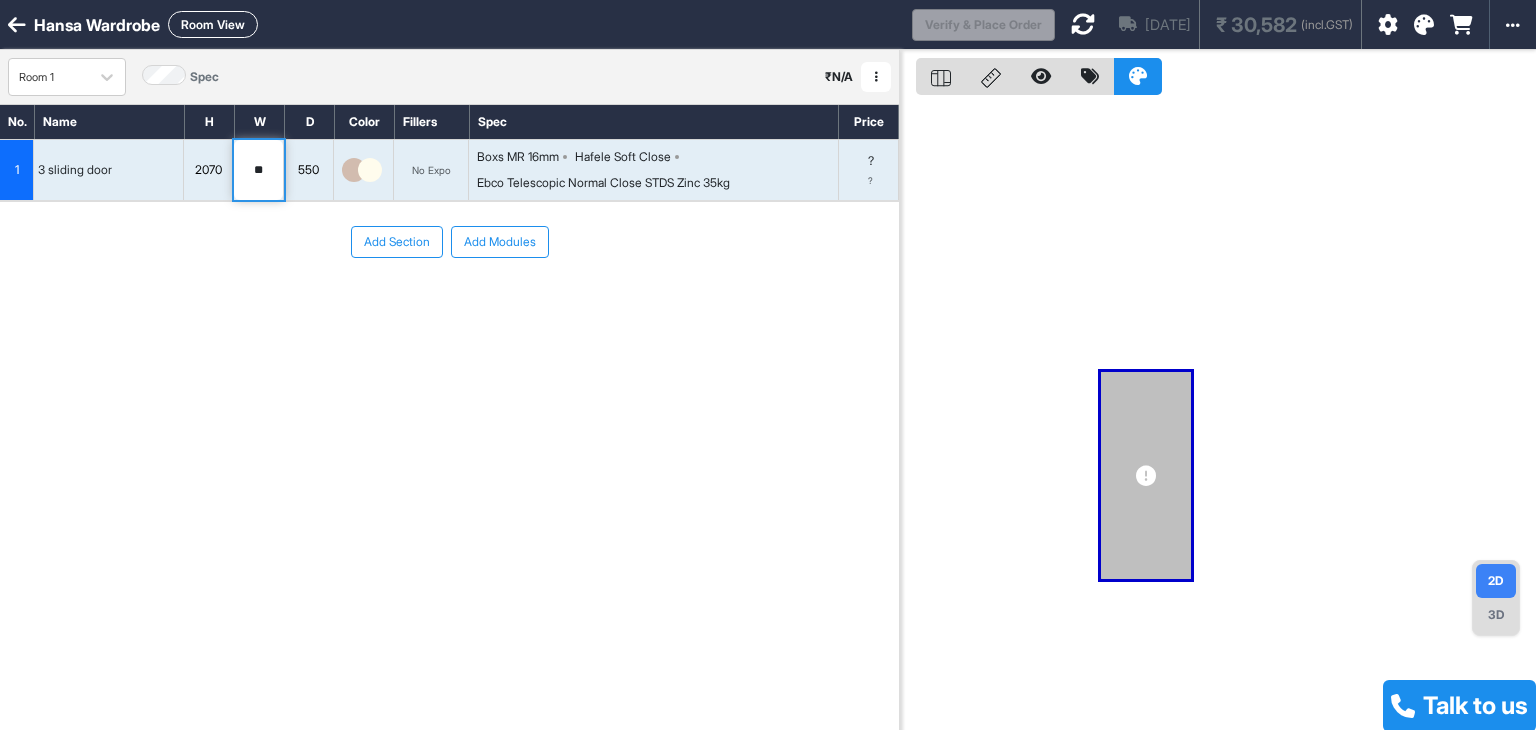 type on "*" 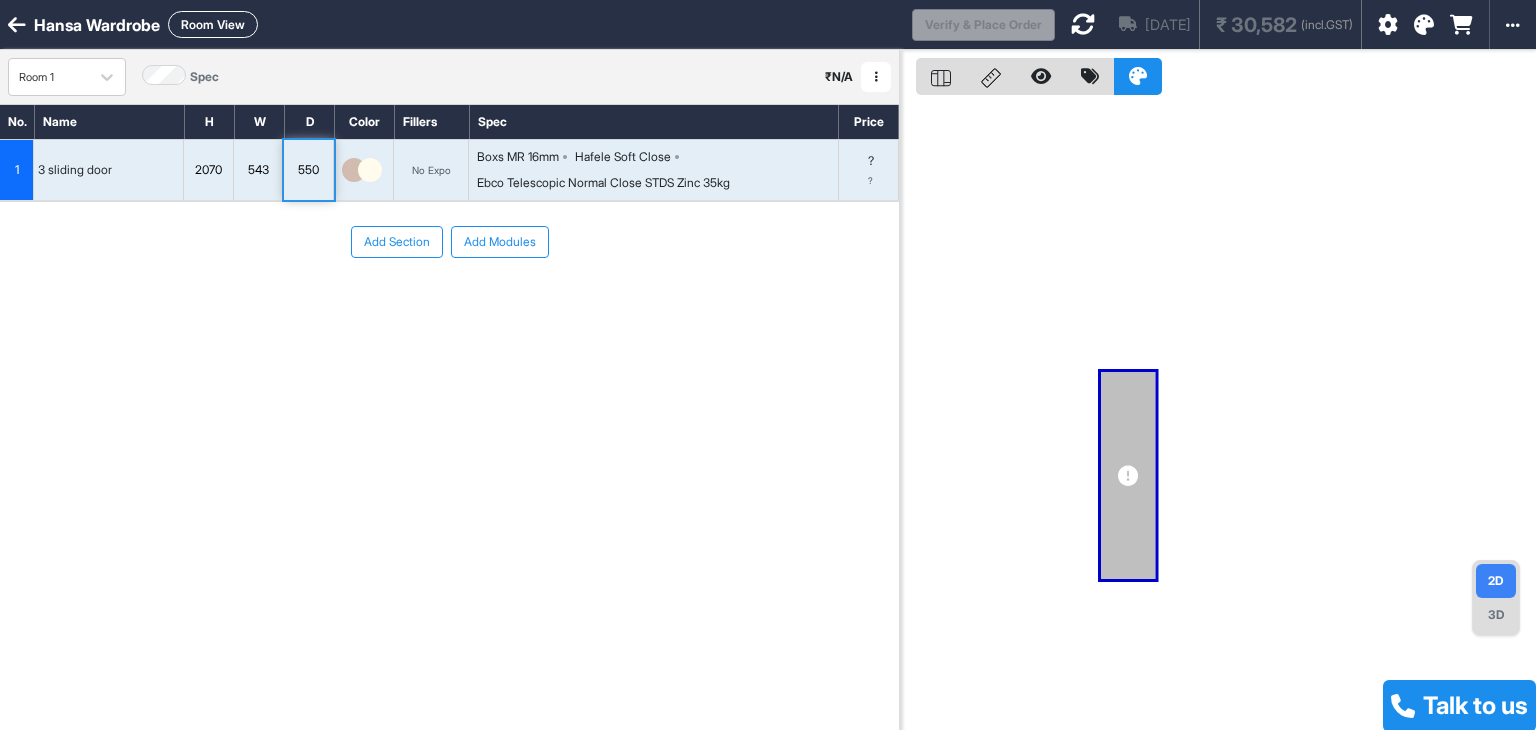click on "543" at bounding box center [258, 170] 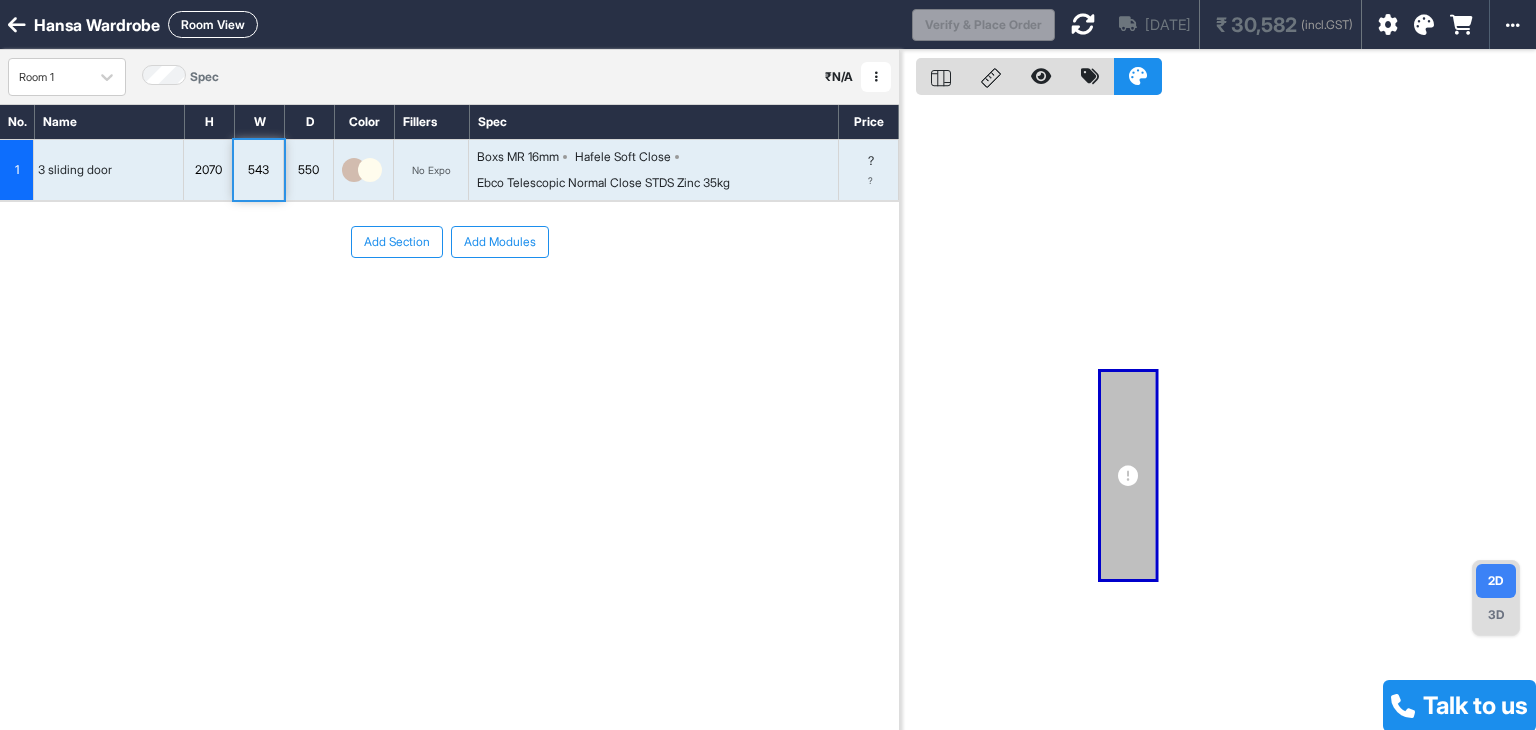 click on "543" at bounding box center (258, 170) 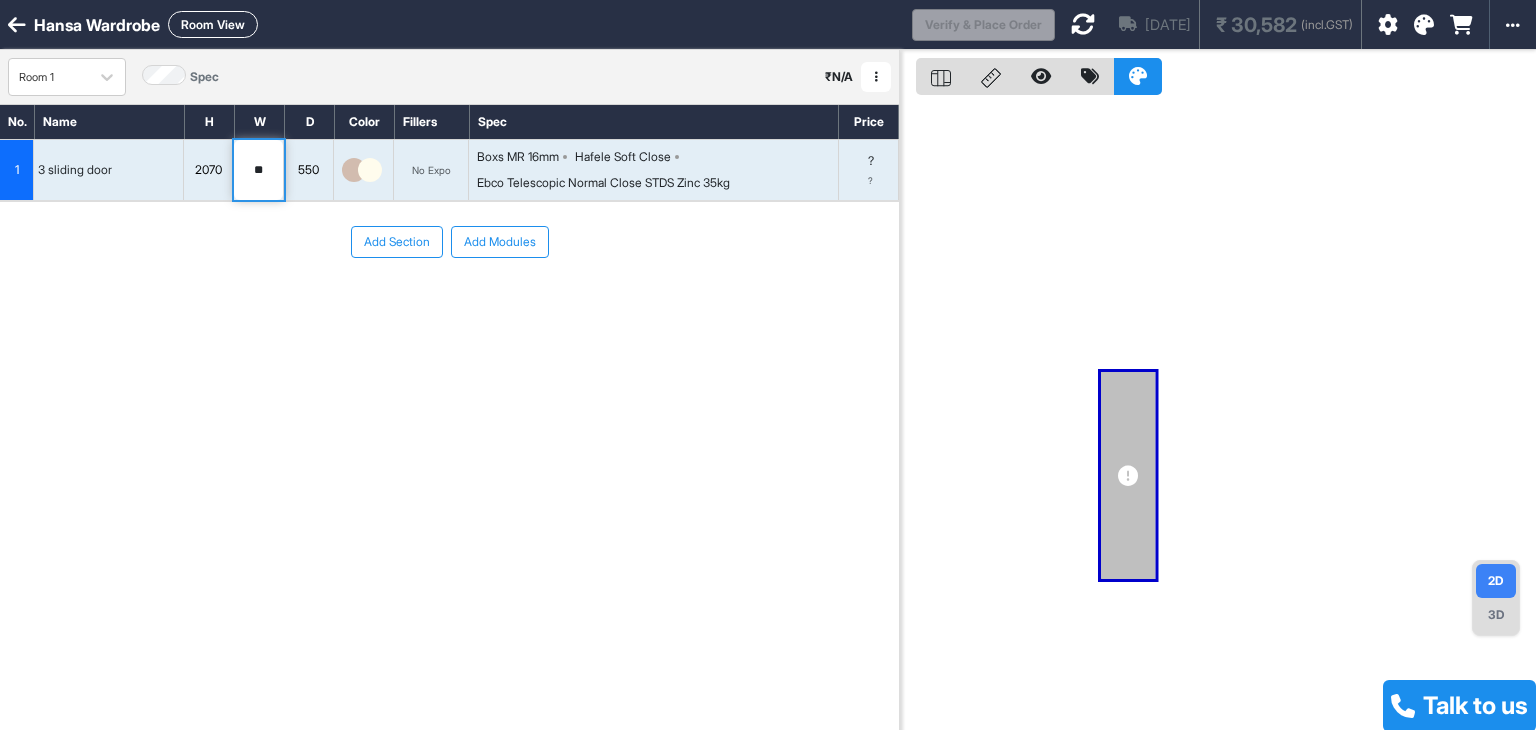 type on "*" 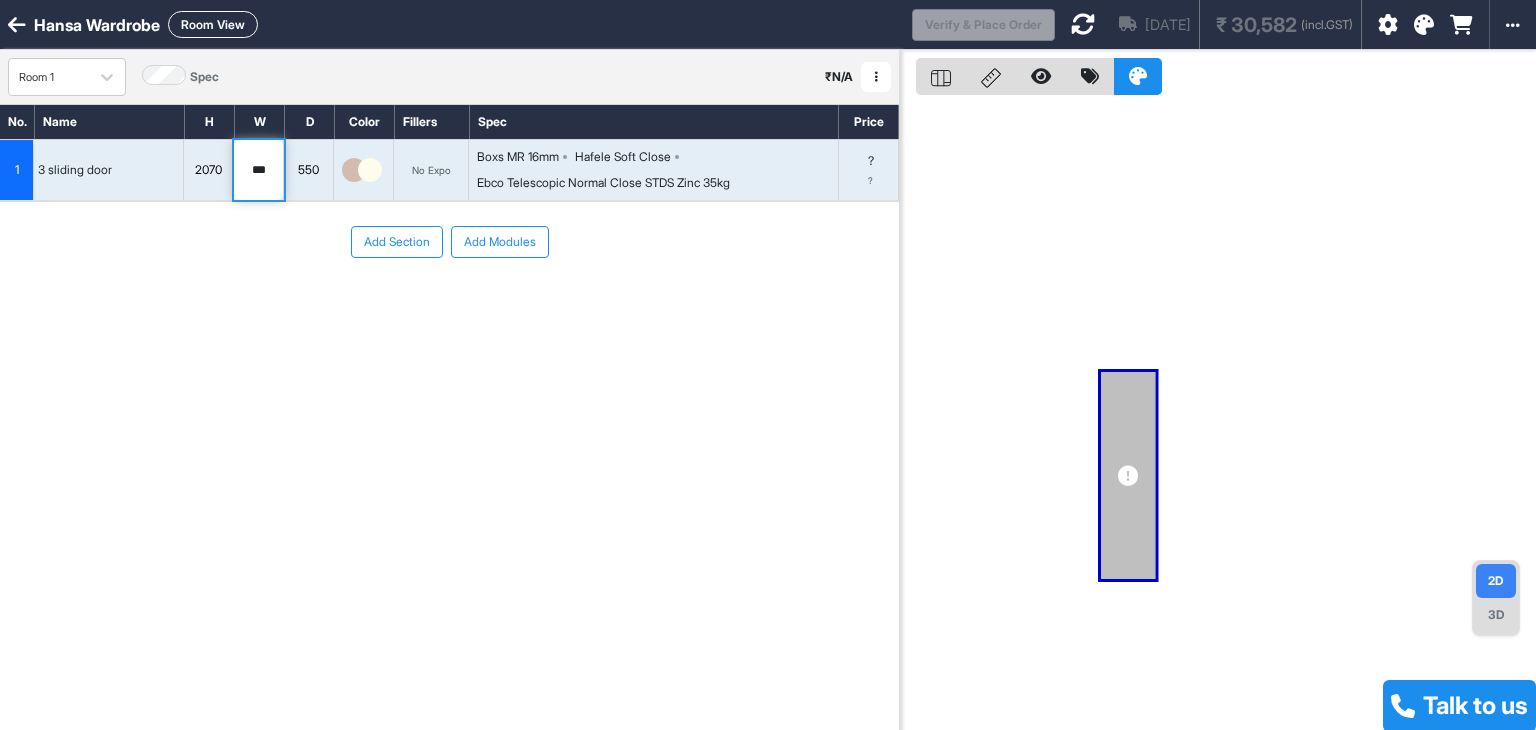 type on "****" 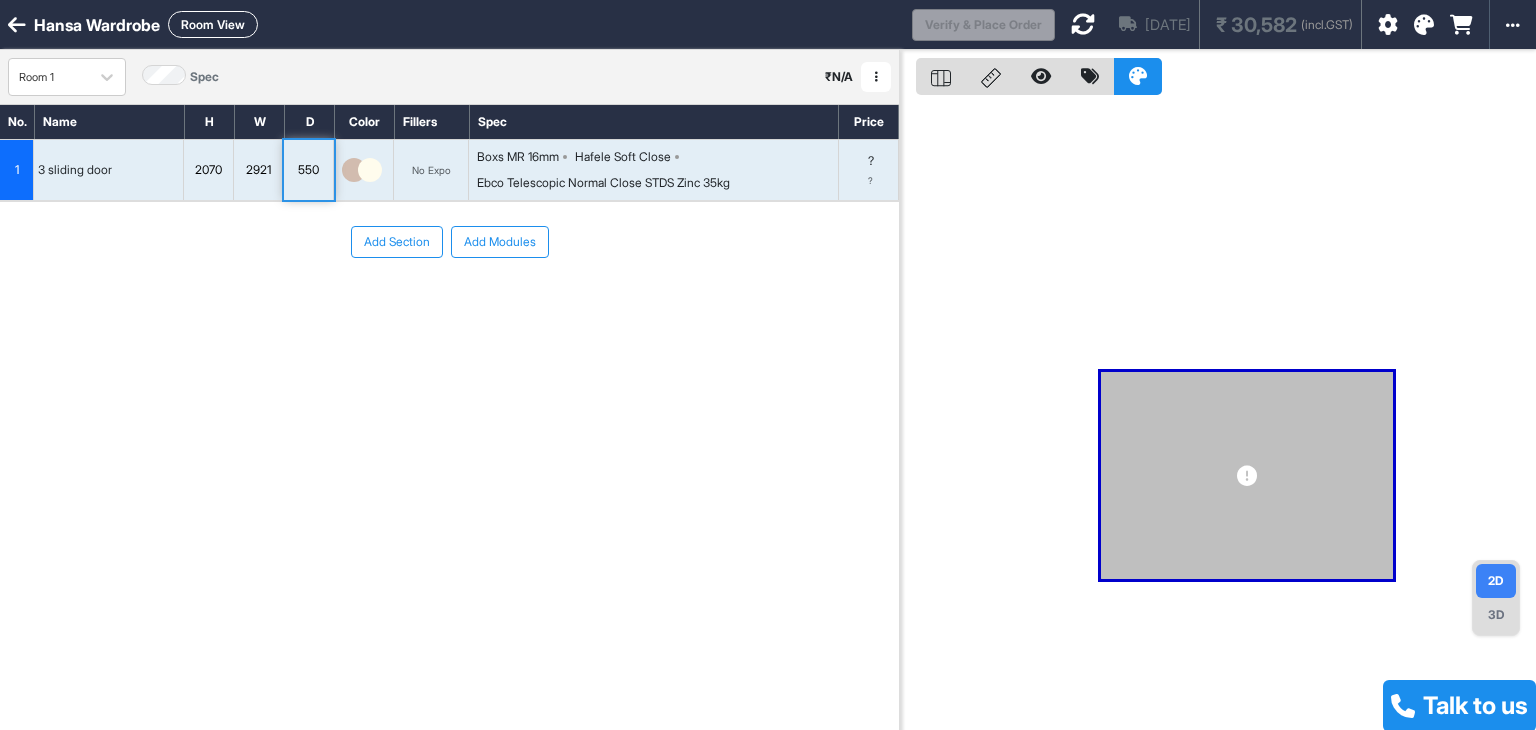 click on "550" at bounding box center [308, 170] 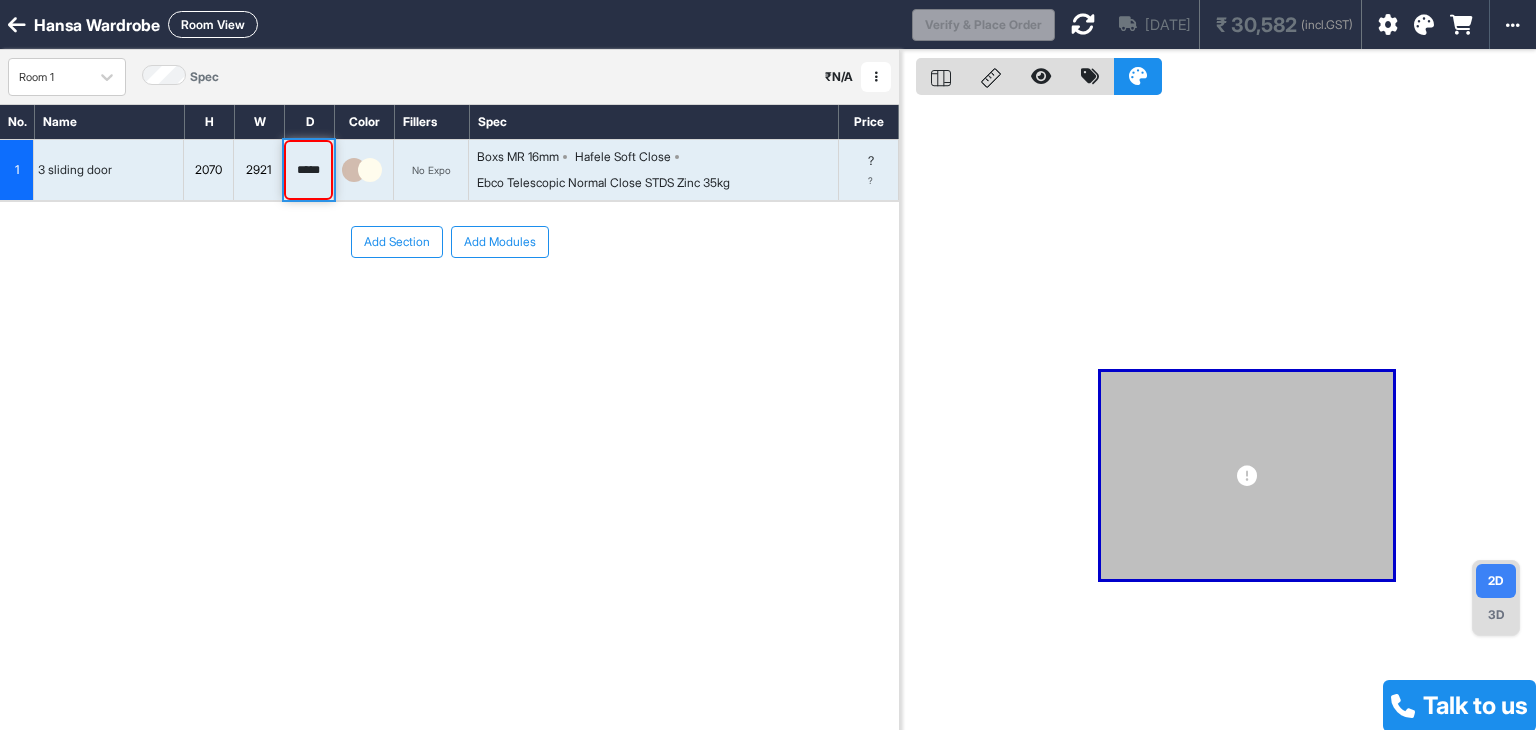 scroll, scrollTop: 0, scrollLeft: 0, axis: both 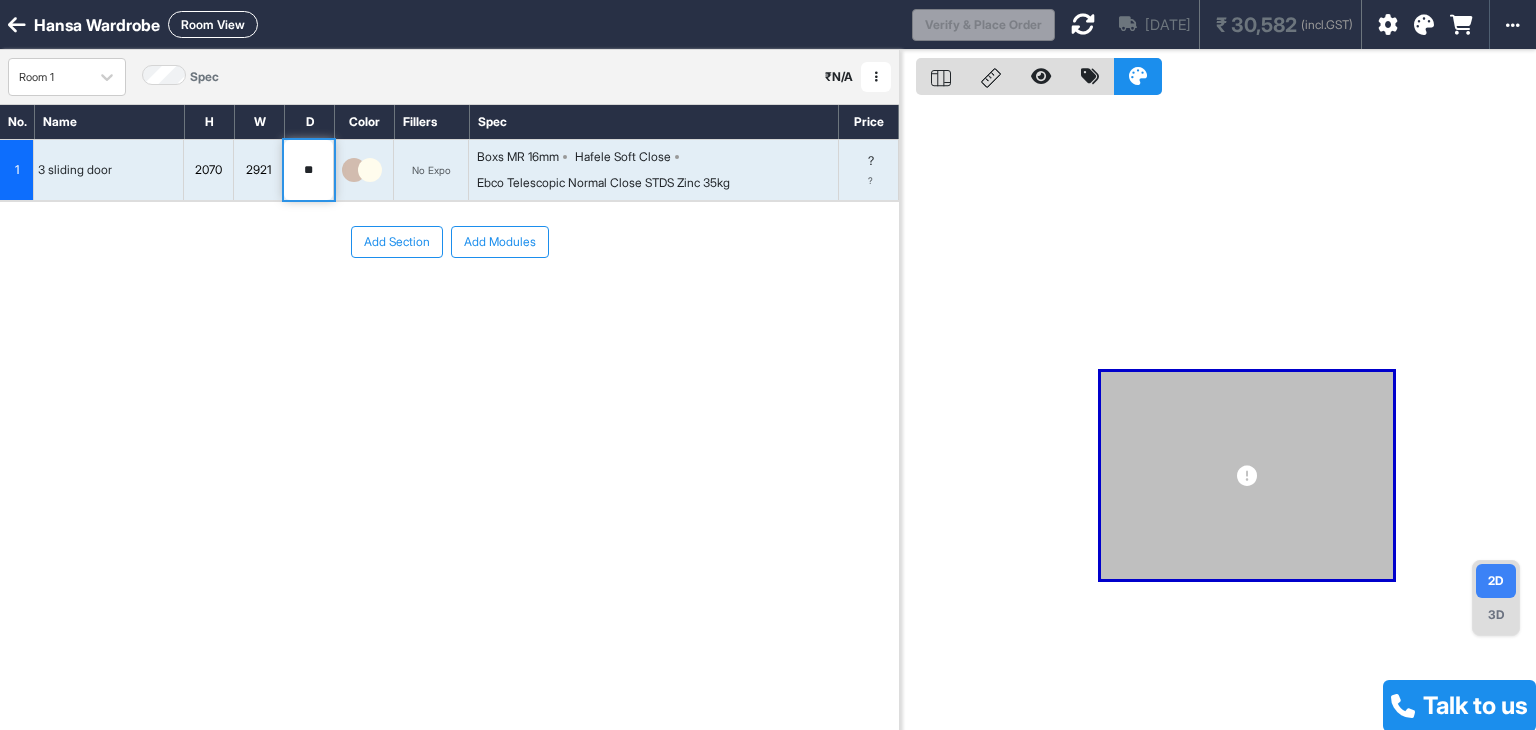 type on "*" 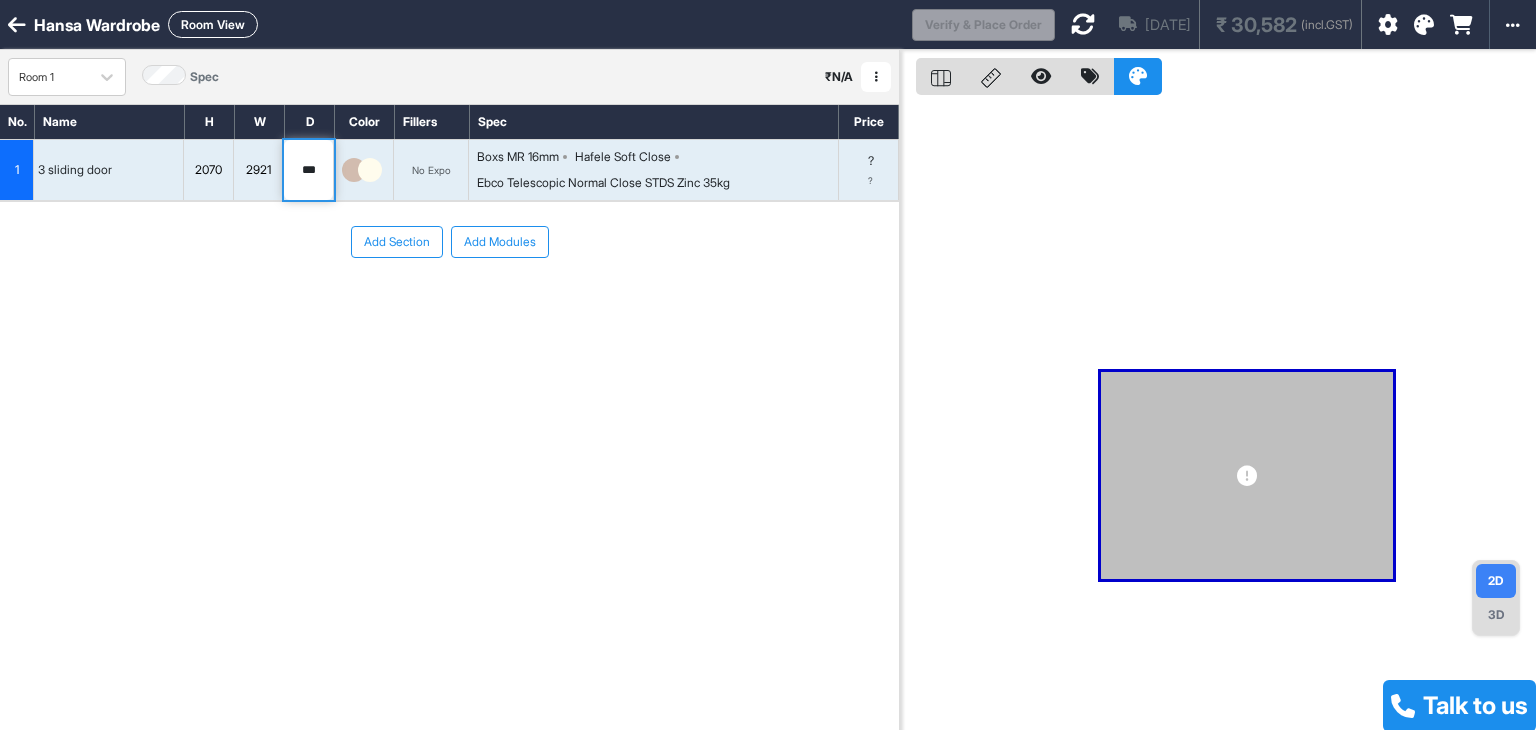 type on "***" 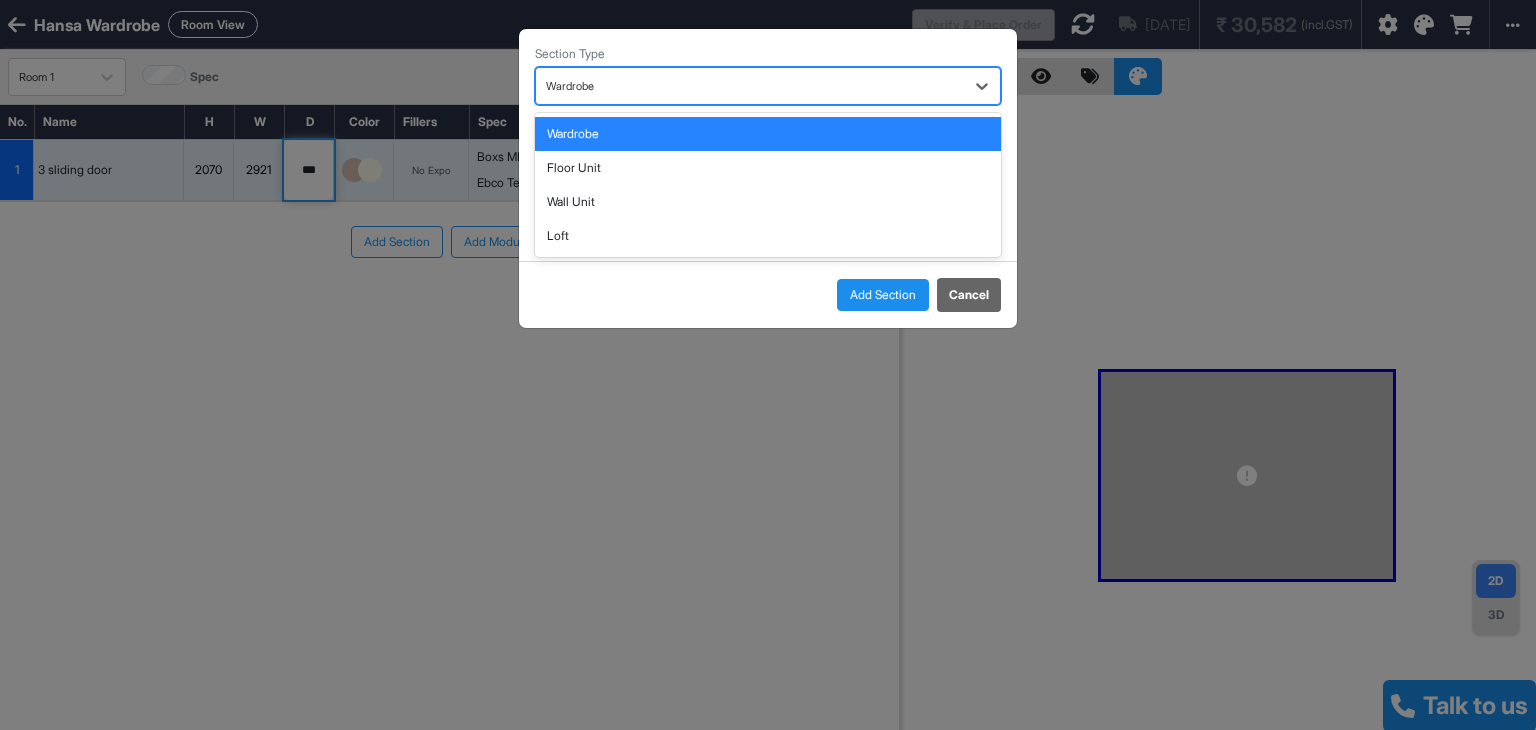 click at bounding box center [750, 86] 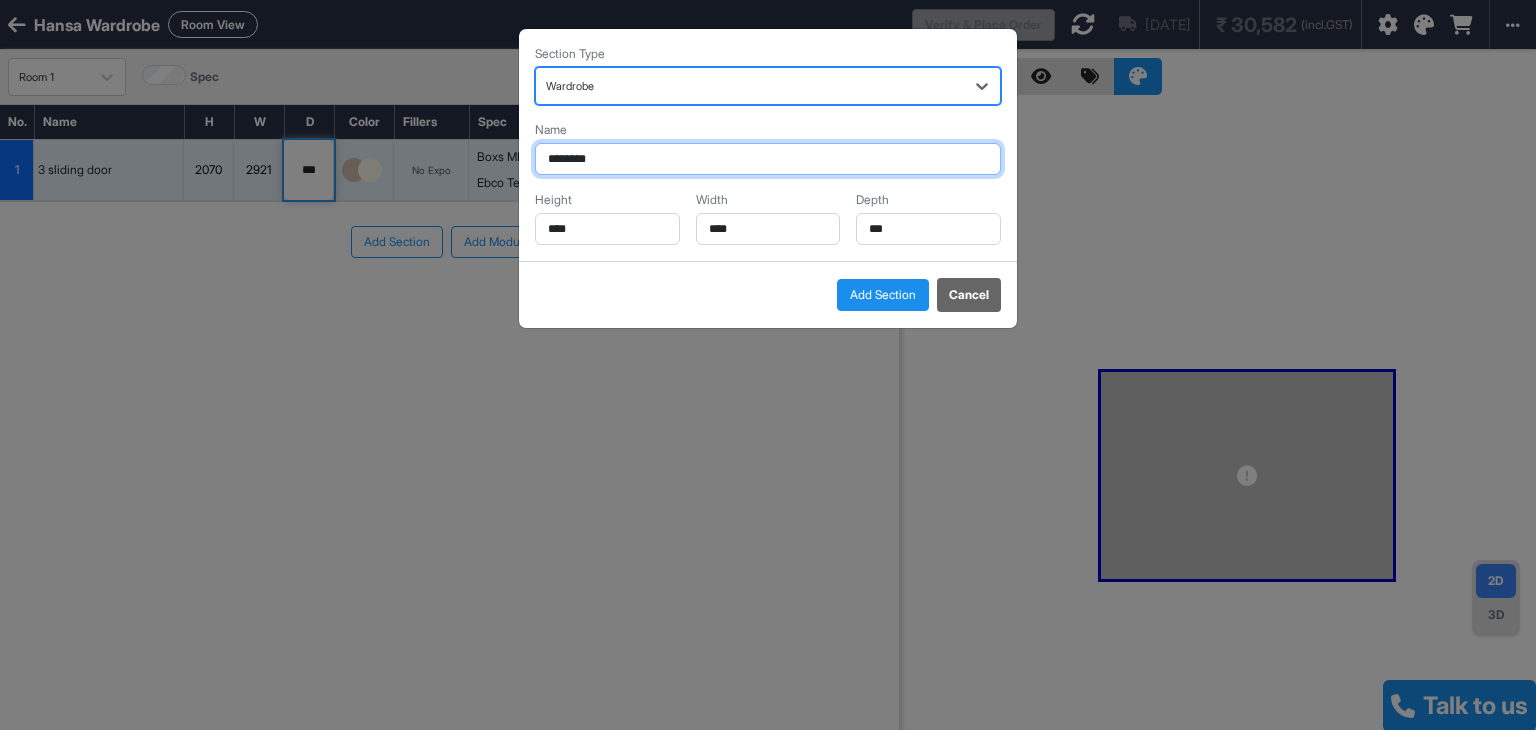 click on "********" at bounding box center (768, 159) 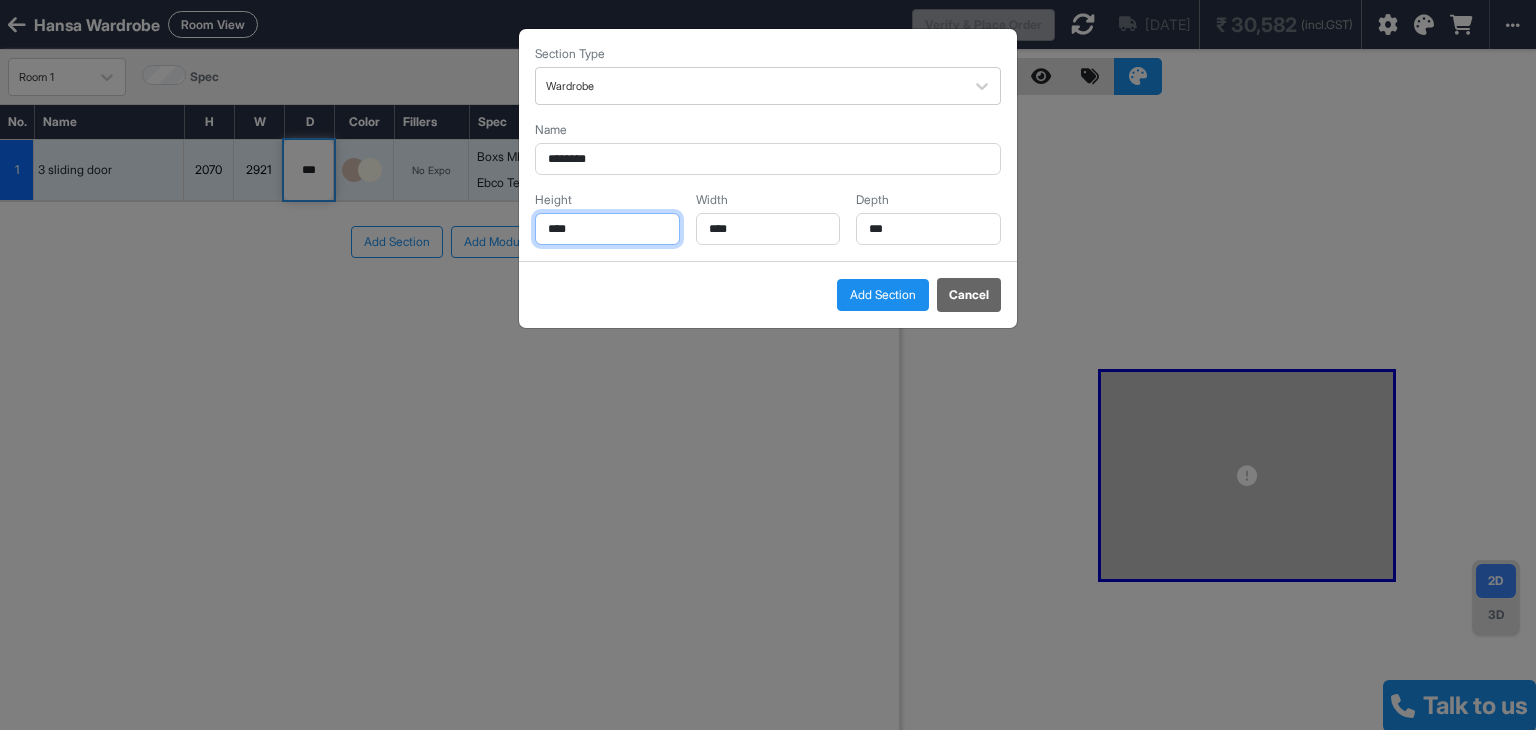 click on "****" at bounding box center [607, 229] 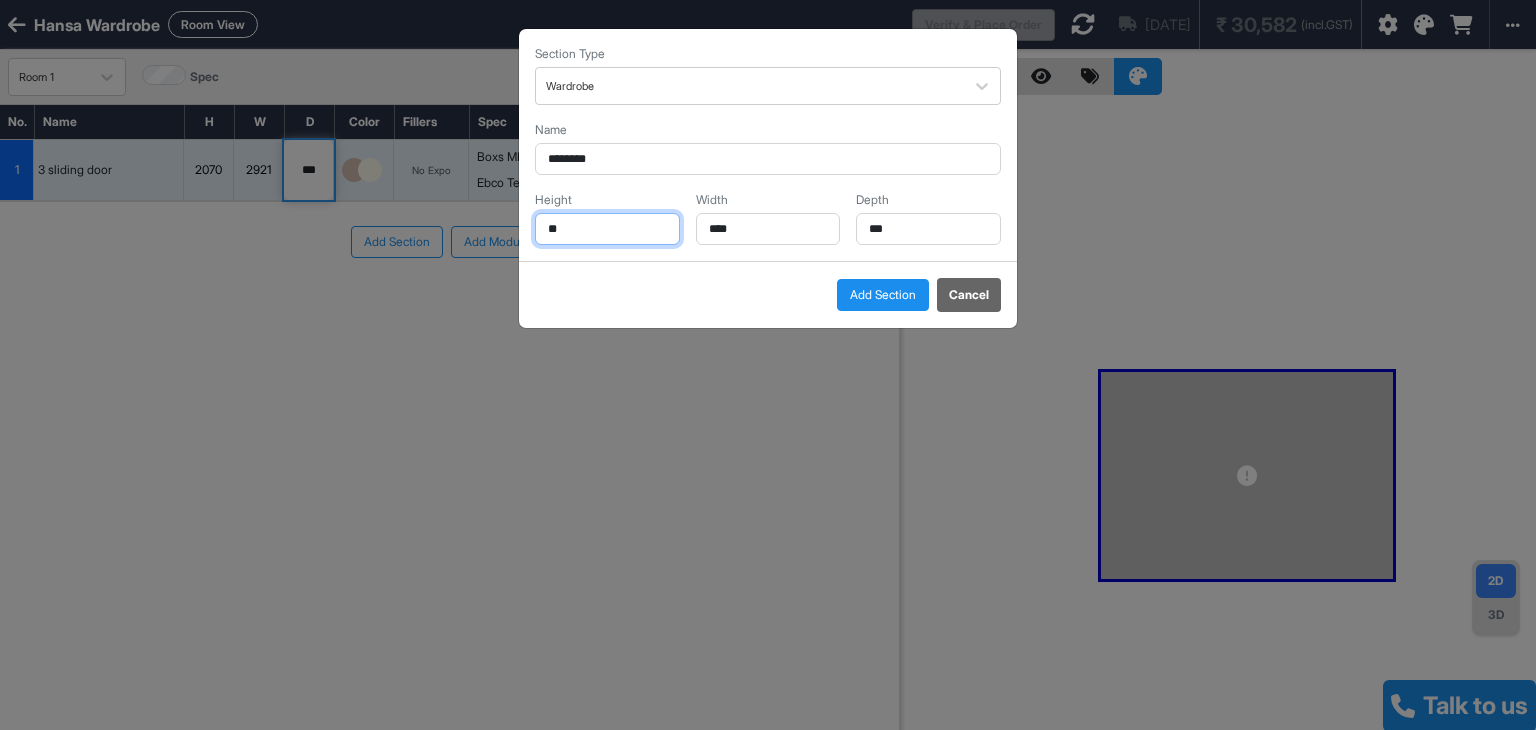 type on "*" 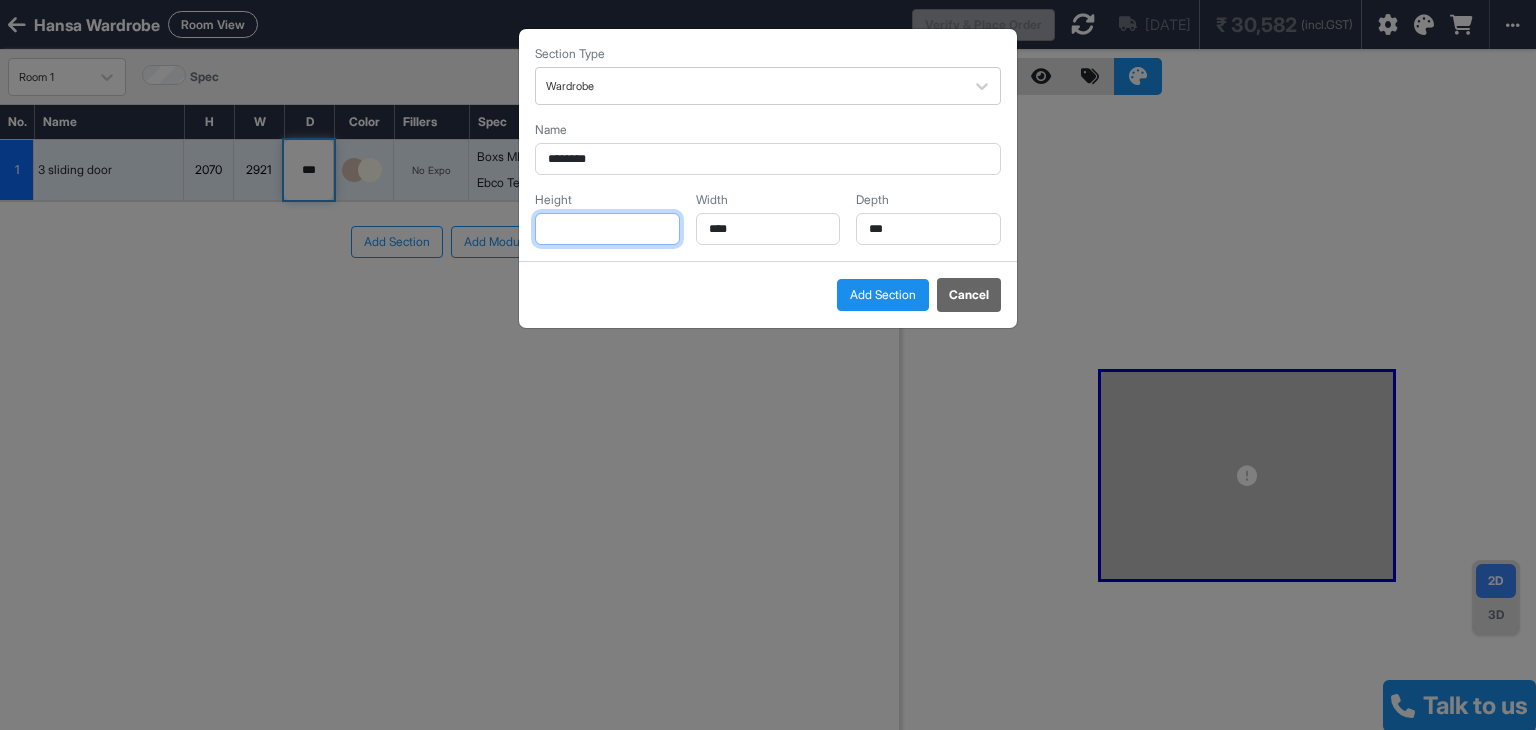 type 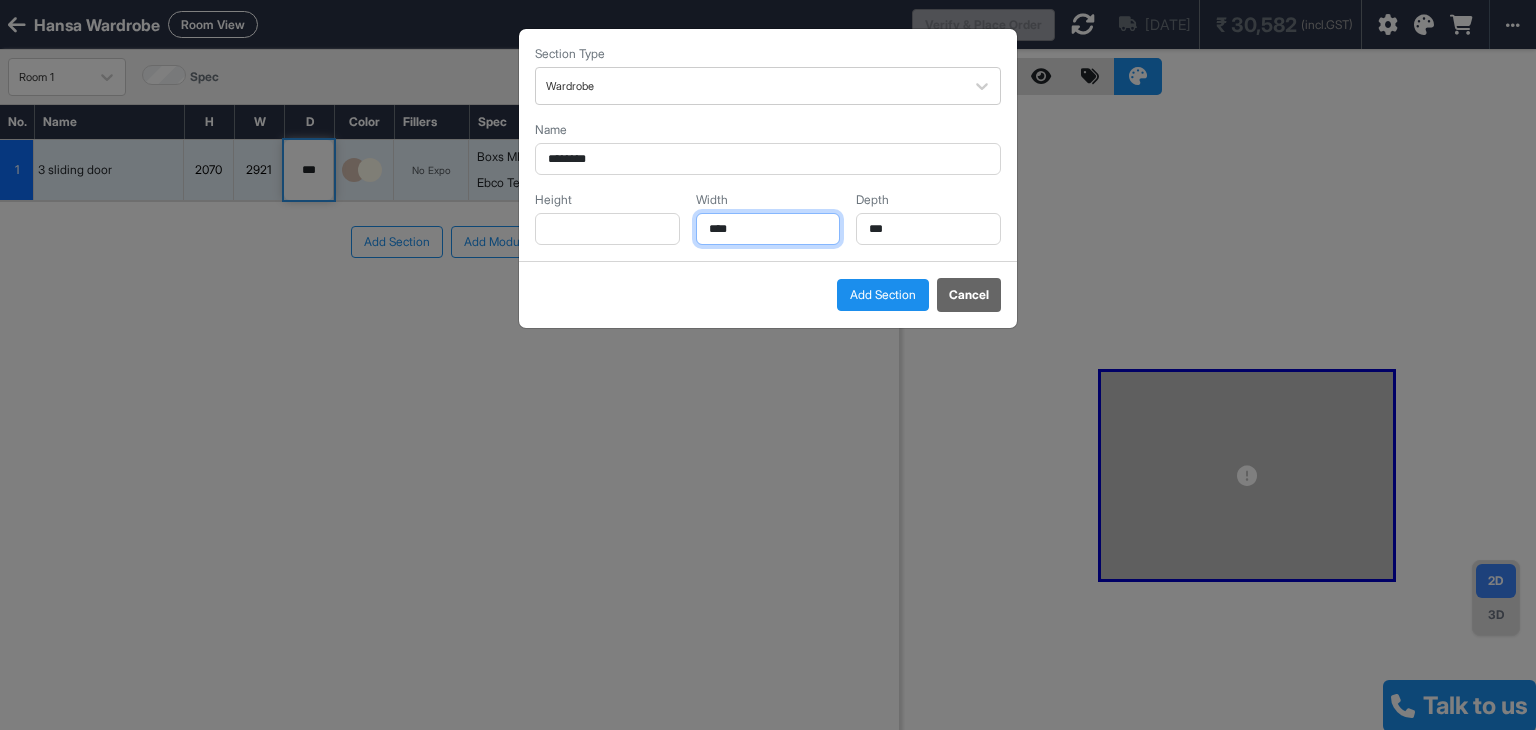 click on "****" at bounding box center [768, 229] 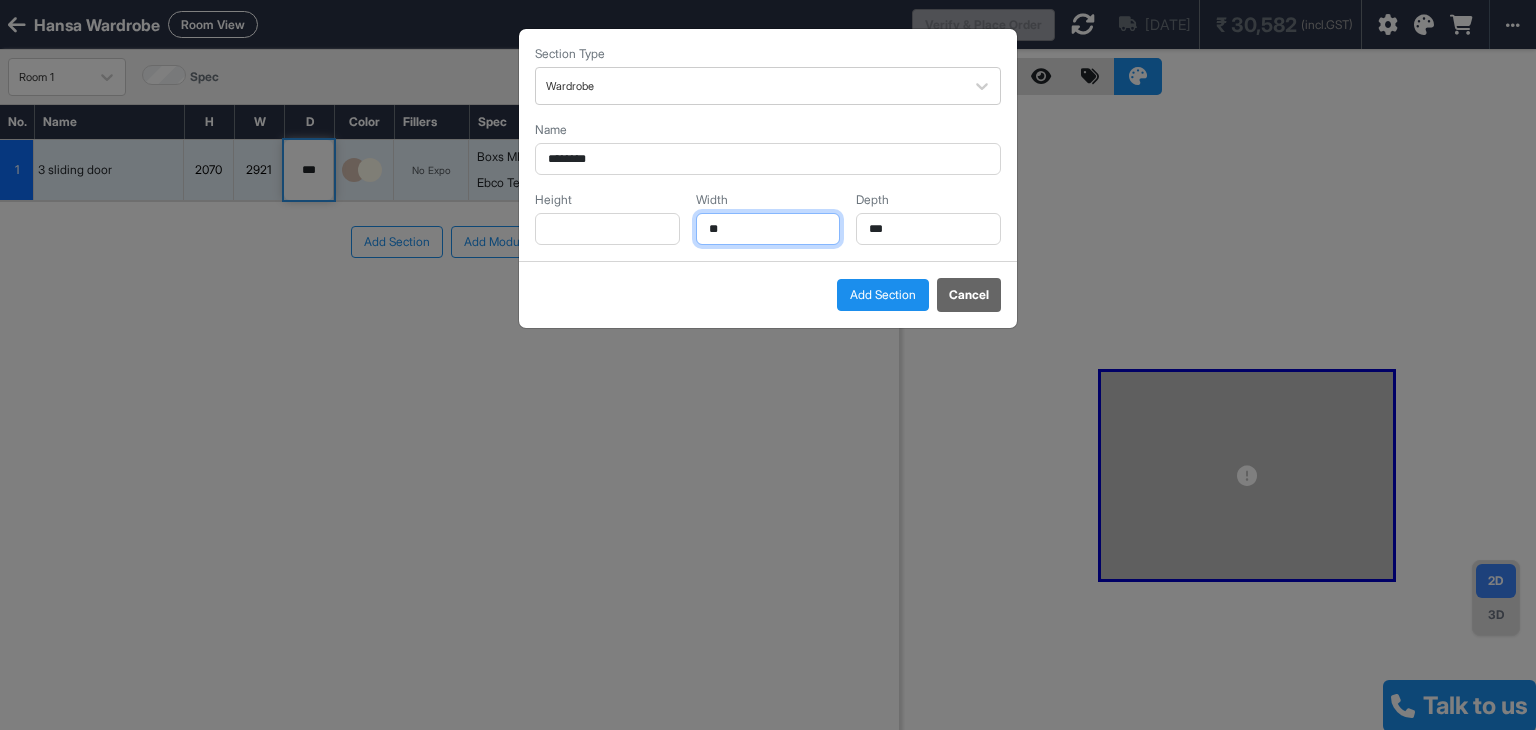 type on "*" 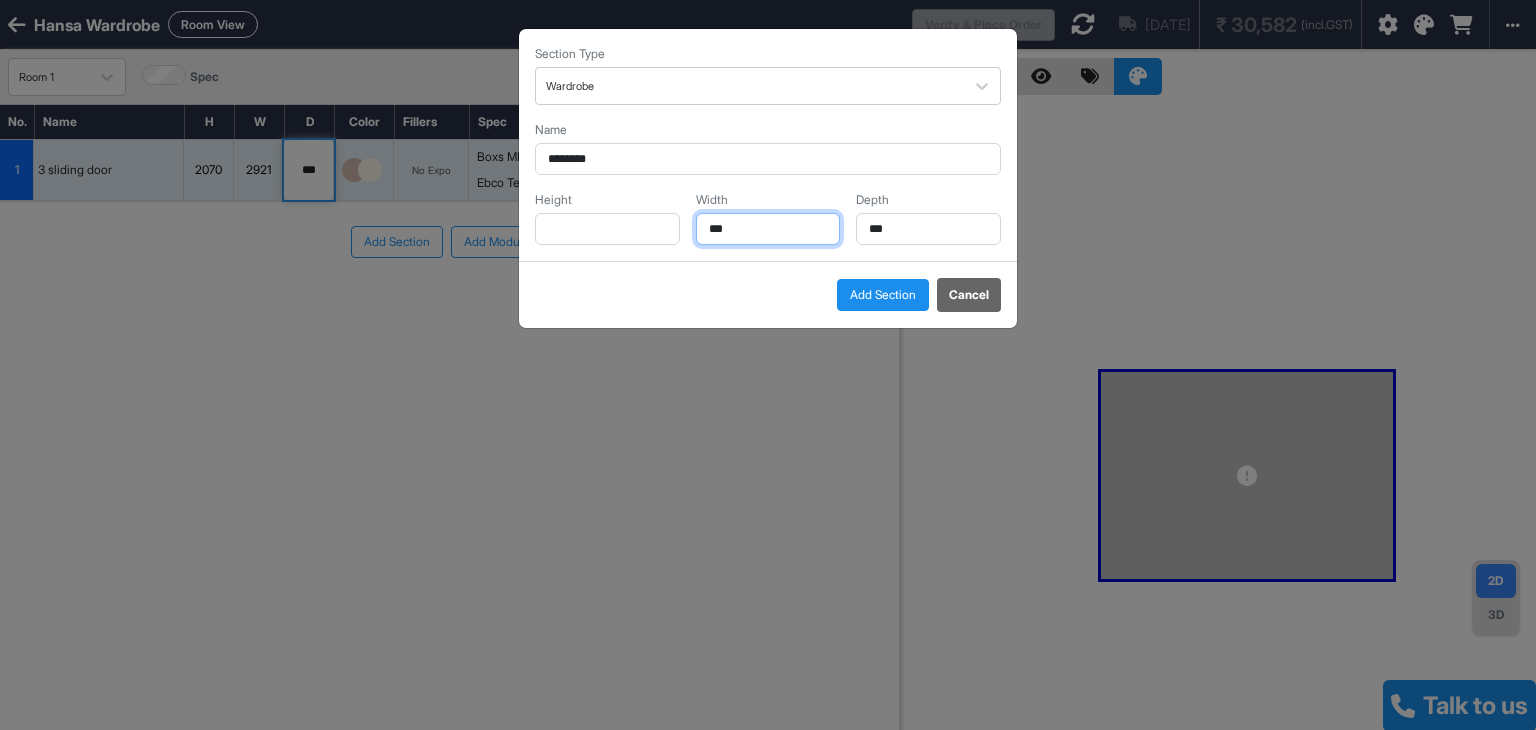 type on "***" 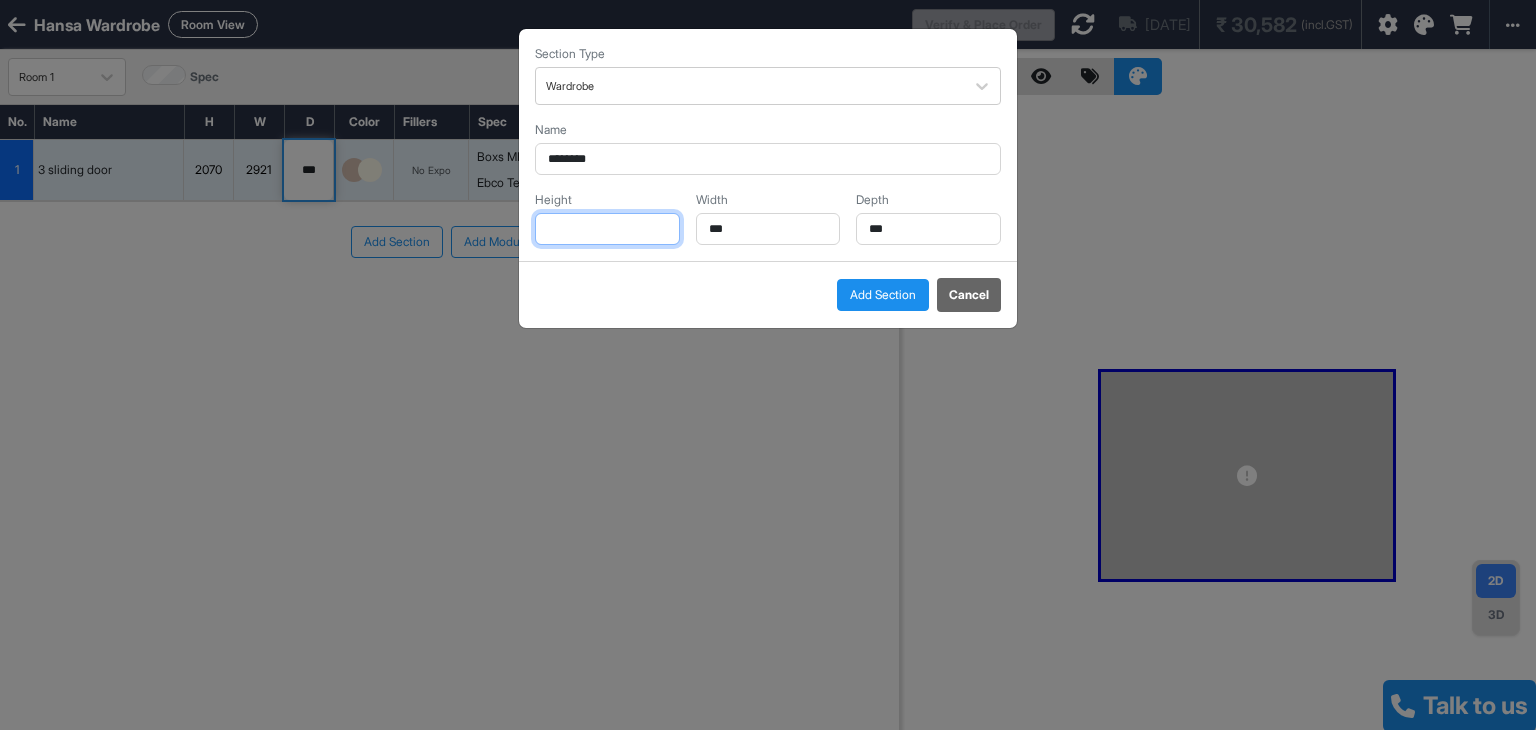 click at bounding box center [607, 229] 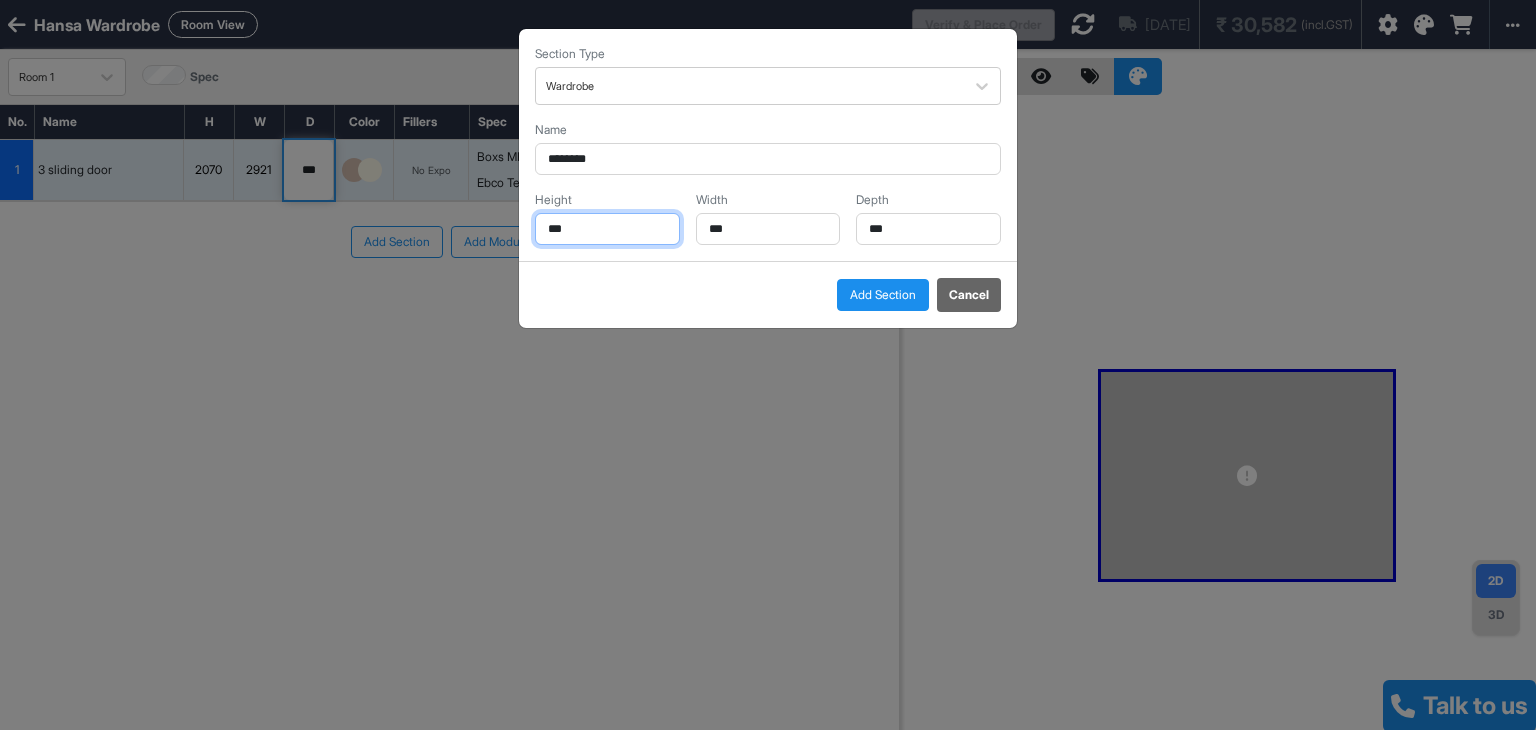 type on "***" 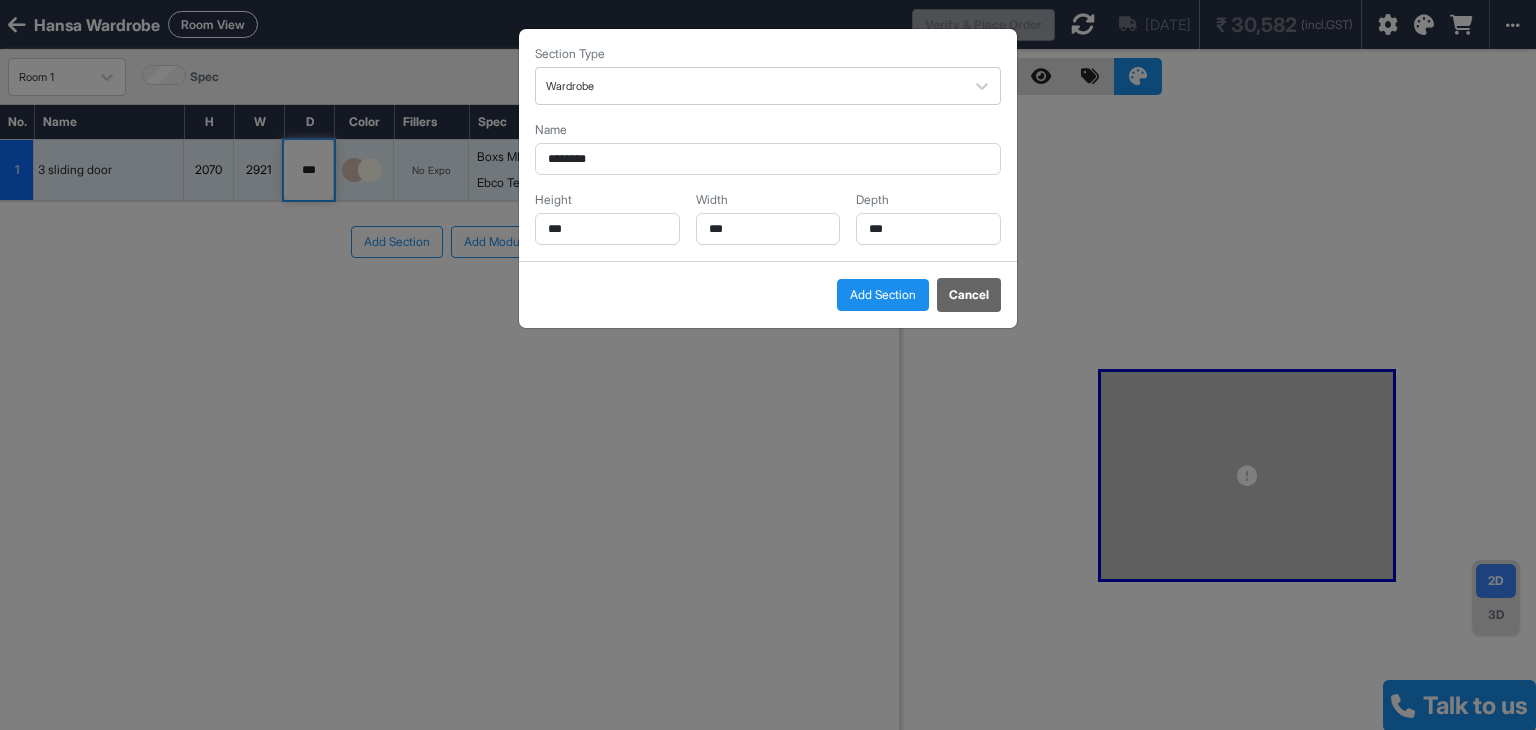 click on "Add Section" at bounding box center [883, 295] 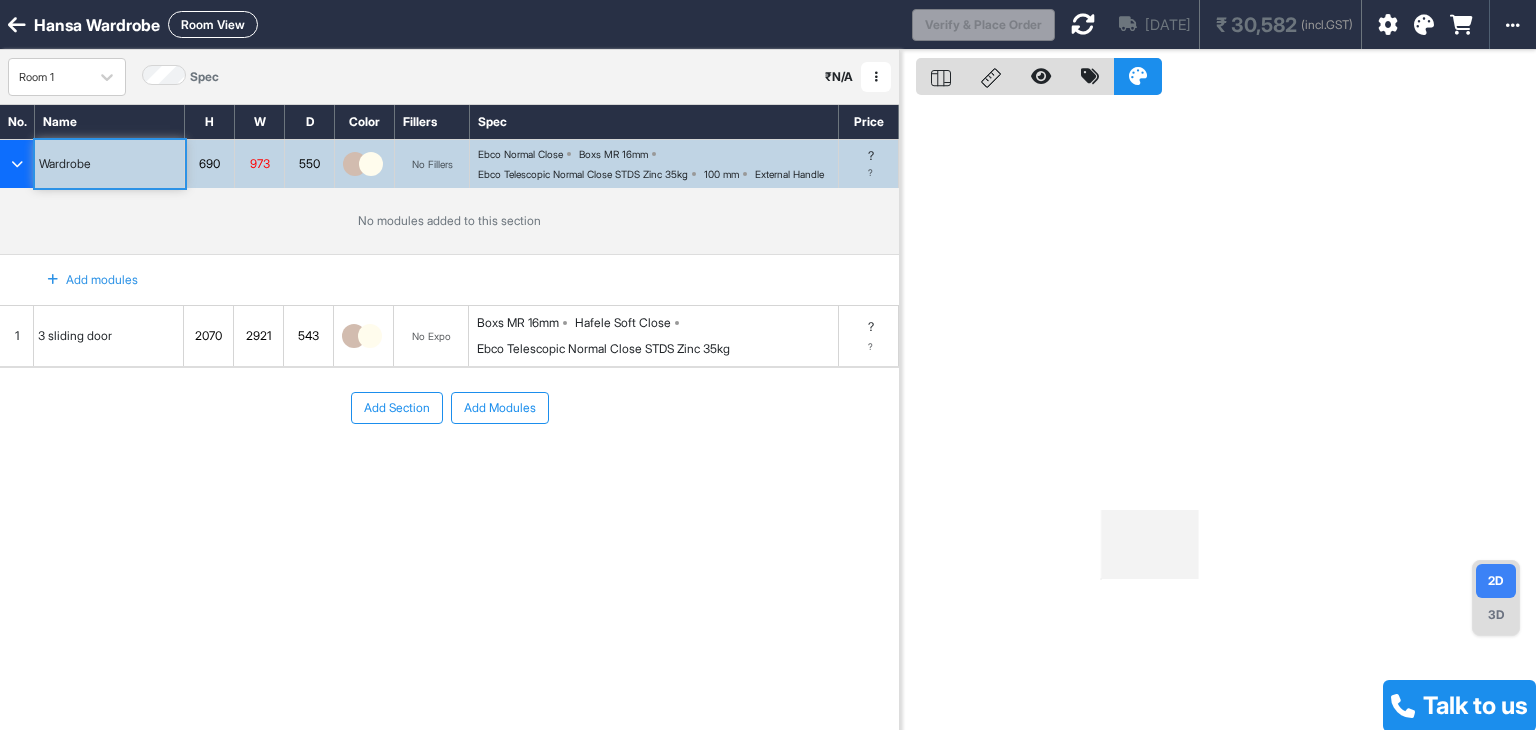 click on "3 sliding door" at bounding box center [75, 336] 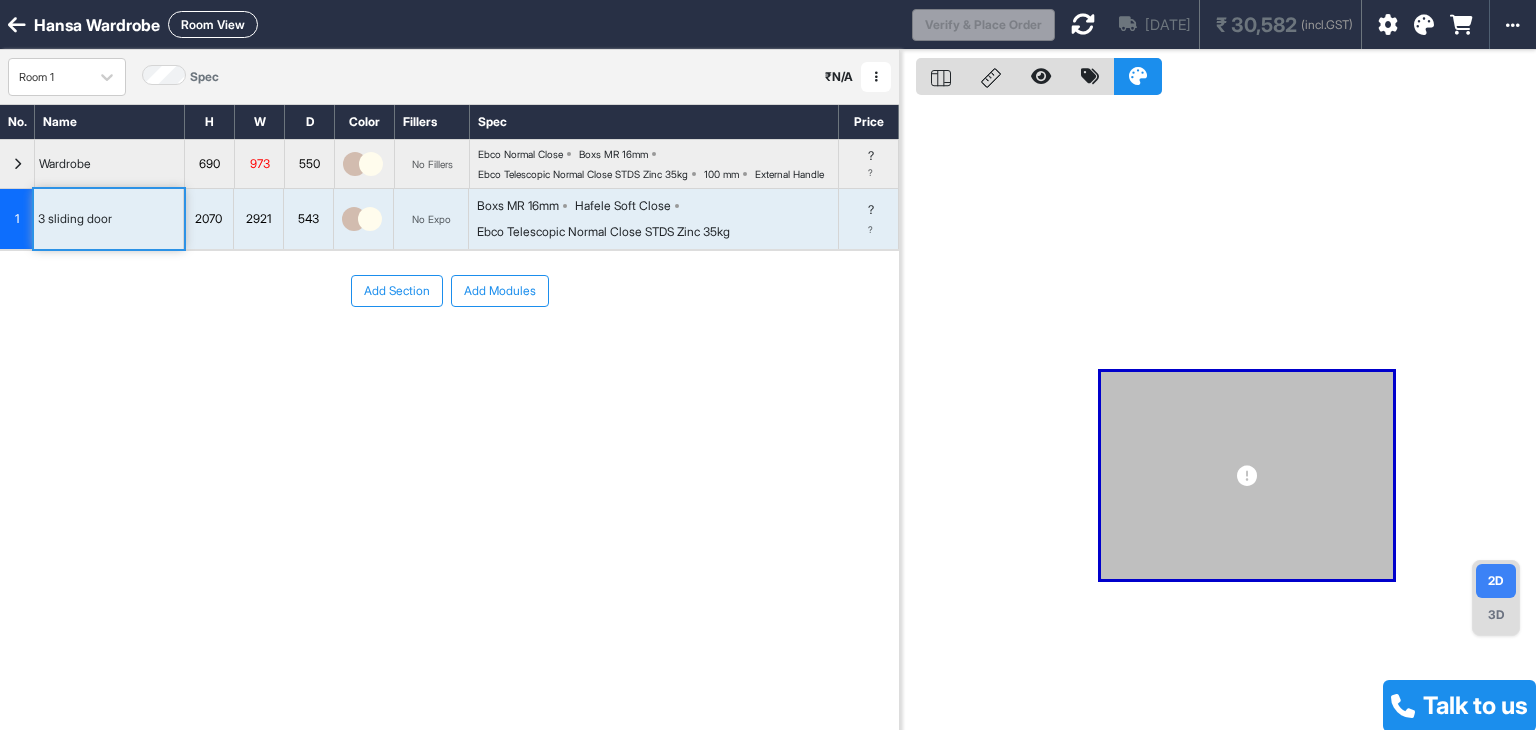 click on "Add Modules" at bounding box center (500, 291) 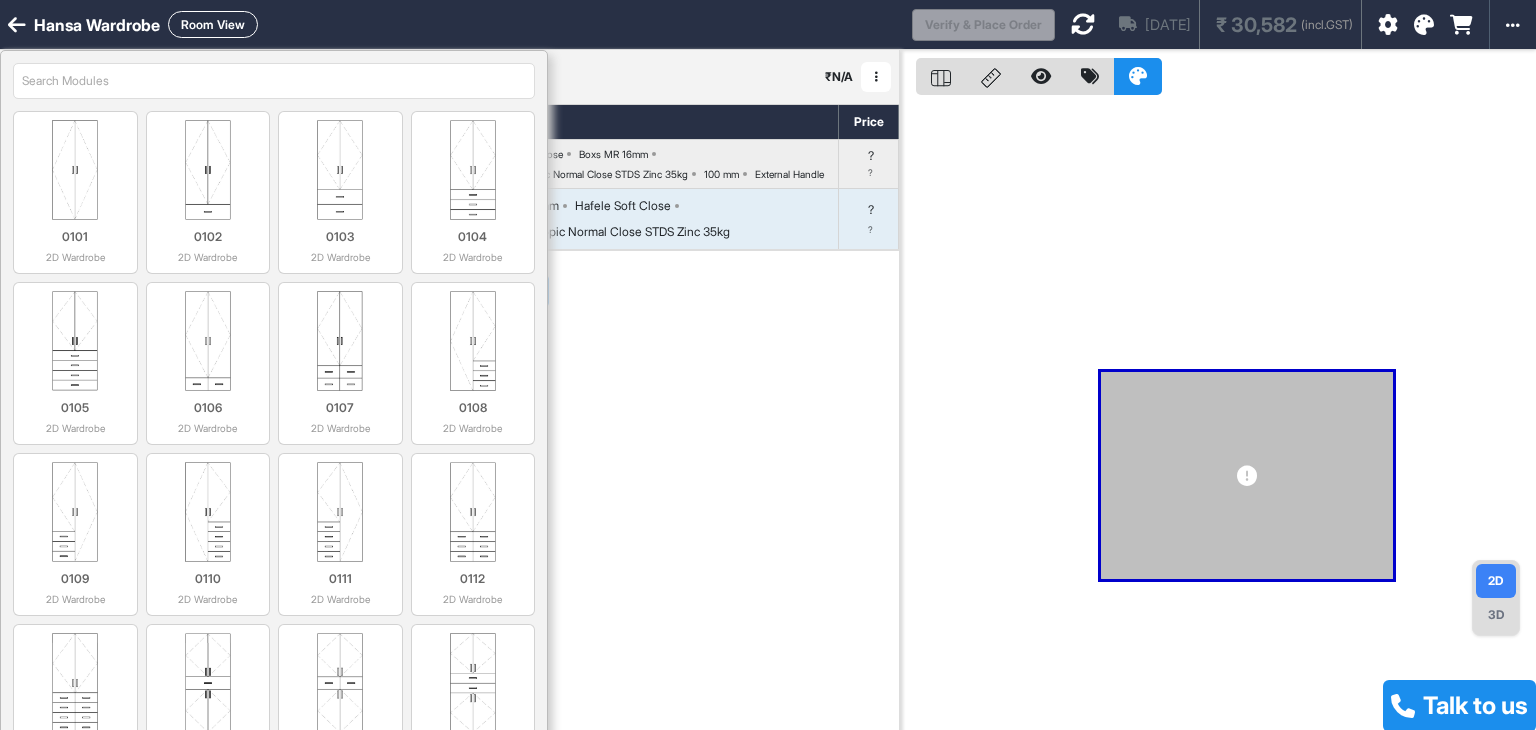 click on "0101 2D Wardrobe 0102 2D Wardrobe 0103 2D Wardrobe 0104 2D Wardrobe 0105 2D Wardrobe 0106 2D Wardrobe 0107 2D Wardrobe 0108 2D Wardrobe 0109 2D Wardrobe 0110 2D Wardrobe 0111 2D Wardrobe 0112 2D Wardrobe 0113 2D Wardrobe 0114 2D Wardrobe 0115 2D Wardrobe 0116 2D Wardrobe 0117 2D Wardrobe 0117 0118 2D Wardrobe 0118 0201 1D Wardrobe 0202 1D Wardrobe 0203 1D Wardrobe 0204 1D Wardrobe 0205 1D Wardrobe 0206 1D Wardrobe 0217 1D Wardrobe 0207 1D Wardrobe 0207 0208 1D Wardrobe 0208 0301 2 Door Sliding Wardrobe 0302 3 Door Sliding Wardrobe 0401 1D Floor Unit 0402 2D Floor Unit 0403 1D Sink Unit 0404 2D Sink Unit 0405 1D Cylinder Unit 0406 2D Cylinder Unit 0407 1 Tandem Box Unit 0408 2 Tandem Box Unit 0409 3 Tandem Box Unit 0410 Bottle Pullout Unit 0411 1 Wire Basket Unit 0412 2 Wire Basket Unit 0413 3 Wire Basket Unit 0414 1 Wicker Basket Unit 0415 2 Wicker Basket Unit 0416 3 Wicker Basket Unit 0417 4 Wicker Basket Unit 0418 1D Right Blind Corner Unit 0419 1D Left Blind Corner Unit 0420 1D Kitchen Frame & Shutter 0421" at bounding box center [274, 406] 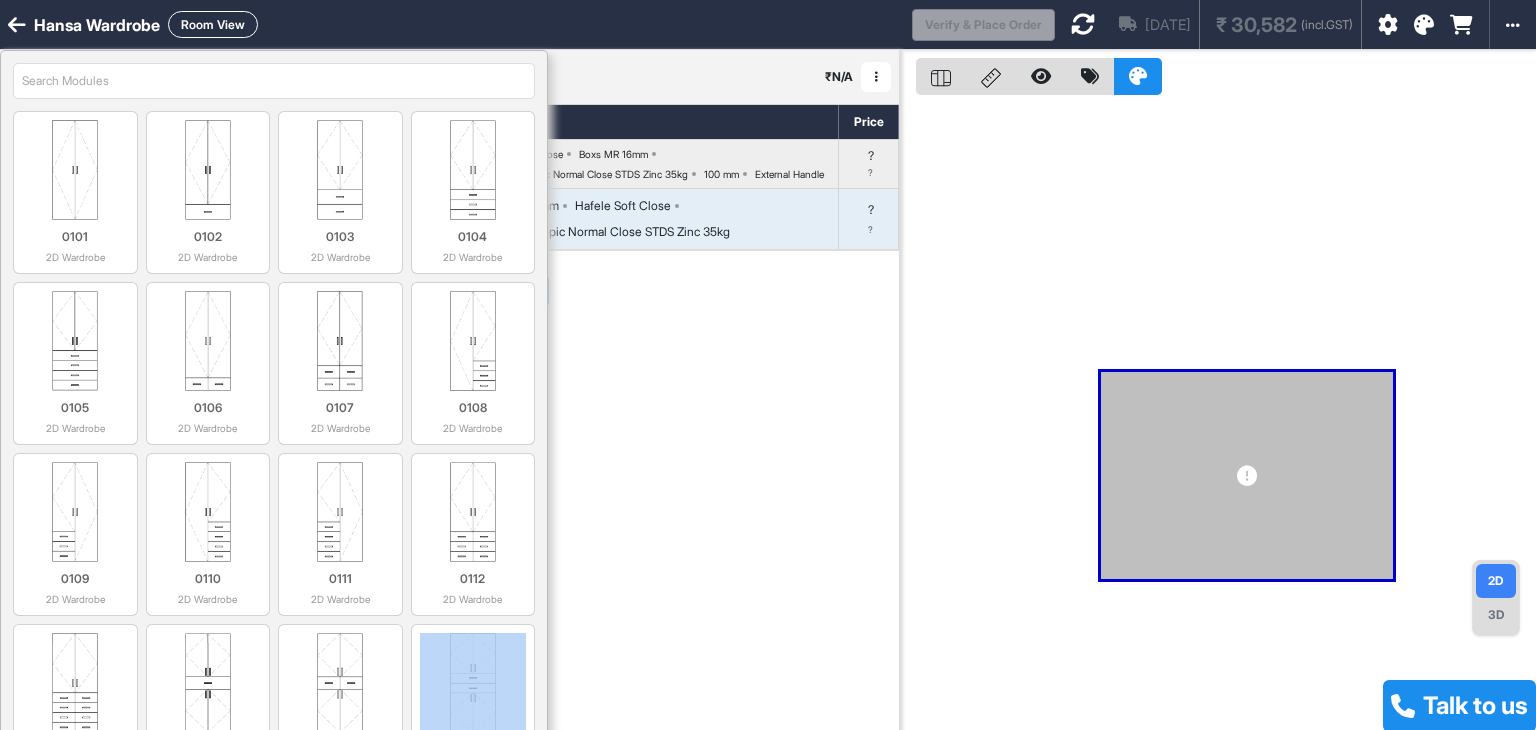 click on "0101 2D Wardrobe 0102 2D Wardrobe 0103 2D Wardrobe 0104 2D Wardrobe 0105 2D Wardrobe 0106 2D Wardrobe 0107 2D Wardrobe 0108 2D Wardrobe 0109 2D Wardrobe 0110 2D Wardrobe 0111 2D Wardrobe 0112 2D Wardrobe 0113 2D Wardrobe 0114 2D Wardrobe 0115 2D Wardrobe 0116 2D Wardrobe 0117 2D Wardrobe 0117 0118 2D Wardrobe 0118 0201 1D Wardrobe 0202 1D Wardrobe 0203 1D Wardrobe 0204 1D Wardrobe 0205 1D Wardrobe 0206 1D Wardrobe 0217 1D Wardrobe 0207 1D Wardrobe 0207 0208 1D Wardrobe 0208 0301 2 Door Sliding Wardrobe 0302 3 Door Sliding Wardrobe 0401 1D Floor Unit 0402 2D Floor Unit 0403 1D Sink Unit 0404 2D Sink Unit 0405 1D Cylinder Unit 0406 2D Cylinder Unit 0407 1 Tandem Box Unit 0408 2 Tandem Box Unit 0409 3 Tandem Box Unit 0410 Bottle Pullout Unit 0411 1 Wire Basket Unit 0412 2 Wire Basket Unit 0413 3 Wire Basket Unit 0414 1 Wicker Basket Unit 0415 2 Wicker Basket Unit 0416 3 Wicker Basket Unit 0417 4 Wicker Basket Unit 0418 1D Right Blind Corner Unit 0419 1D Left Blind Corner Unit 0420 1D Kitchen Frame & Shutter 0421" at bounding box center [274, 406] 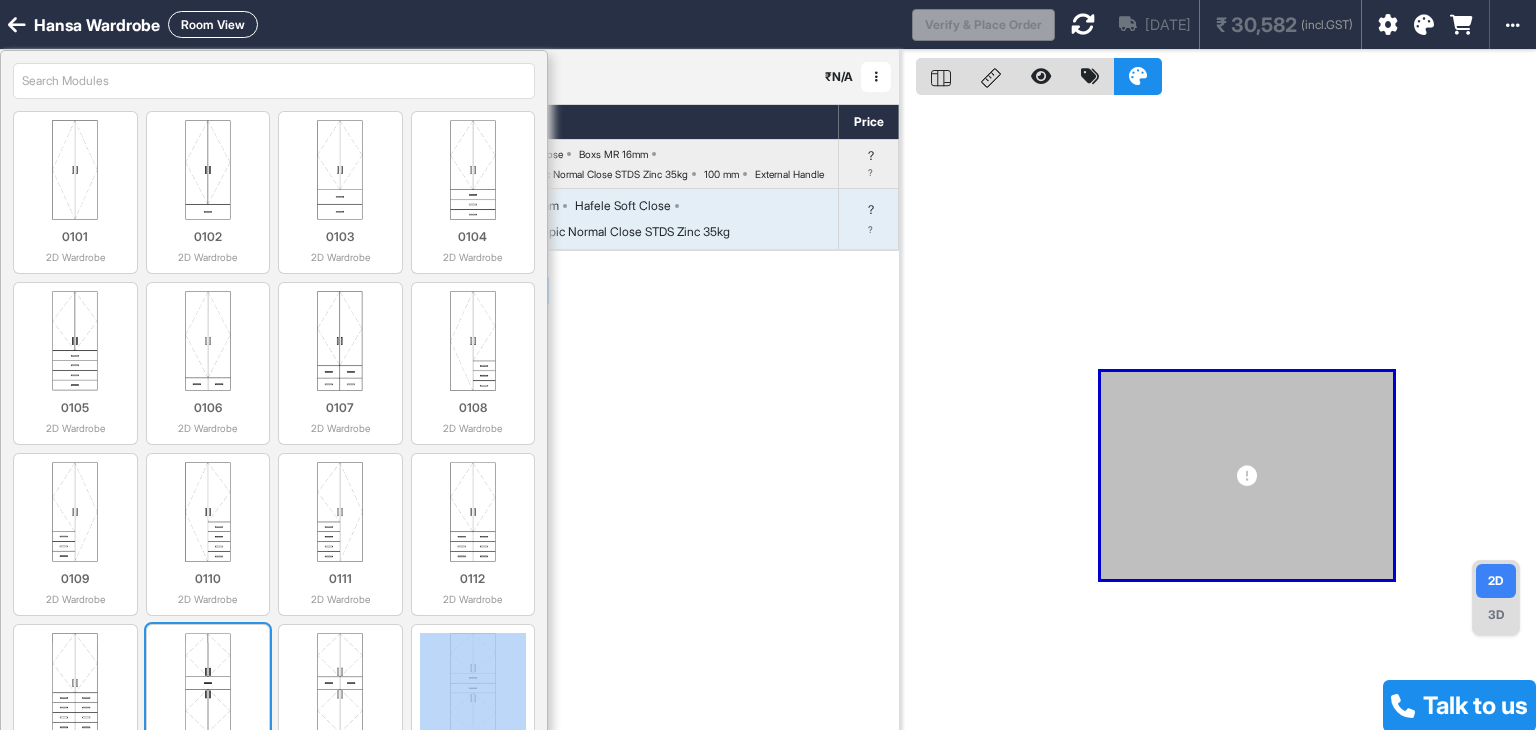click at bounding box center (208, 683) 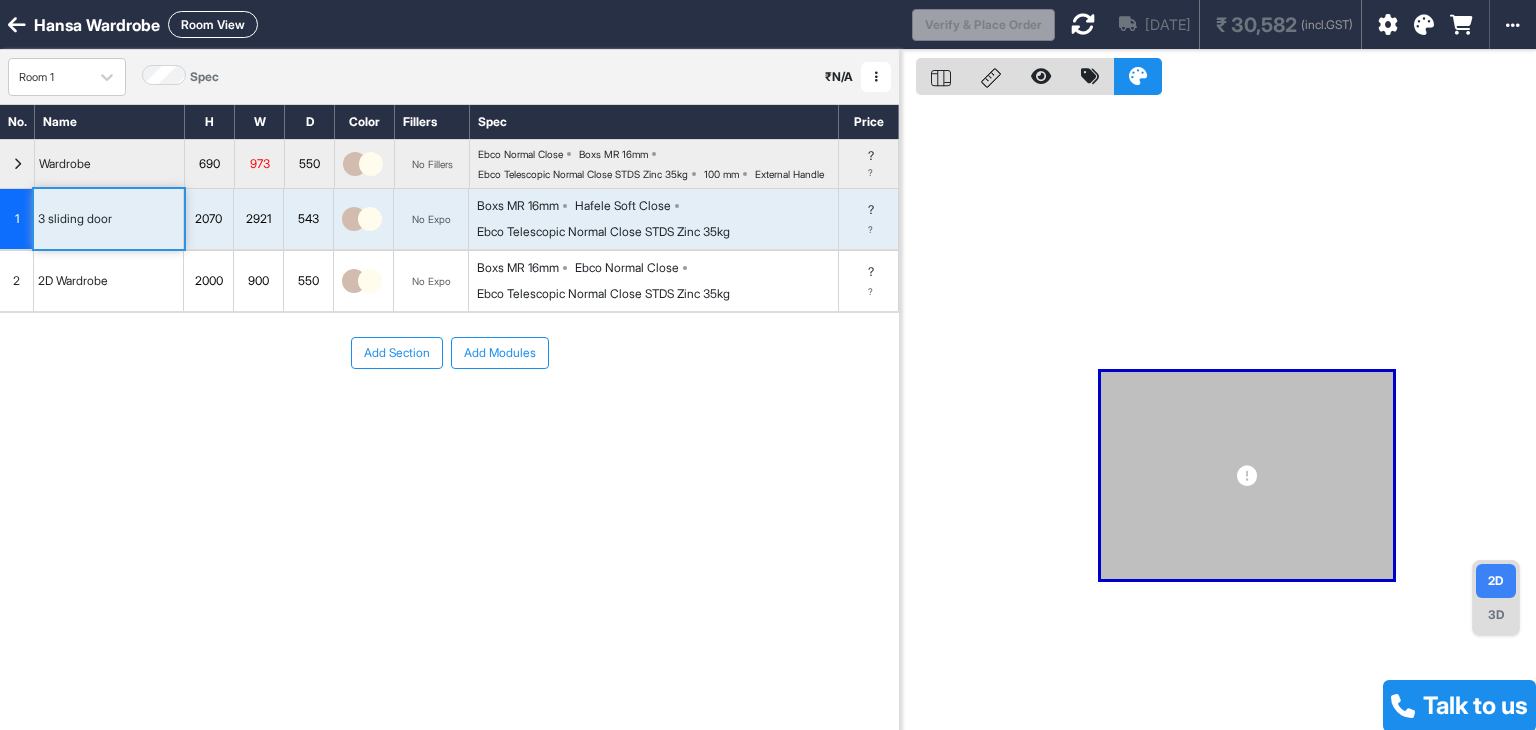 click on "₹ N/A" at bounding box center [839, 77] 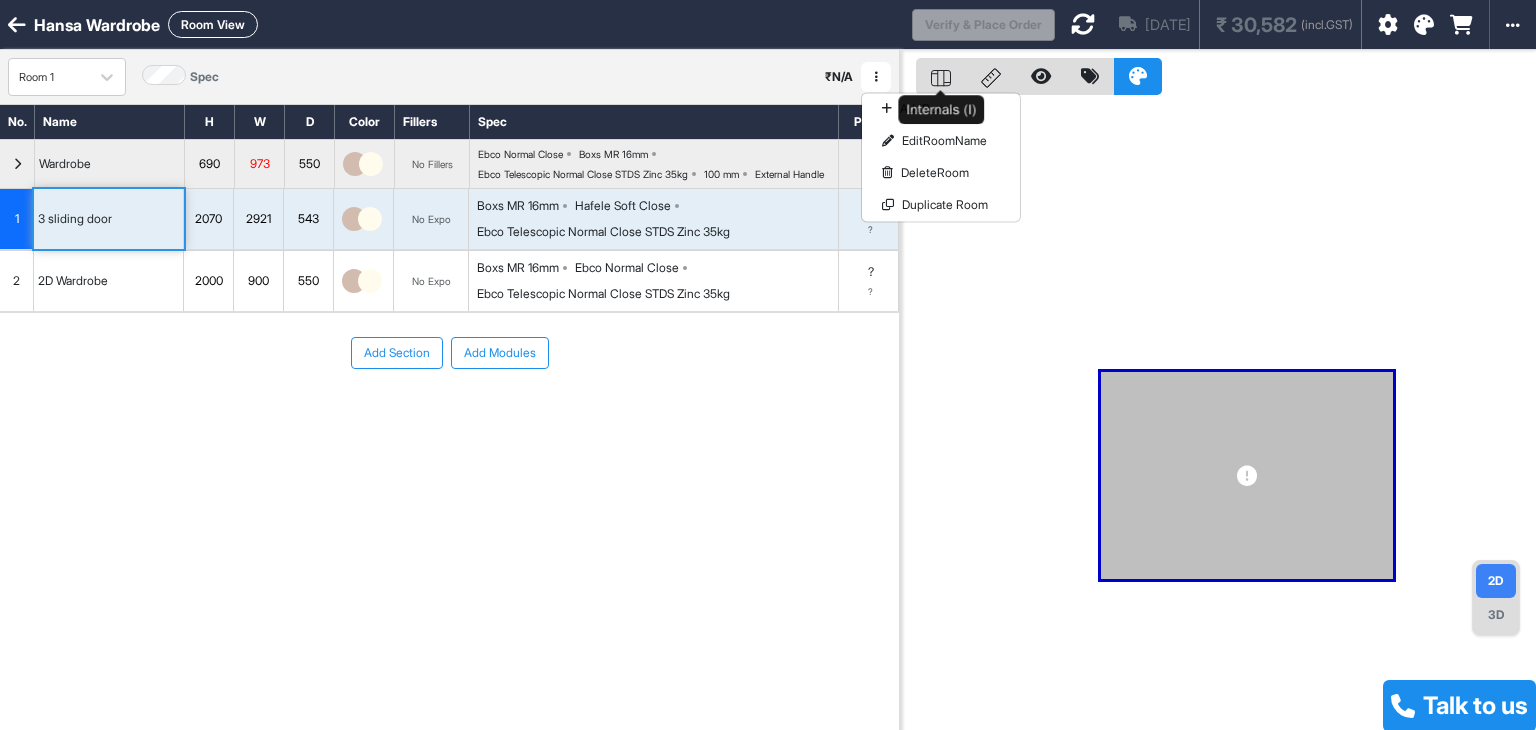 click 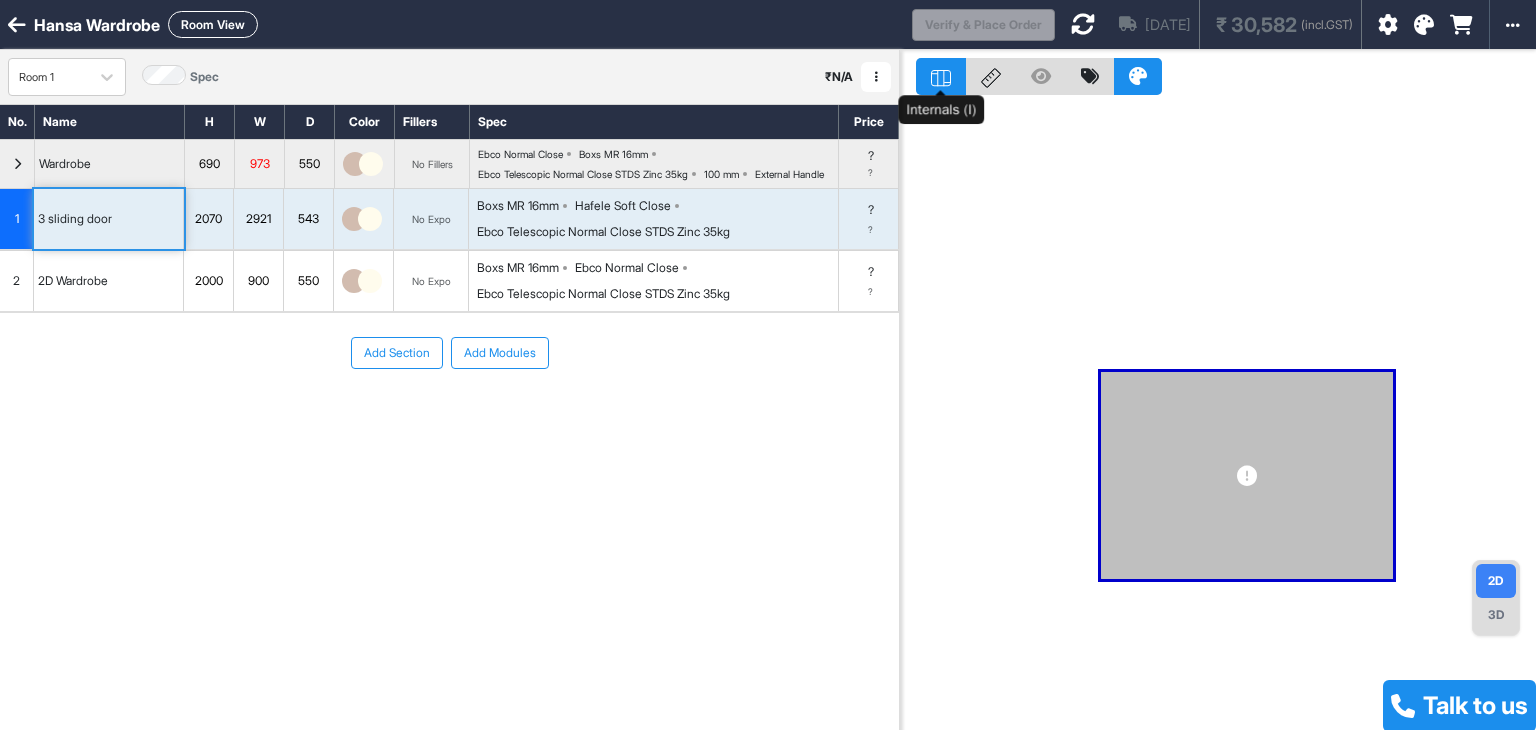 click 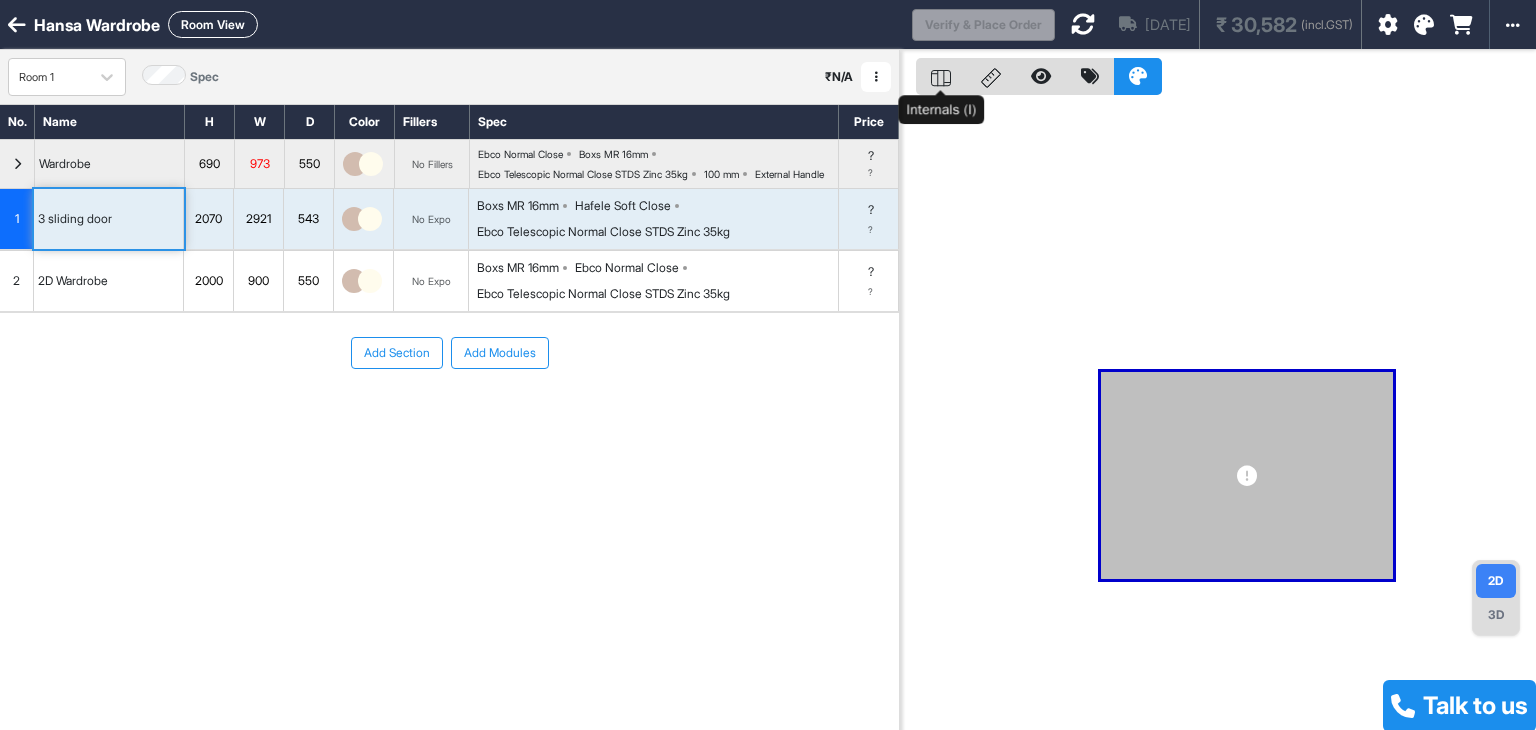 click 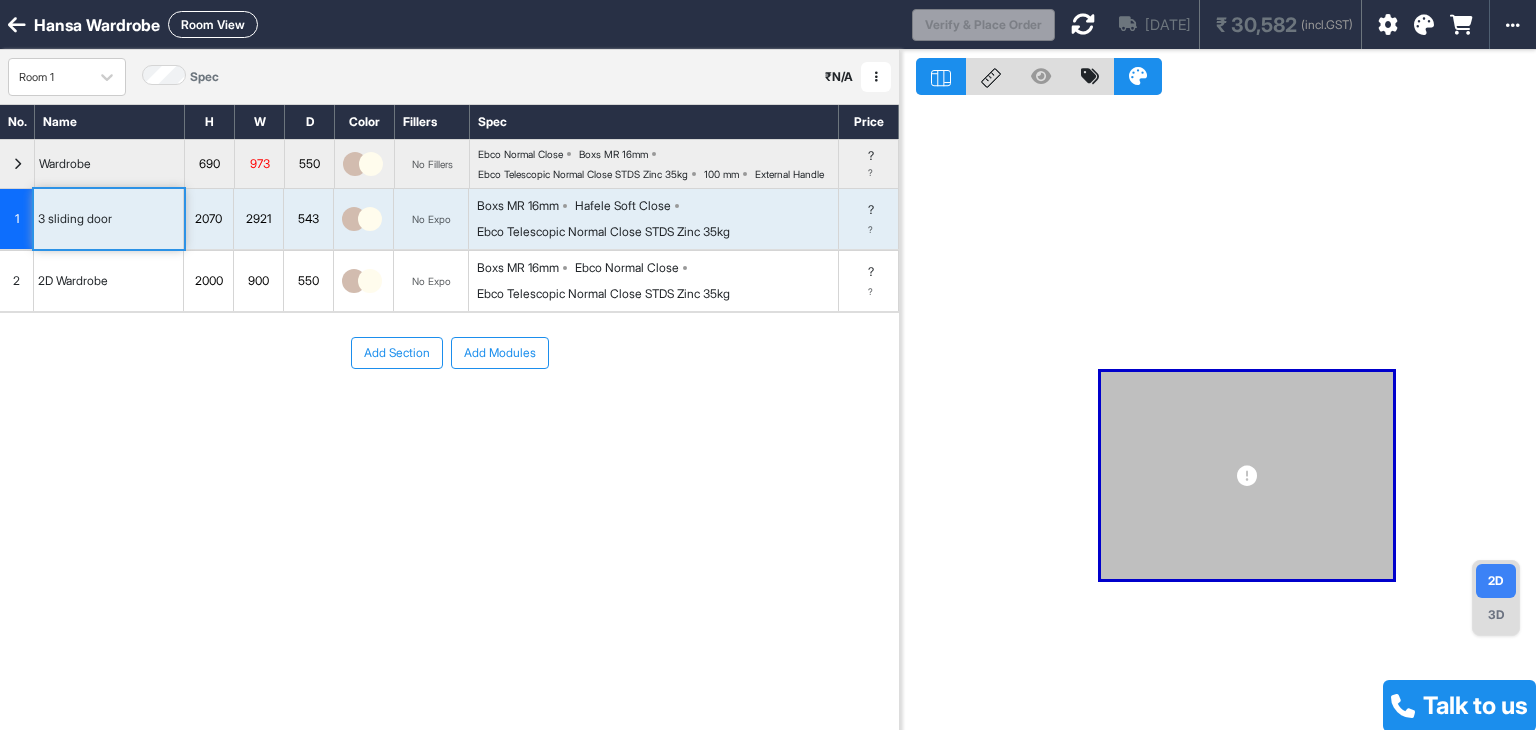 click on "3D" at bounding box center (1496, 615) 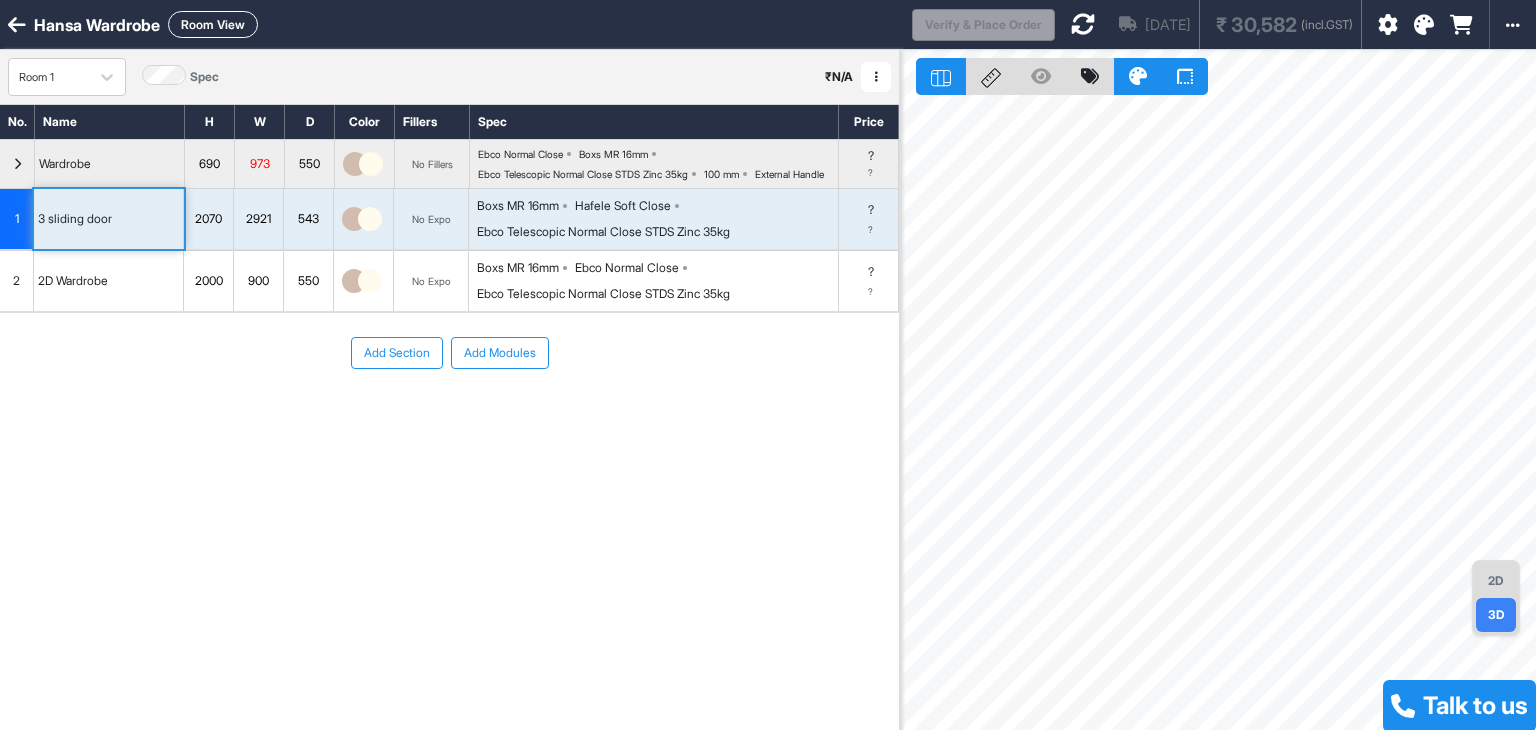 click on "Room View" at bounding box center [213, 24] 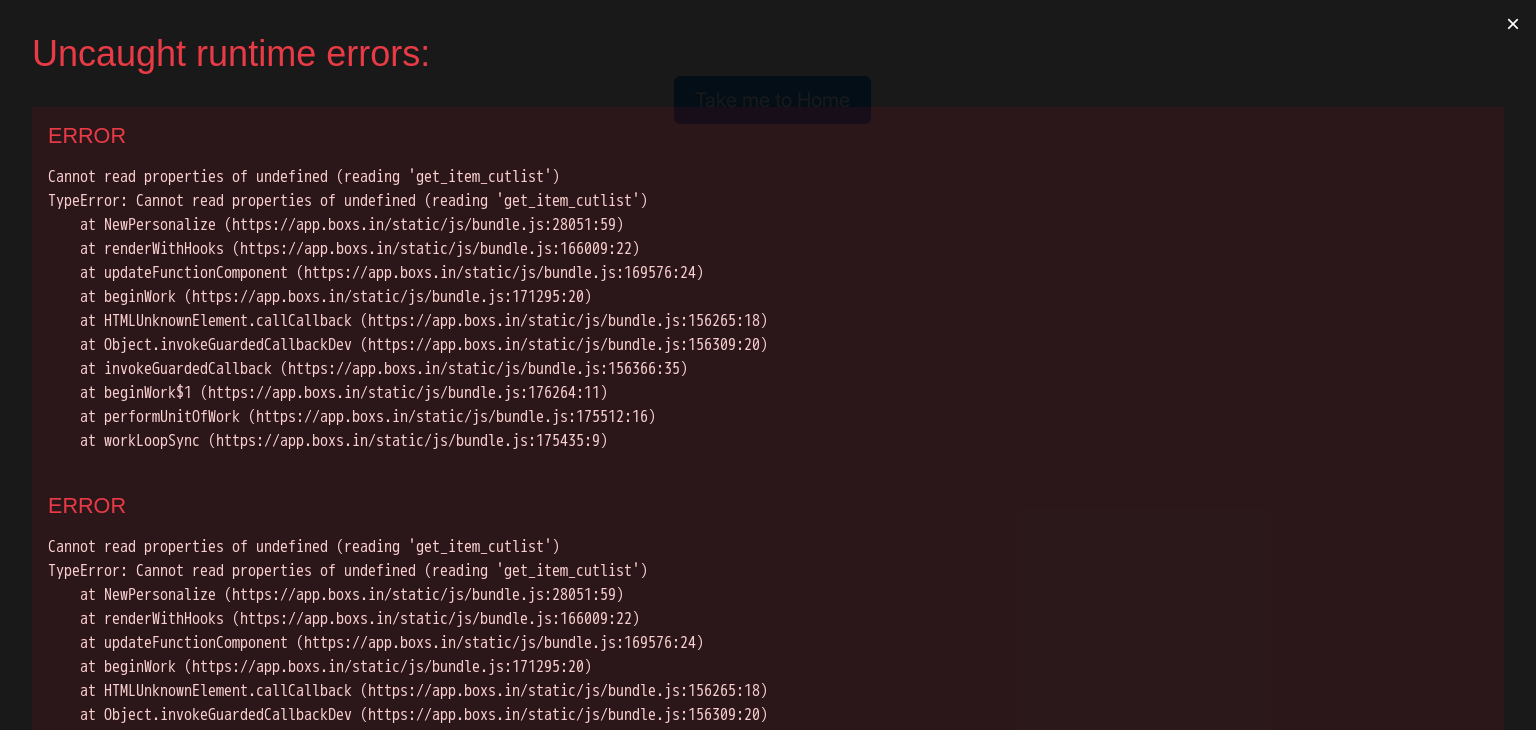 scroll, scrollTop: 0, scrollLeft: 0, axis: both 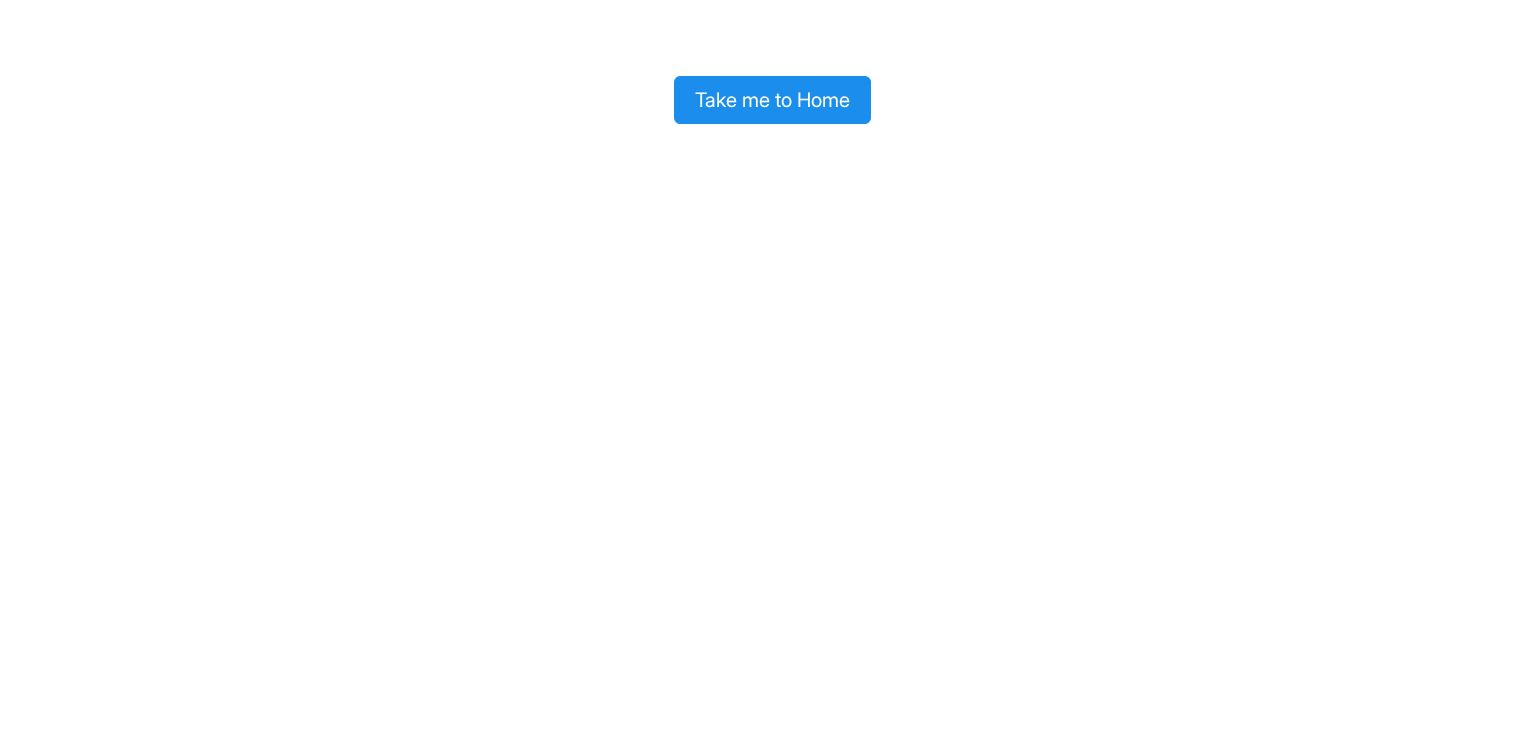 click on "Take me to Home" at bounding box center [772, 100] 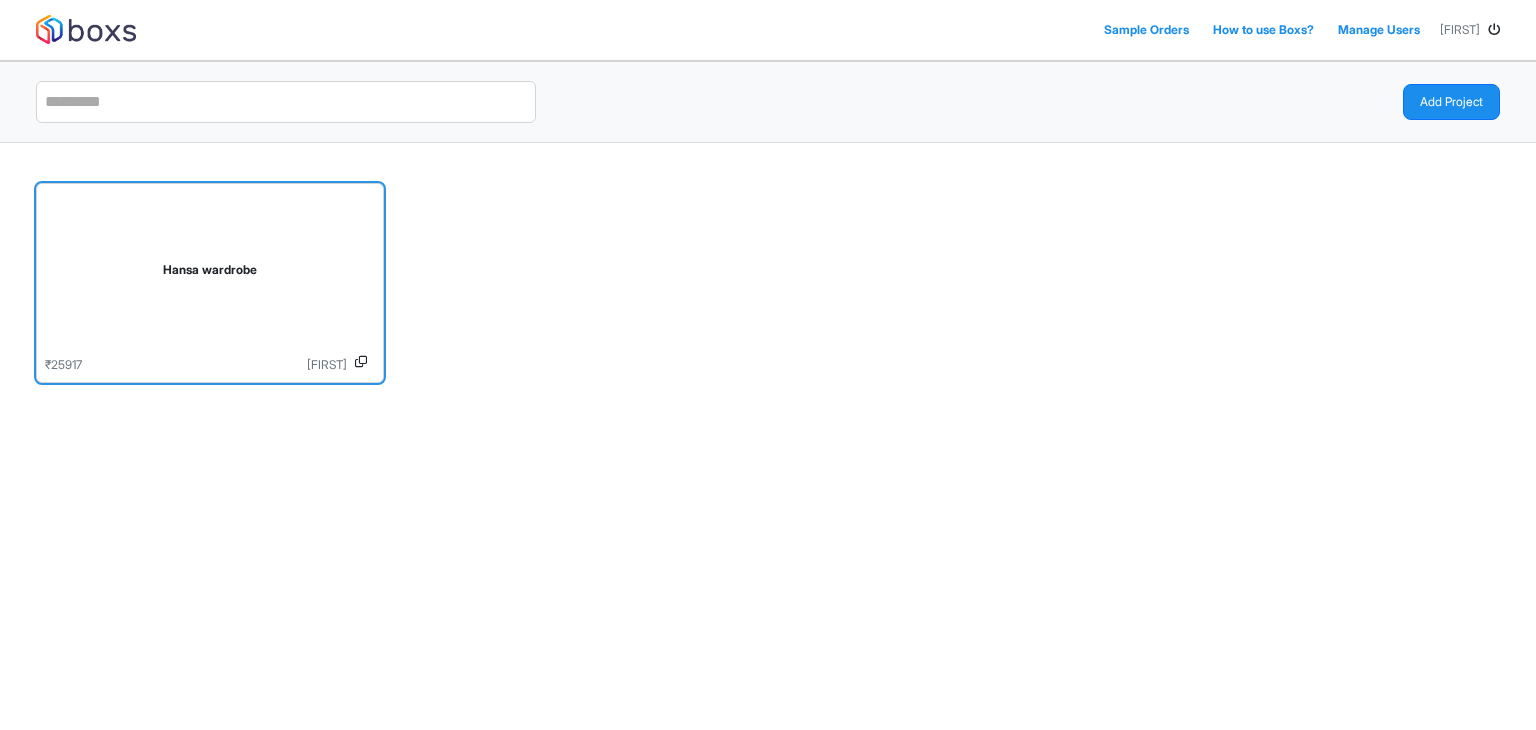 click on "Hansa wardrobe" at bounding box center [210, 274] 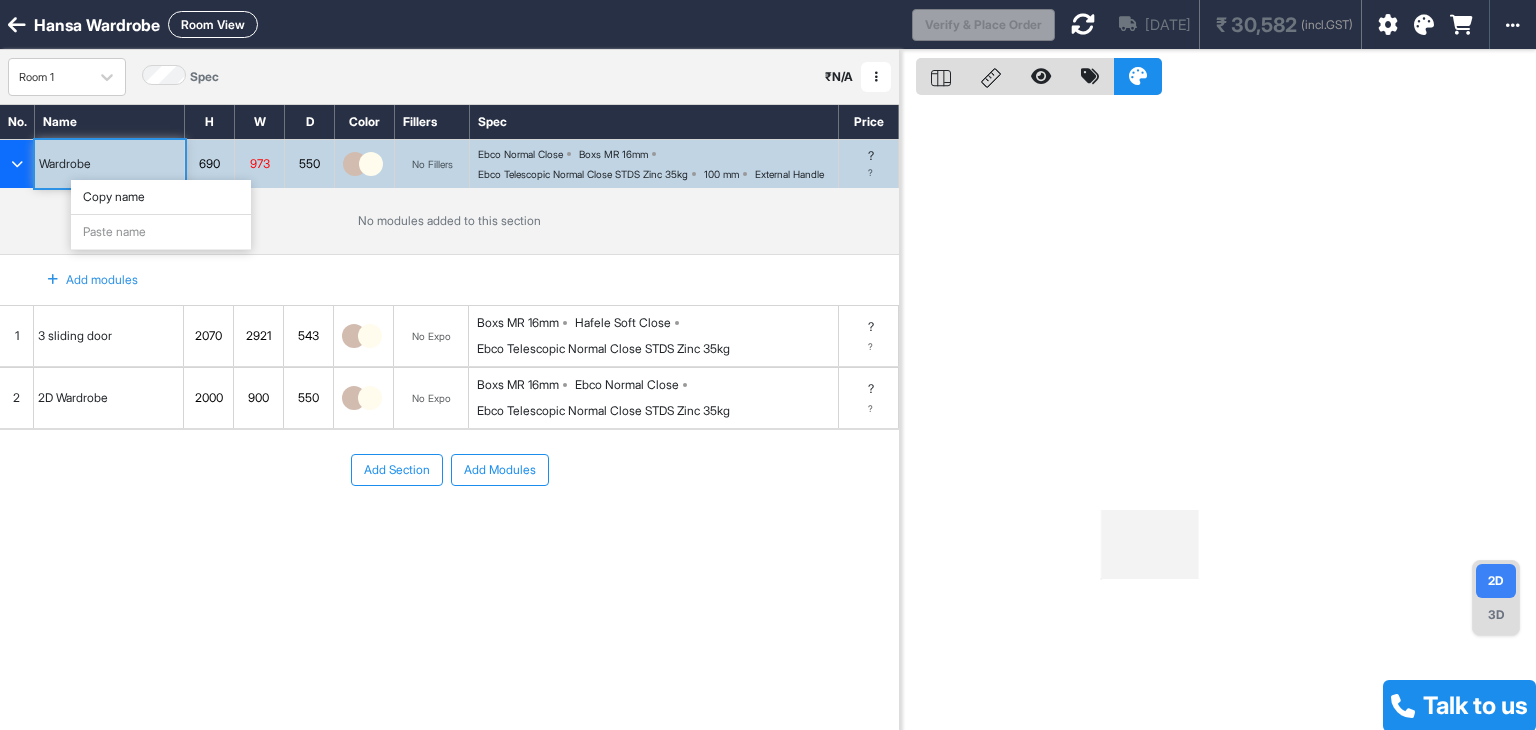 click at bounding box center [876, 77] 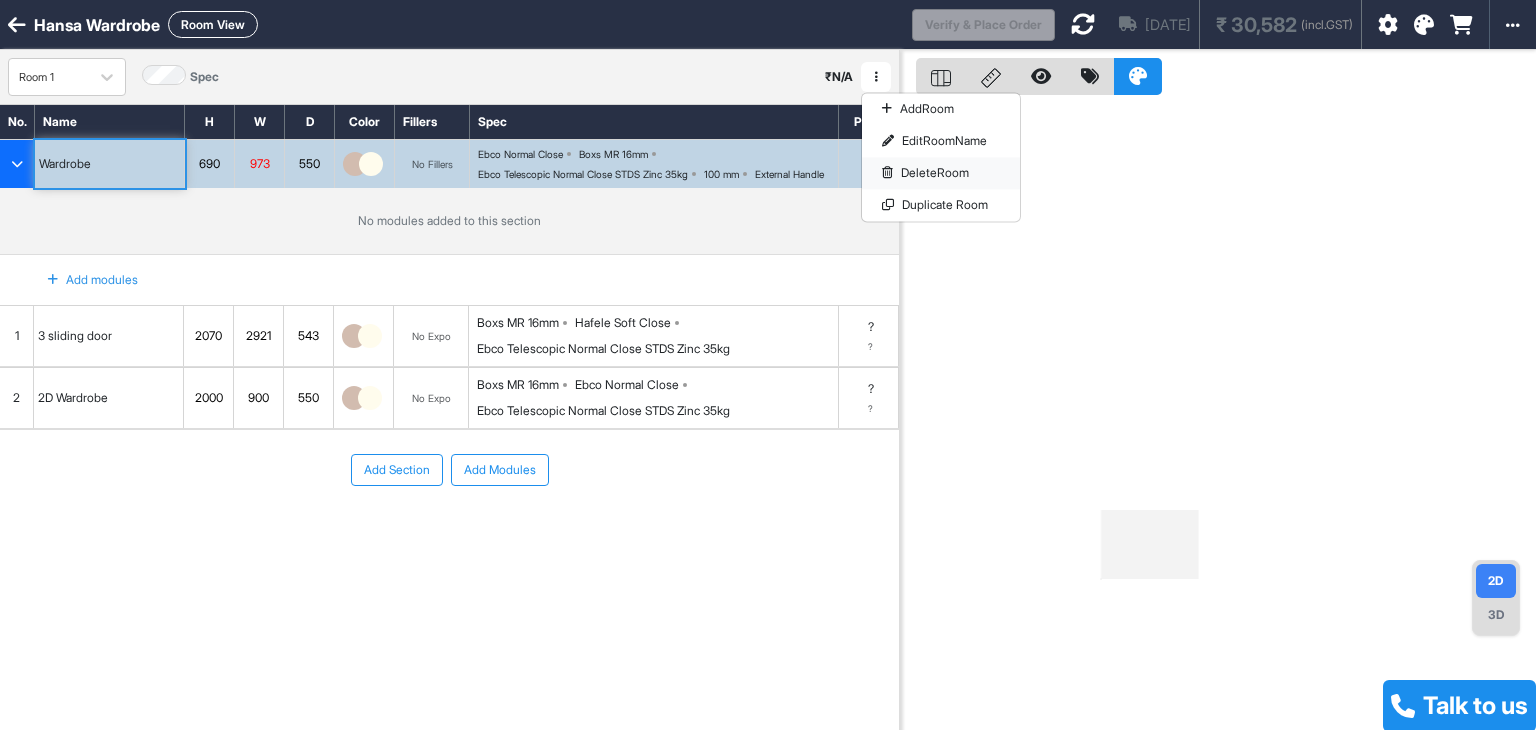 click on "Delete  Room" at bounding box center [941, 173] 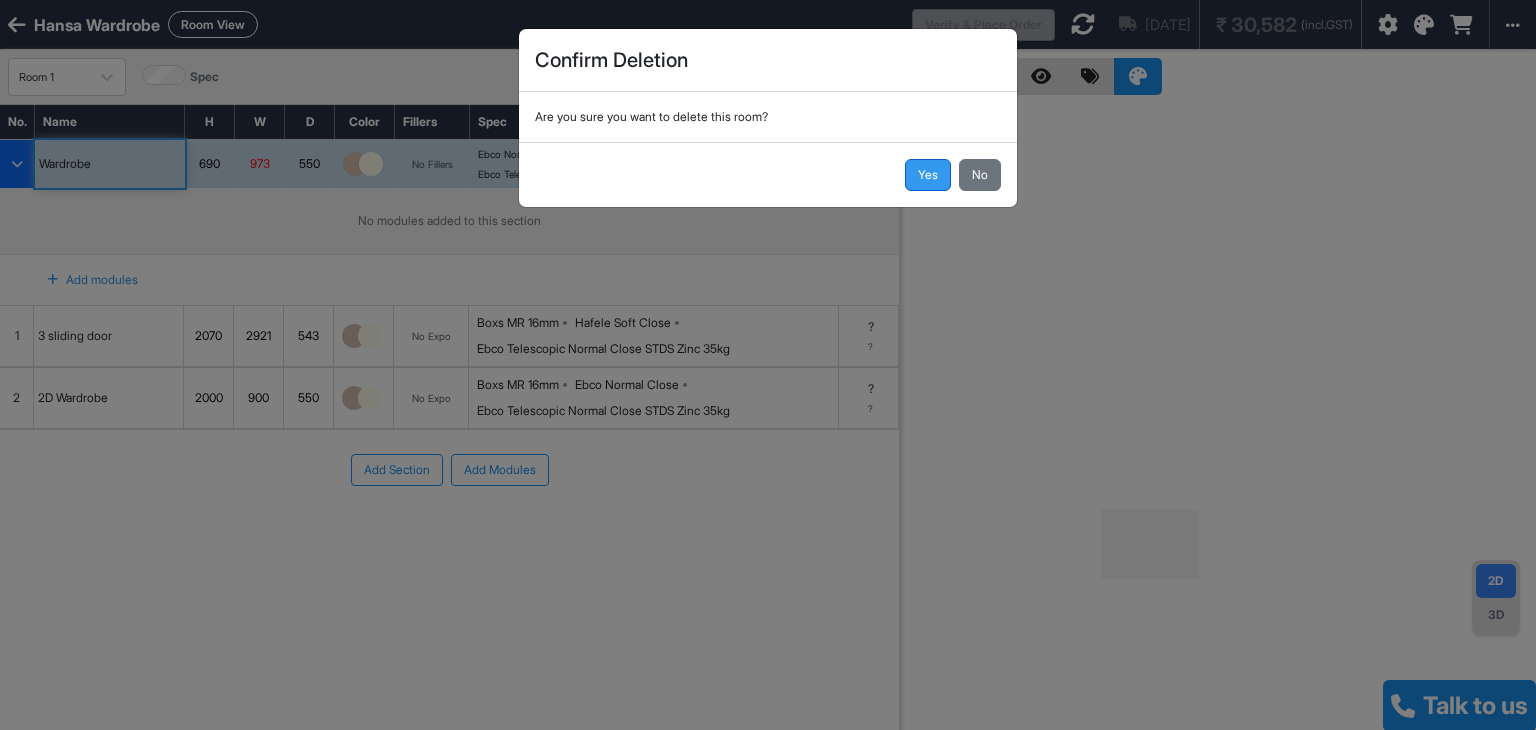 click on "Yes" at bounding box center (928, 175) 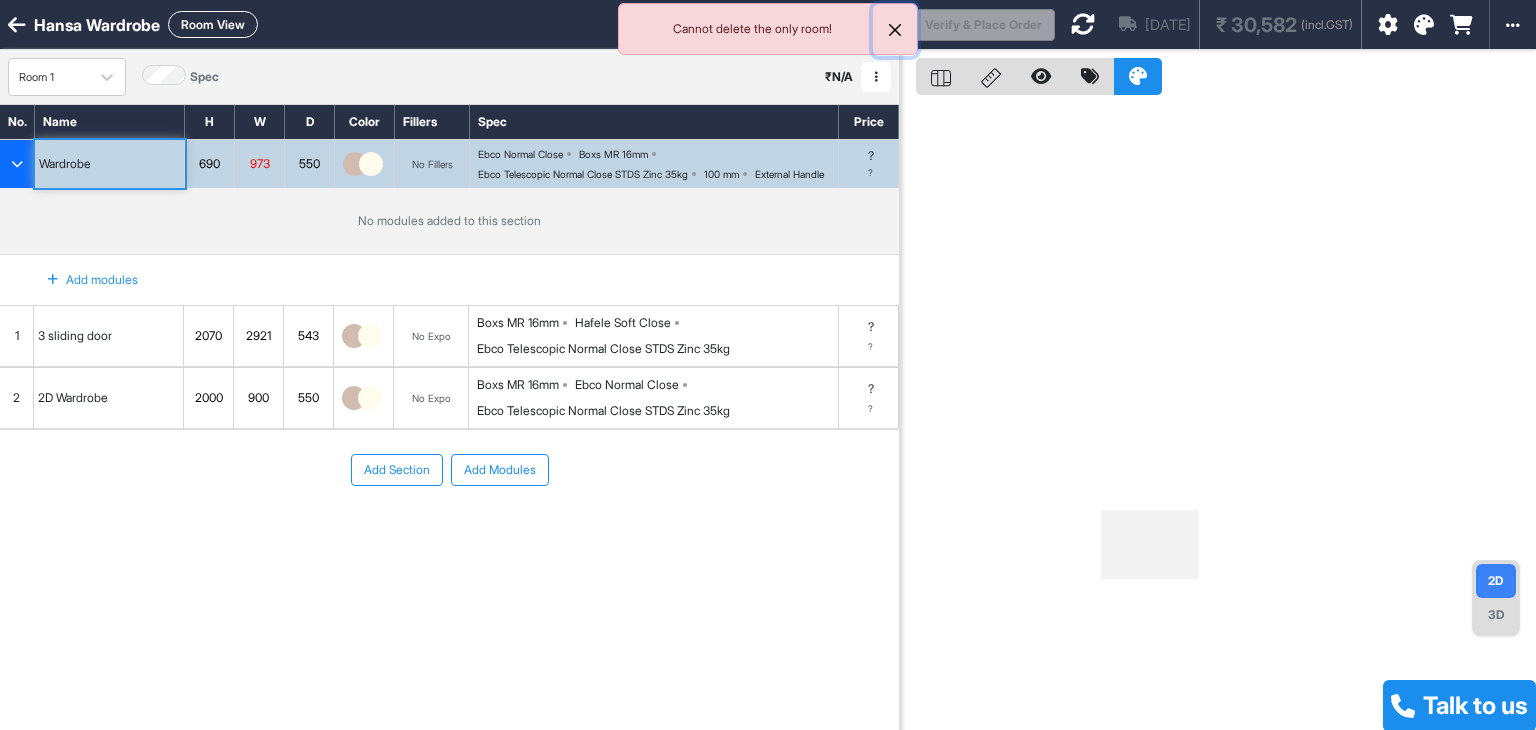 click at bounding box center [895, 30] 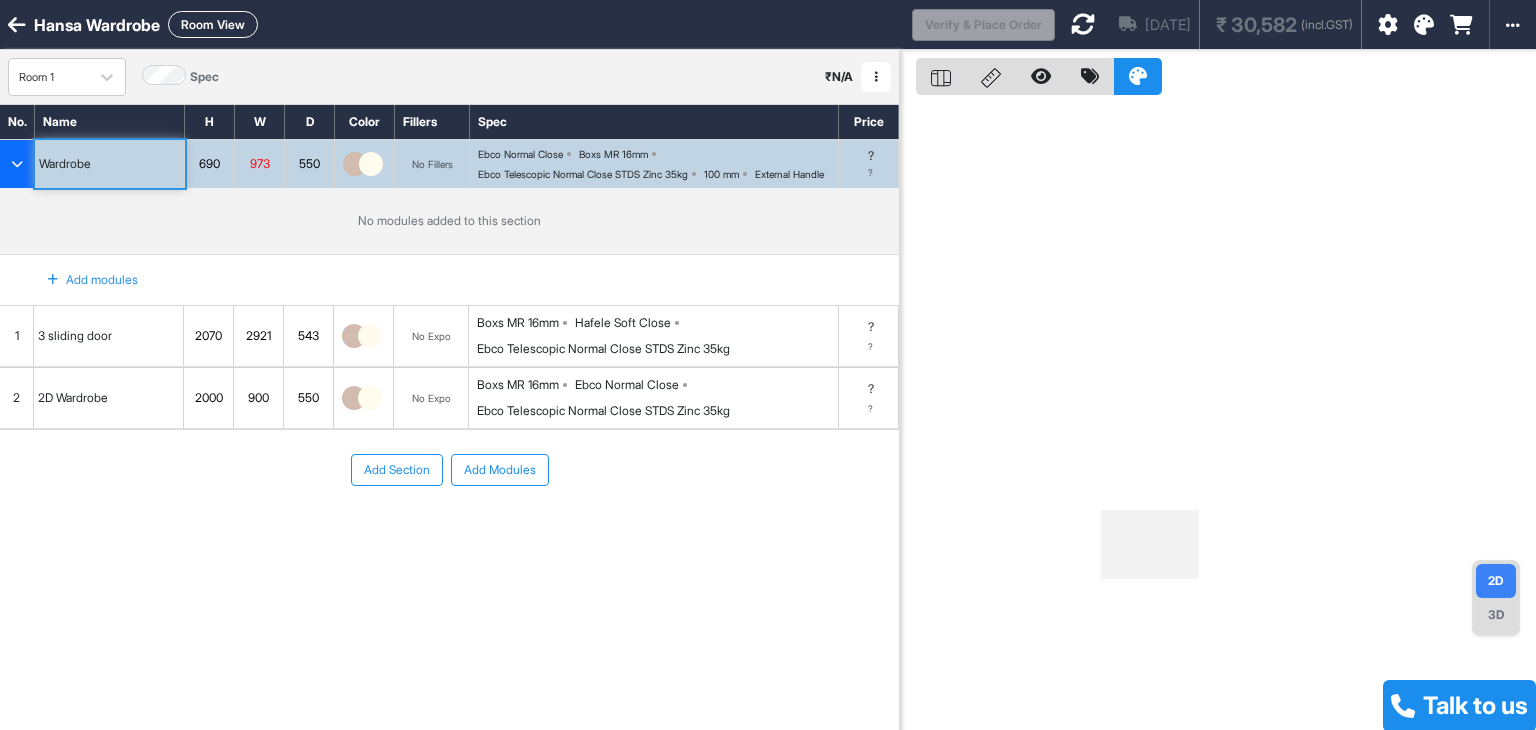 click at bounding box center [876, 77] 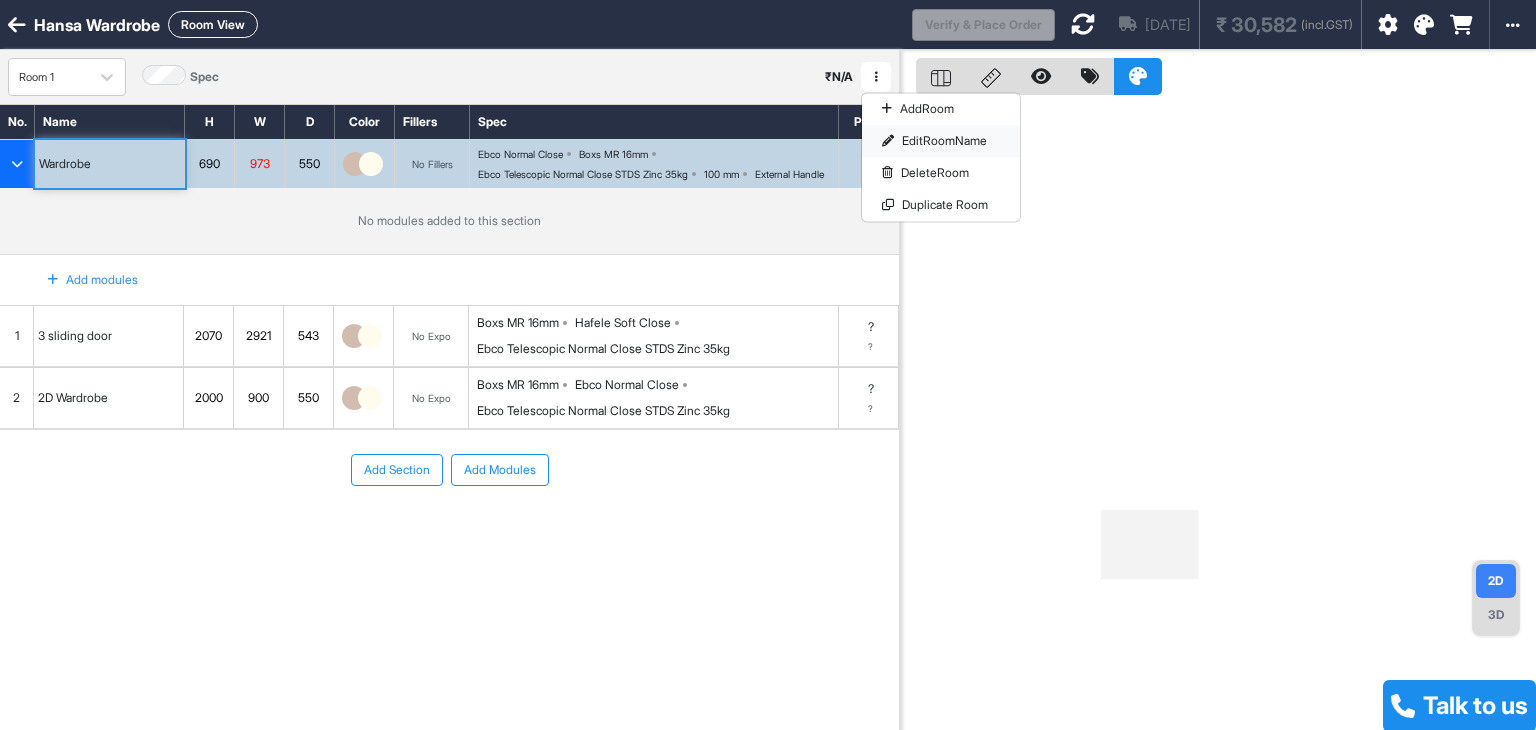 click on "Edit  Room  Name" at bounding box center (941, 141) 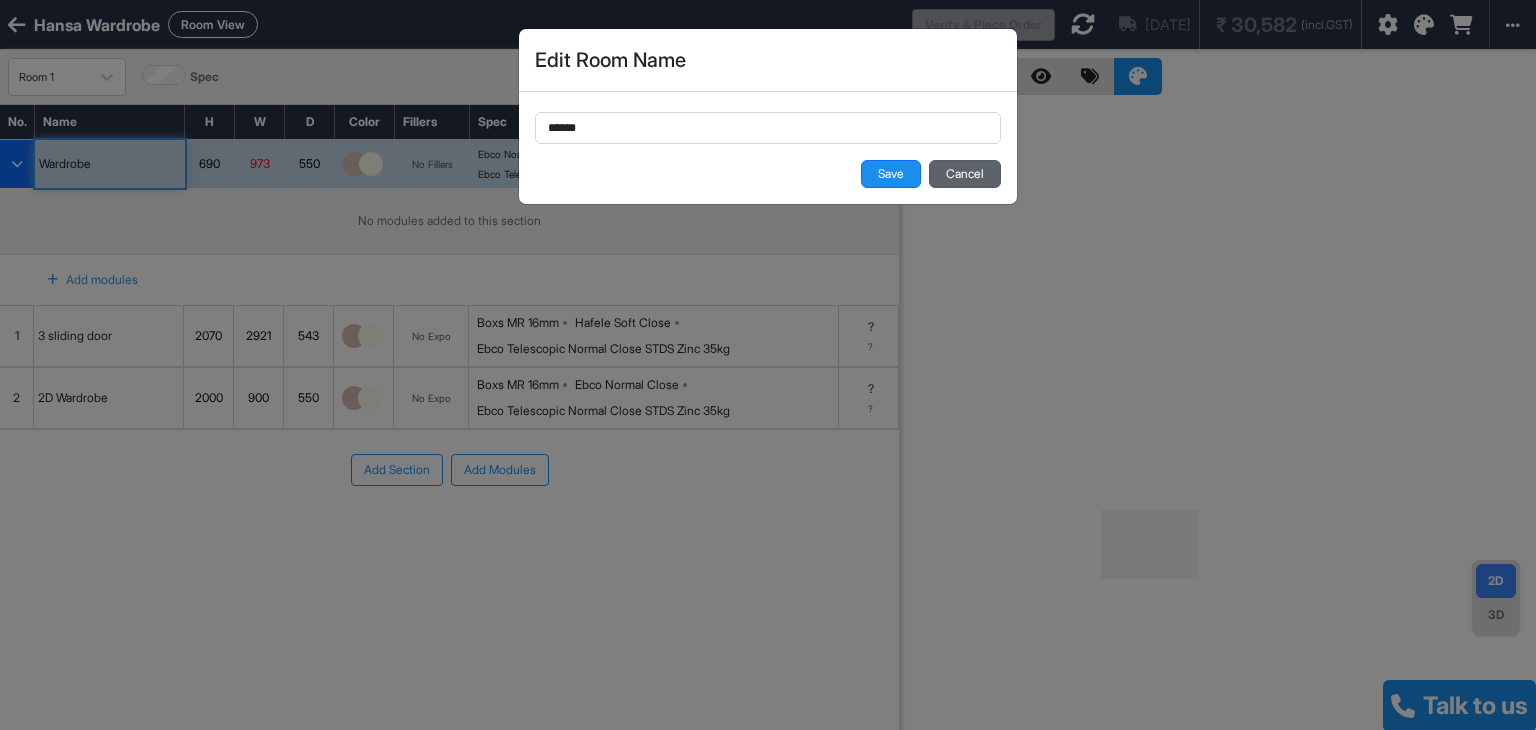 click on "Cancel" at bounding box center [965, 174] 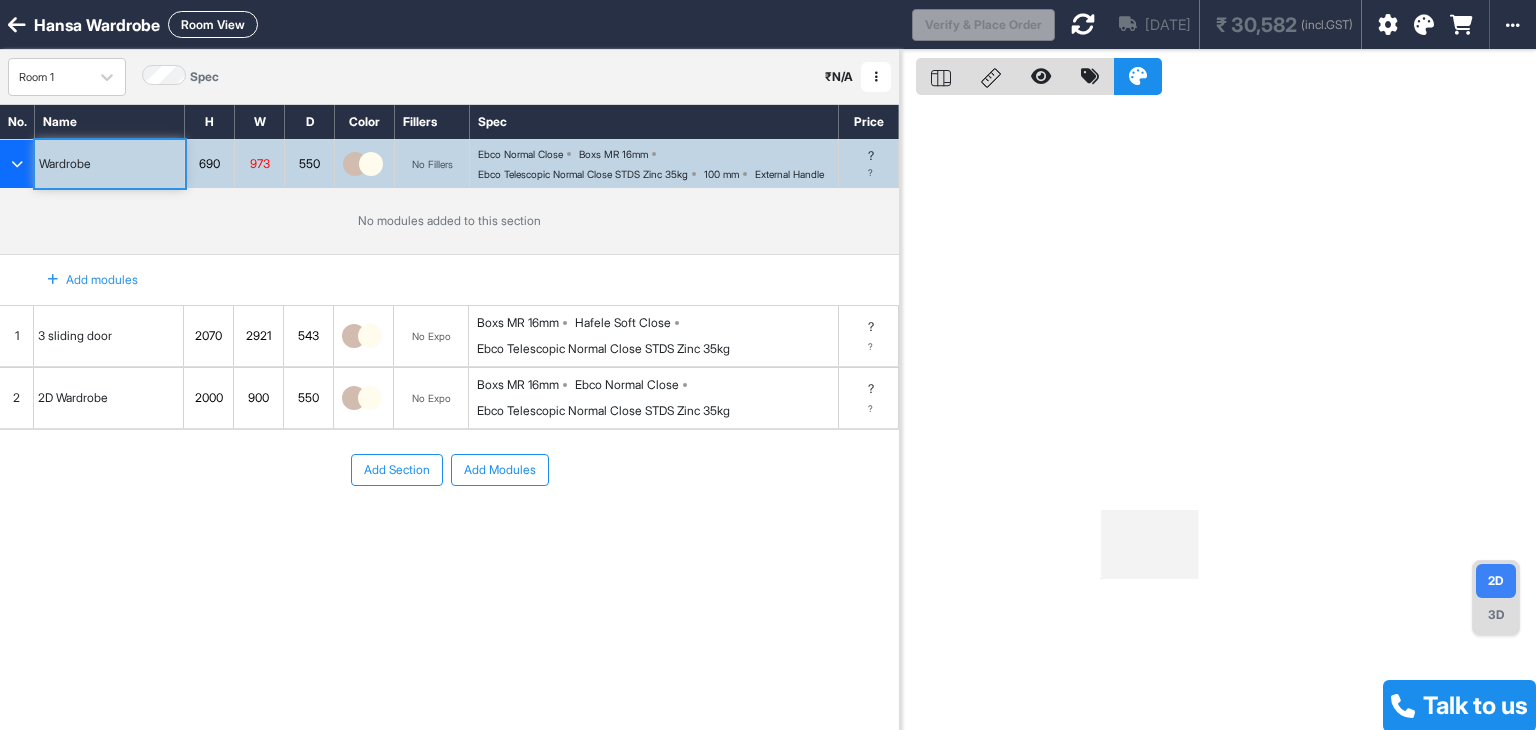 click at bounding box center [17, 164] 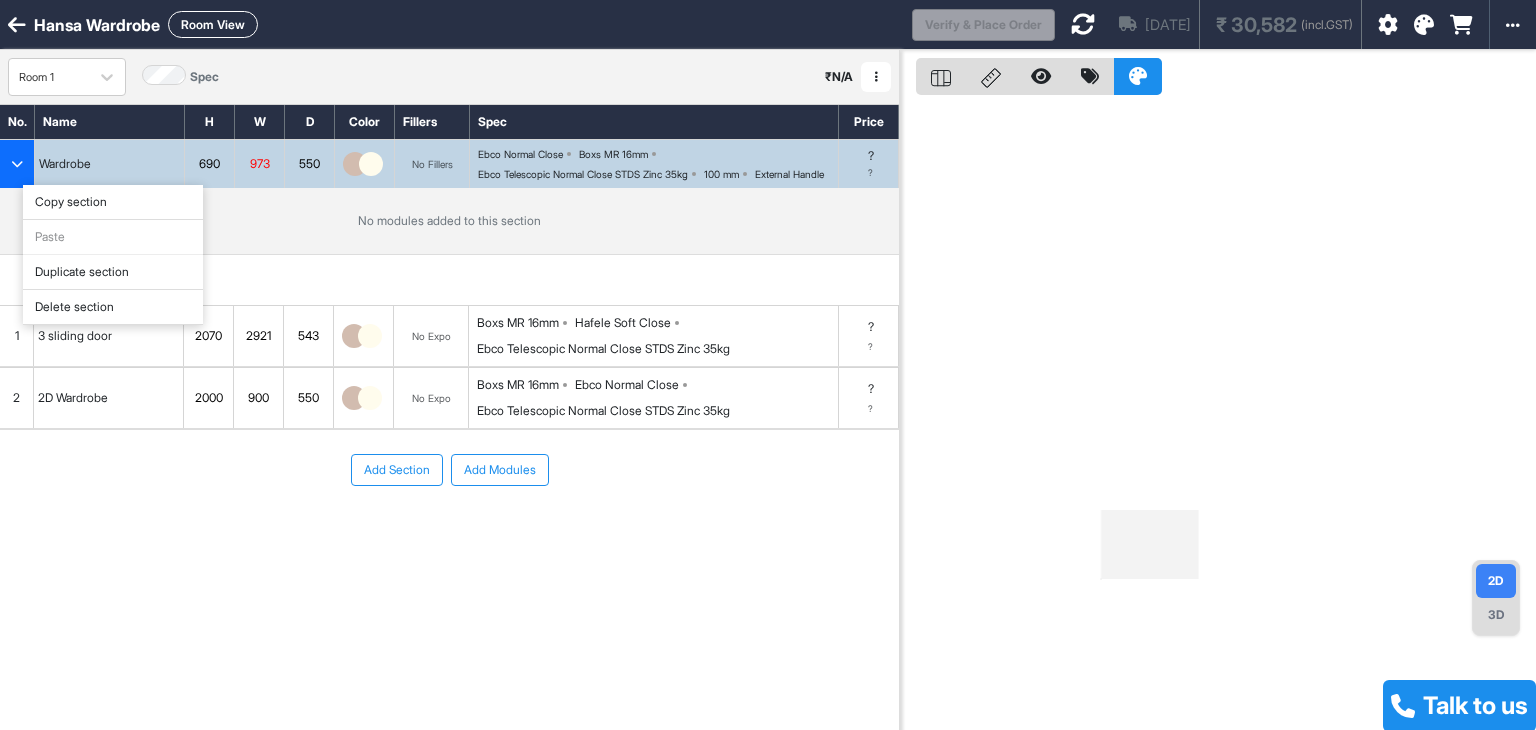 click on "Delete section" at bounding box center (113, 307) 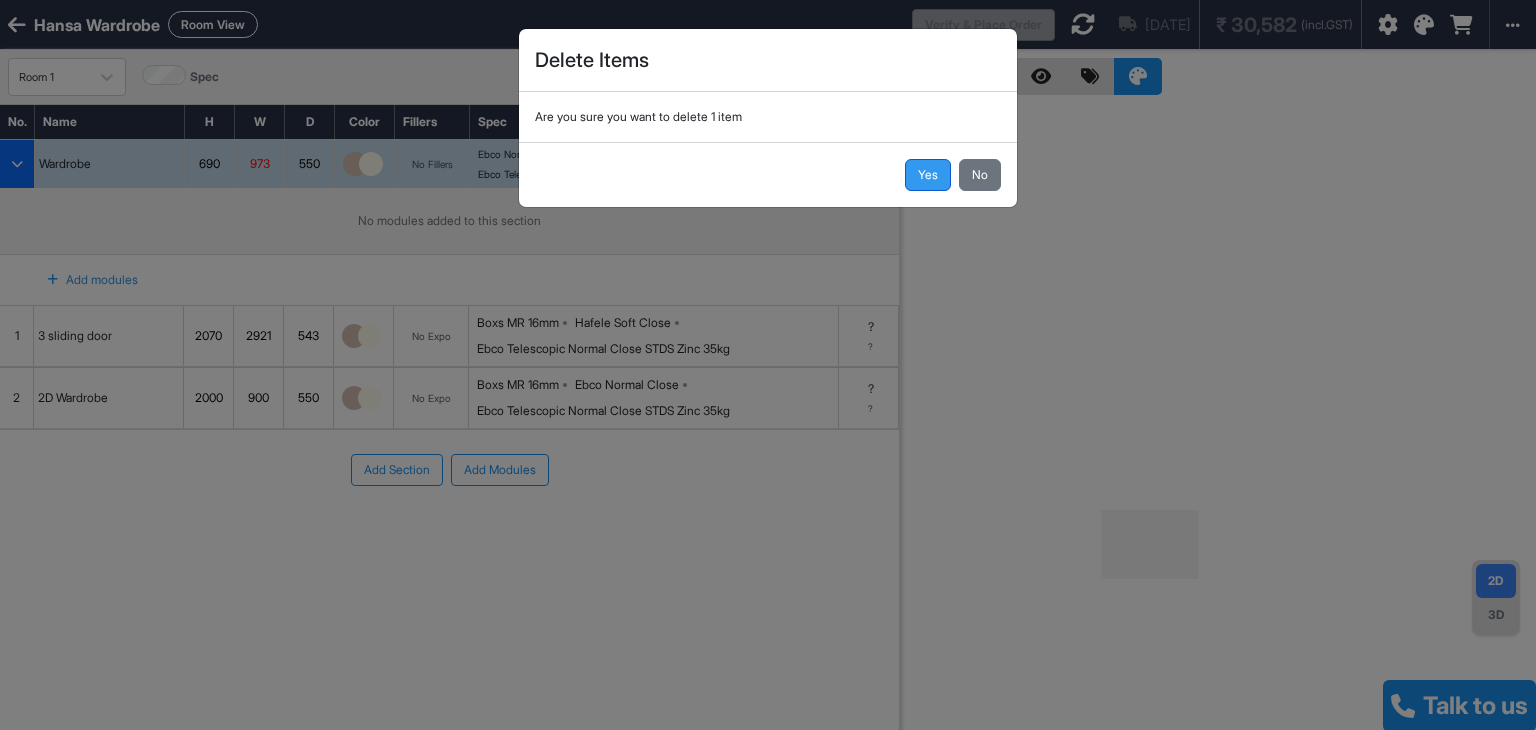 click on "Yes" at bounding box center (928, 175) 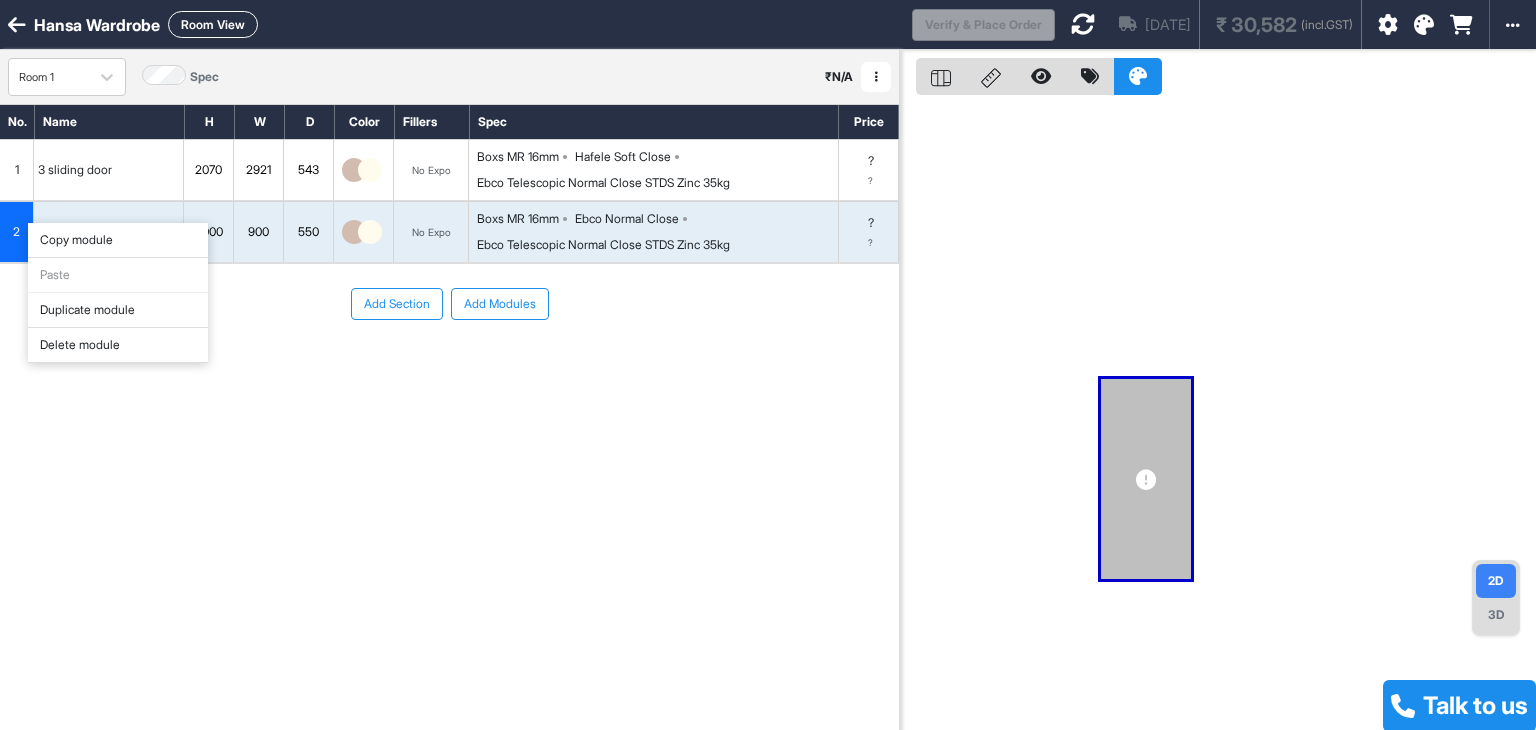click on "Delete module" at bounding box center (118, 345) 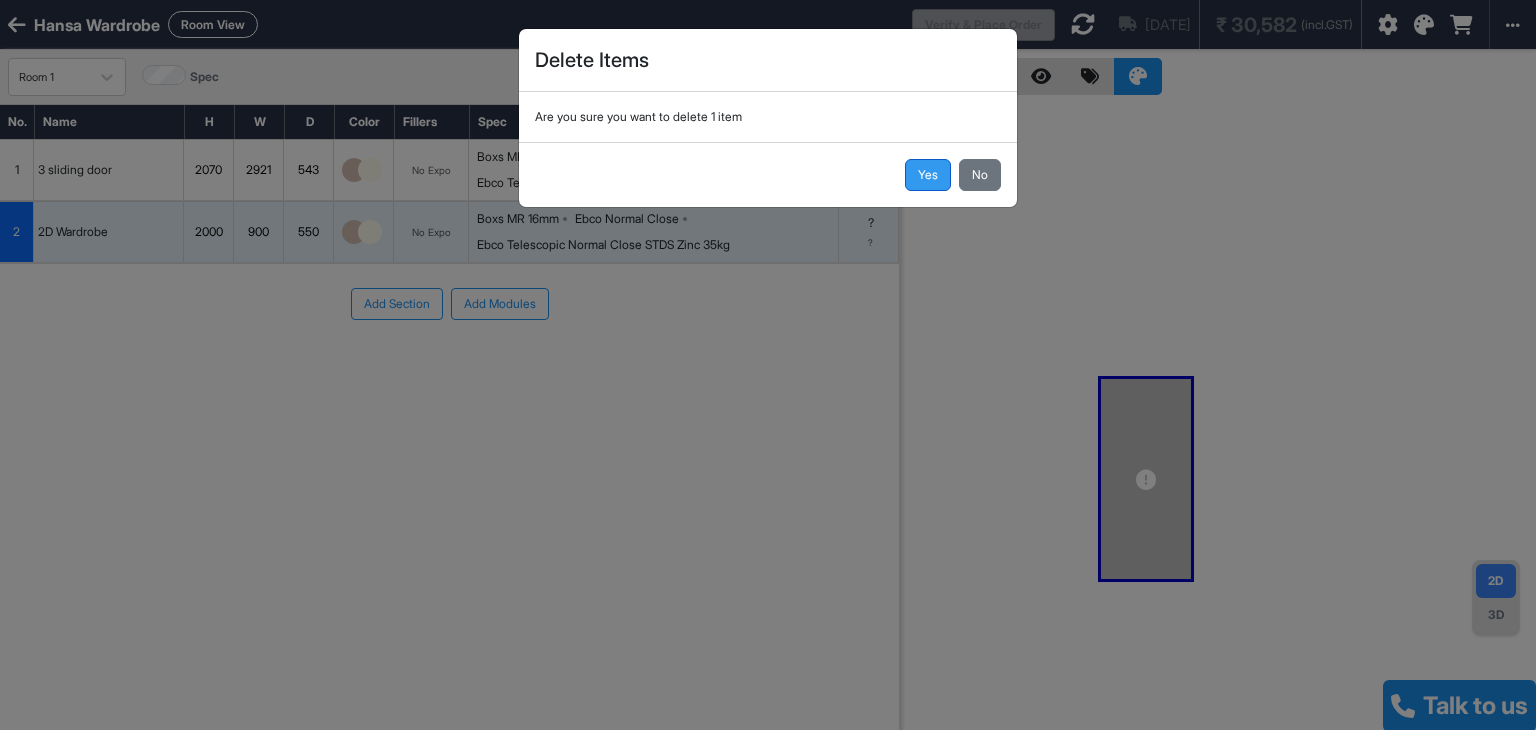 click on "Yes" at bounding box center (928, 175) 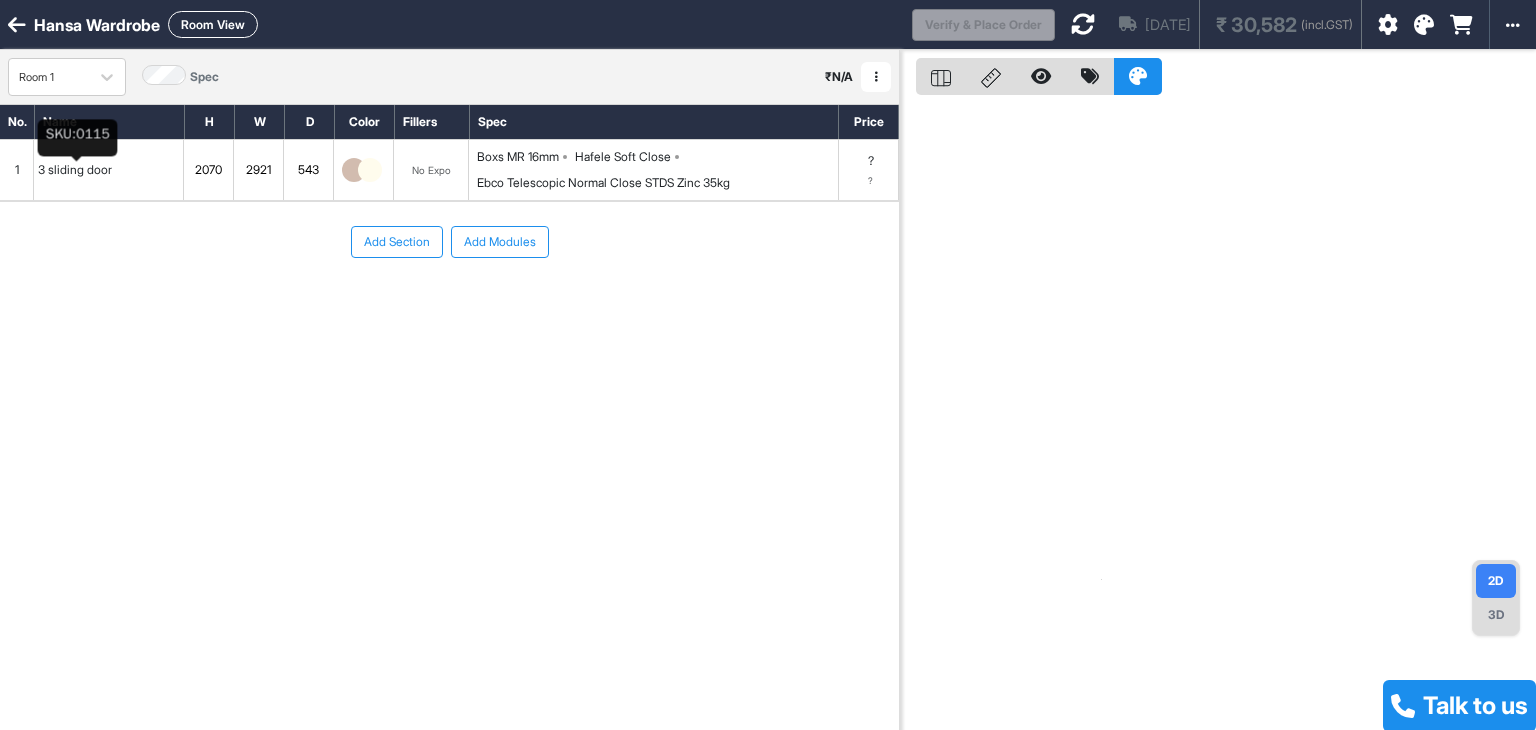 click on "3 sliding door" at bounding box center [75, 170] 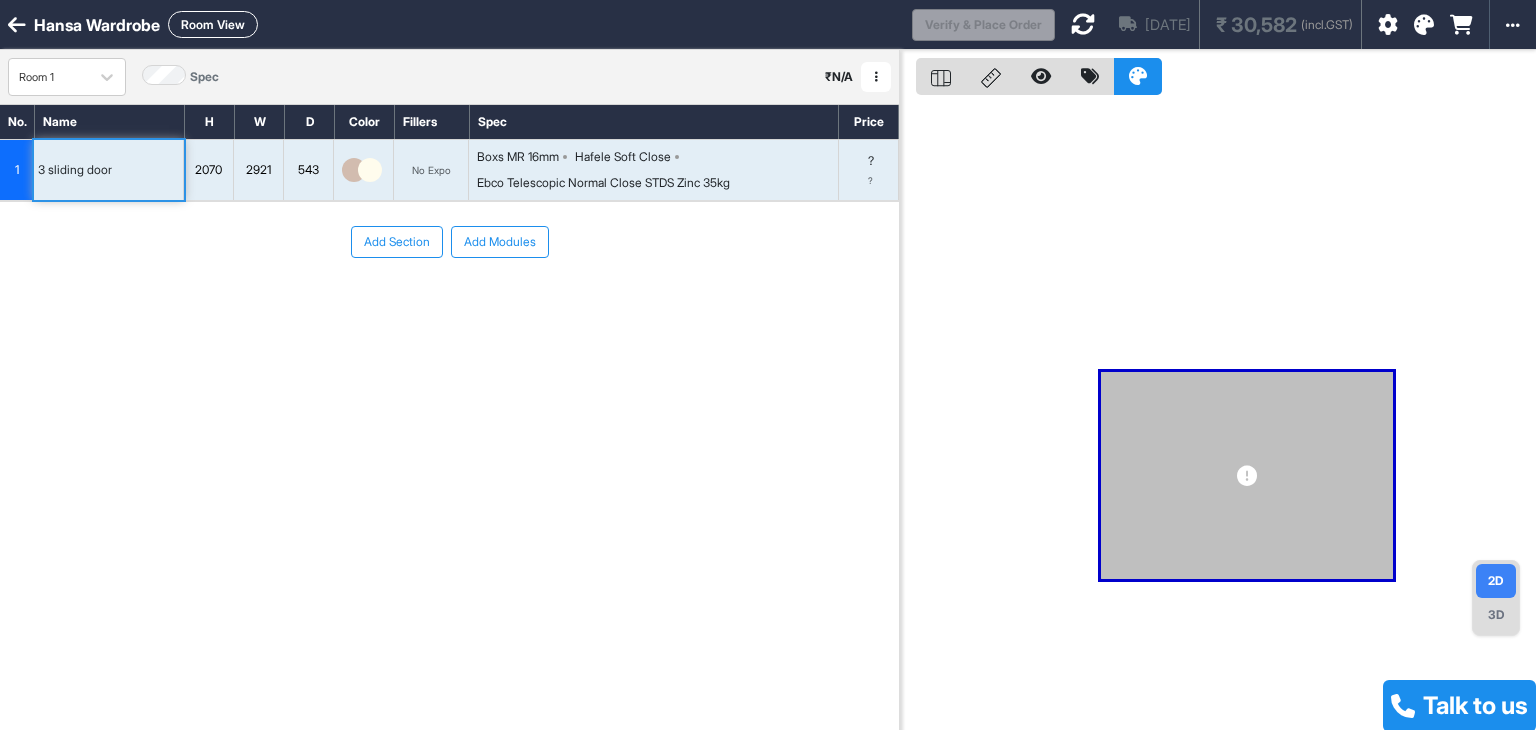 click on "? ?" at bounding box center (869, 170) 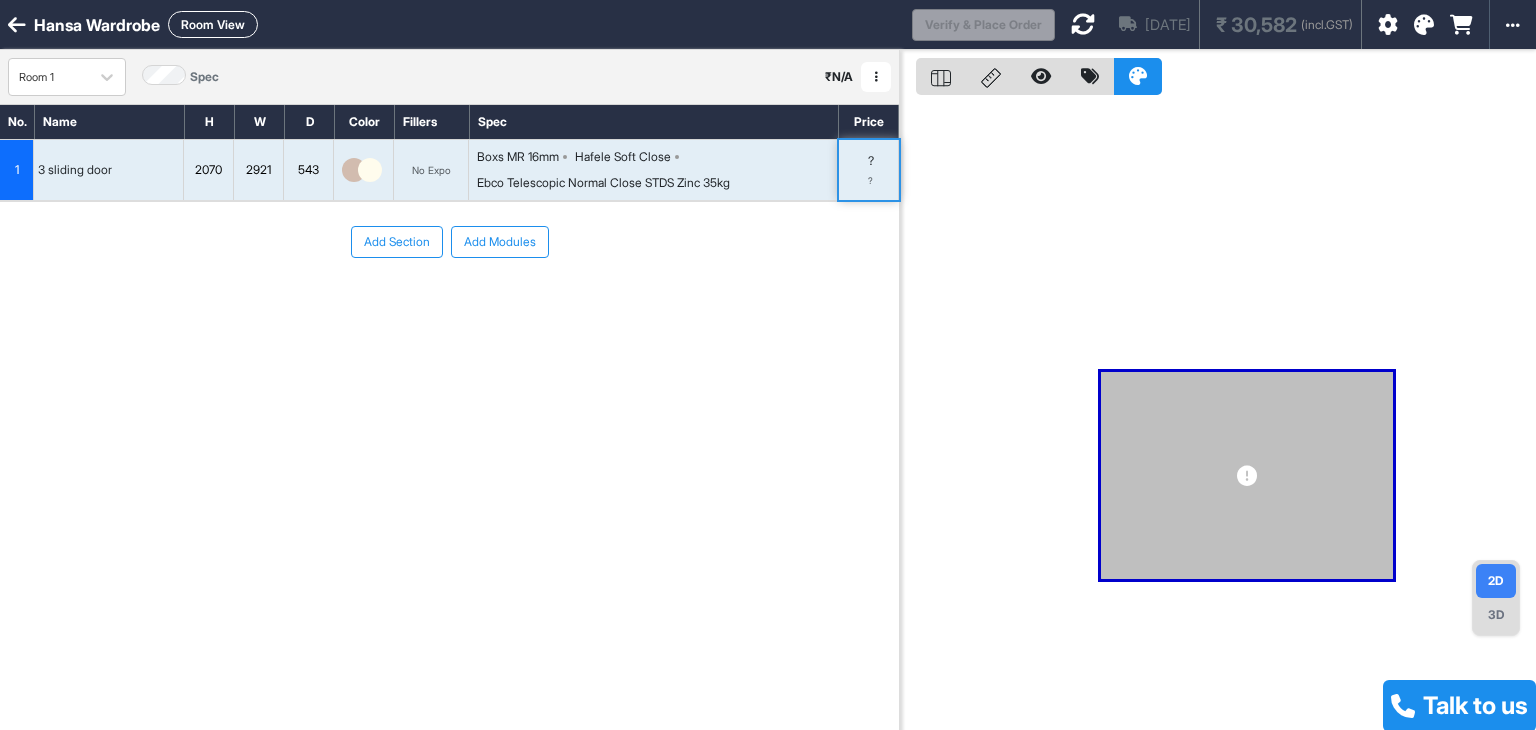 click on "? ?" at bounding box center [869, 170] 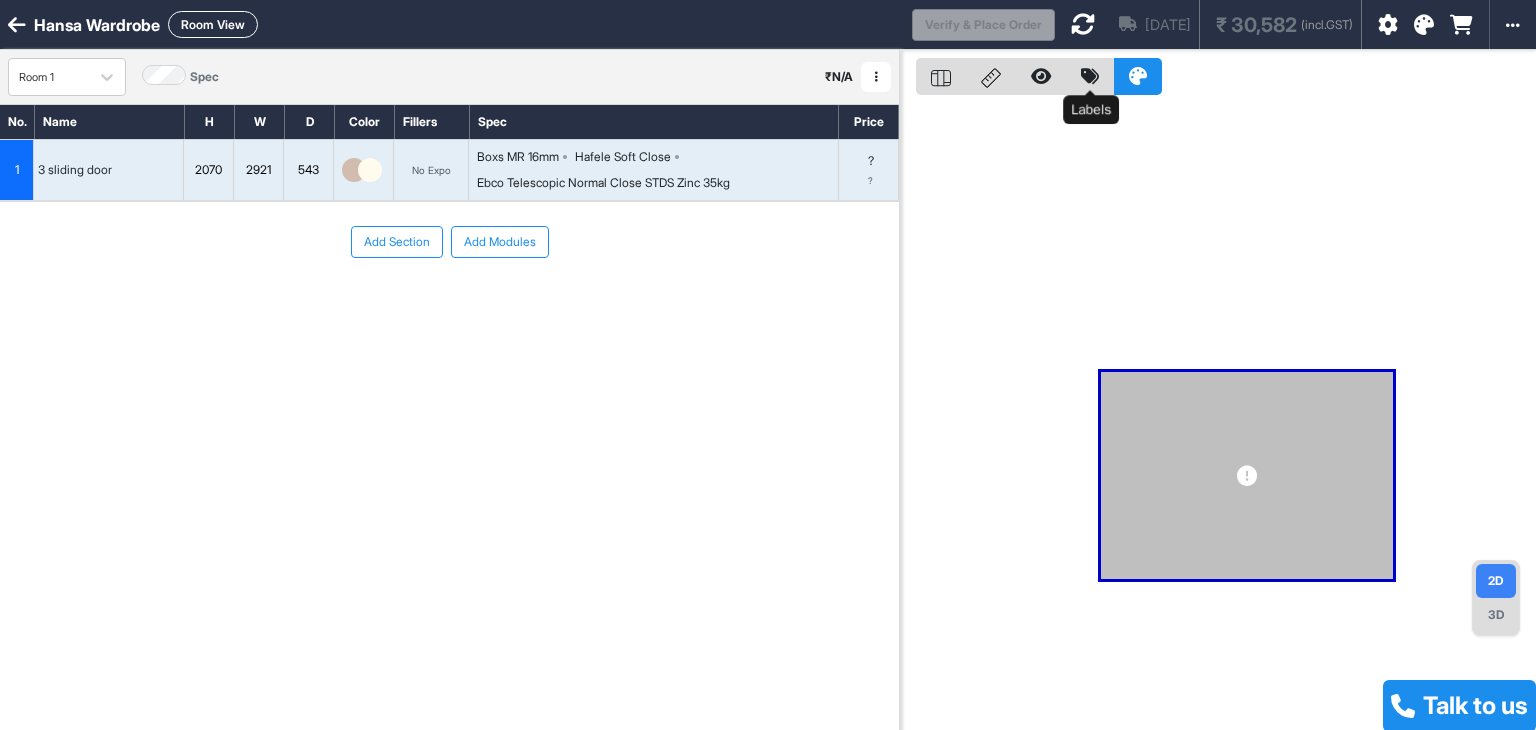 click at bounding box center (1090, 76) 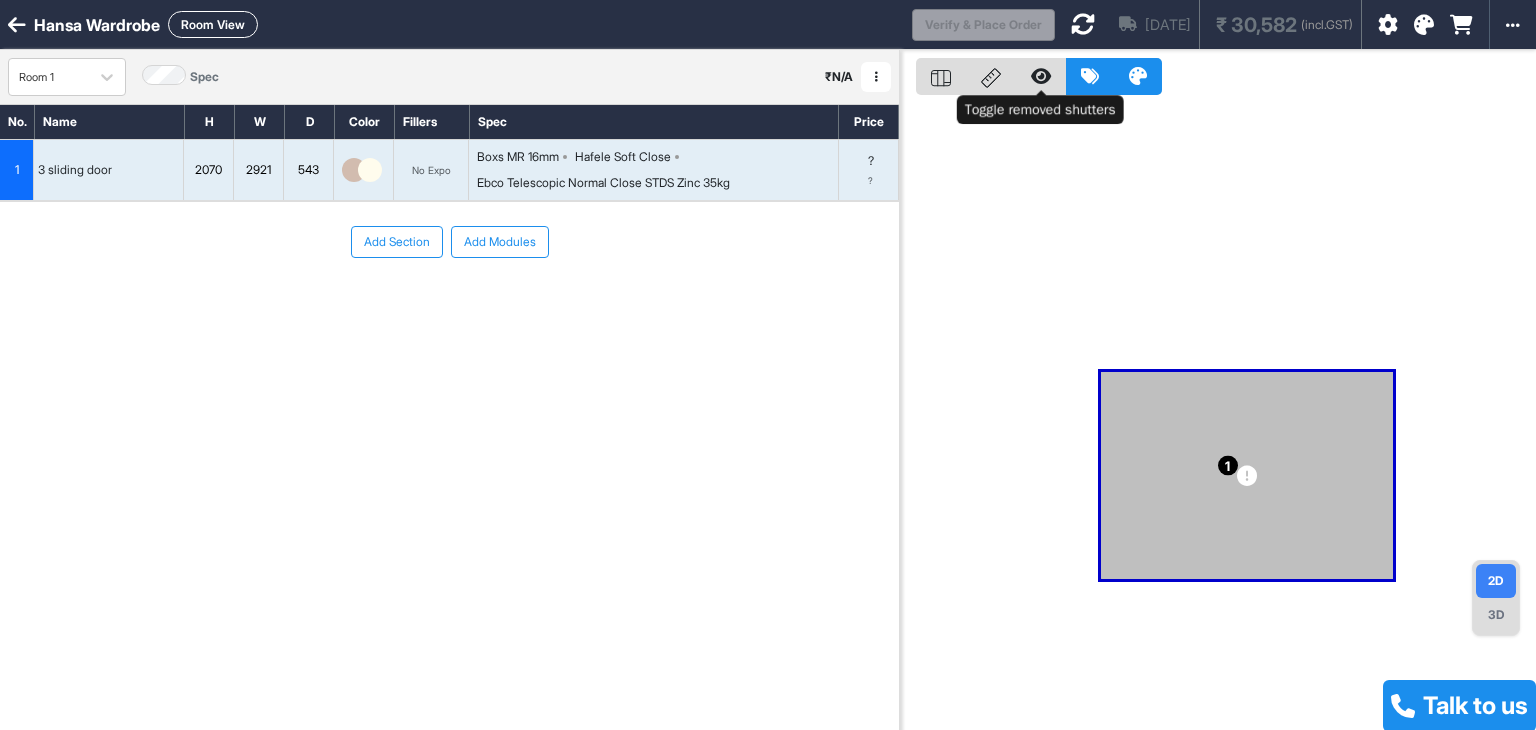 click at bounding box center (1041, 76) 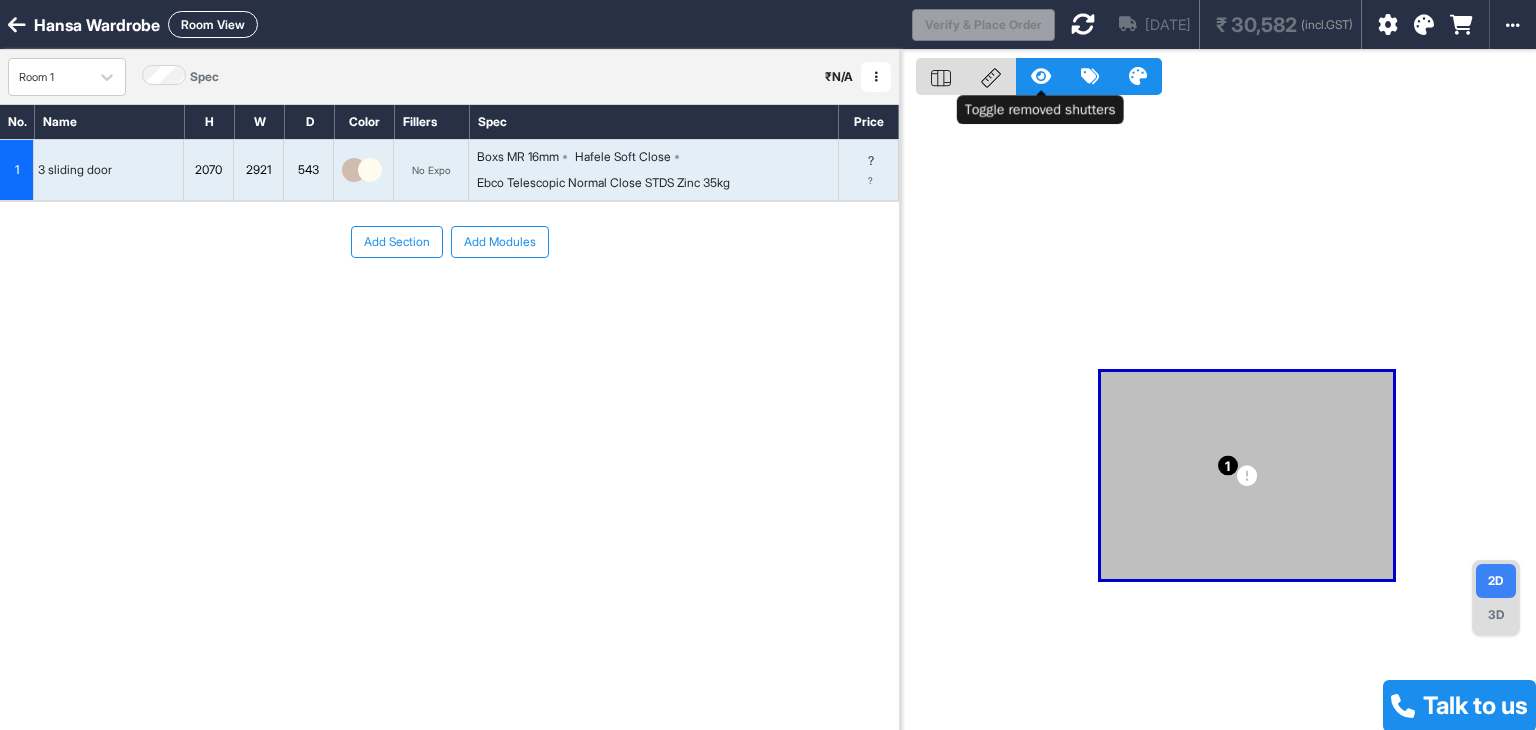 click at bounding box center (1041, 76) 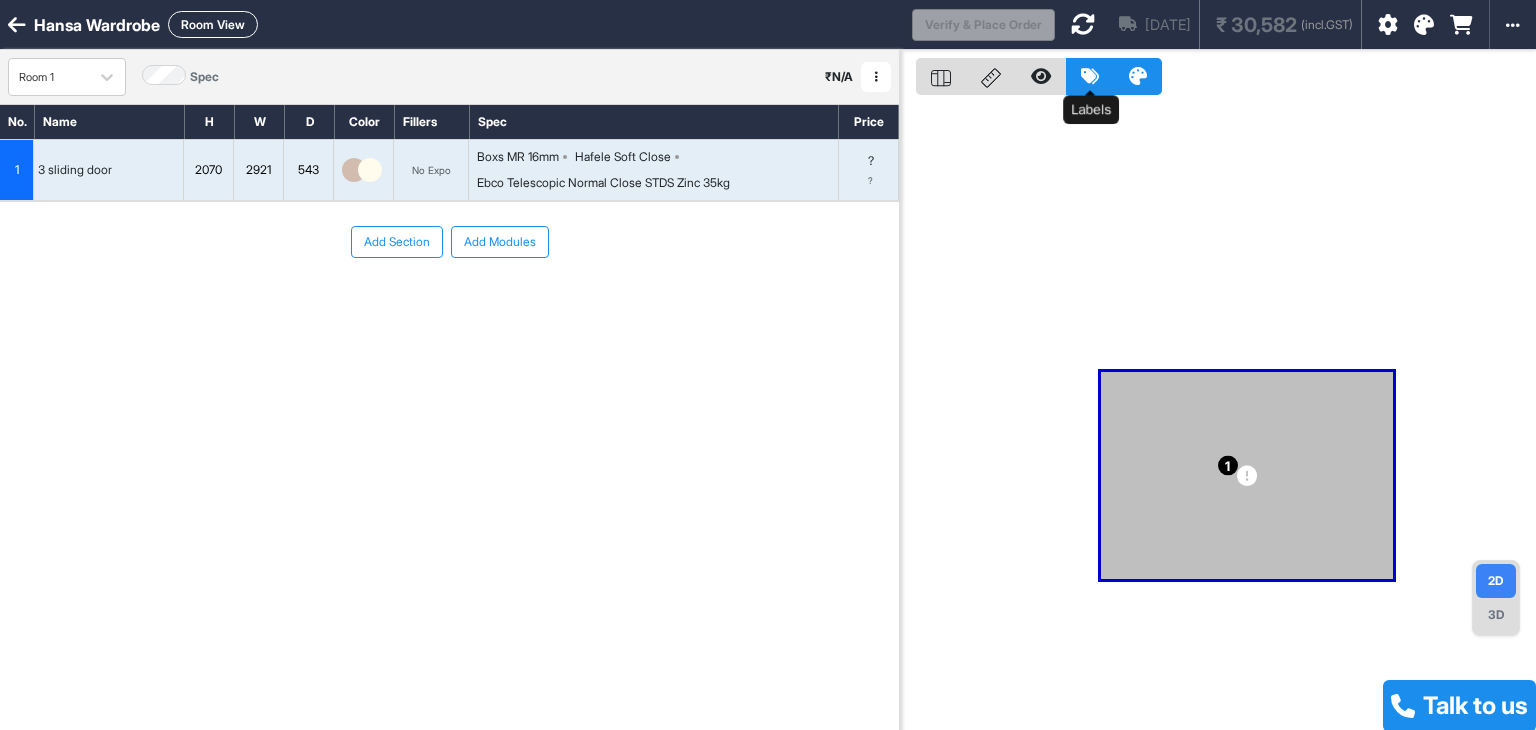 click at bounding box center (1090, 76) 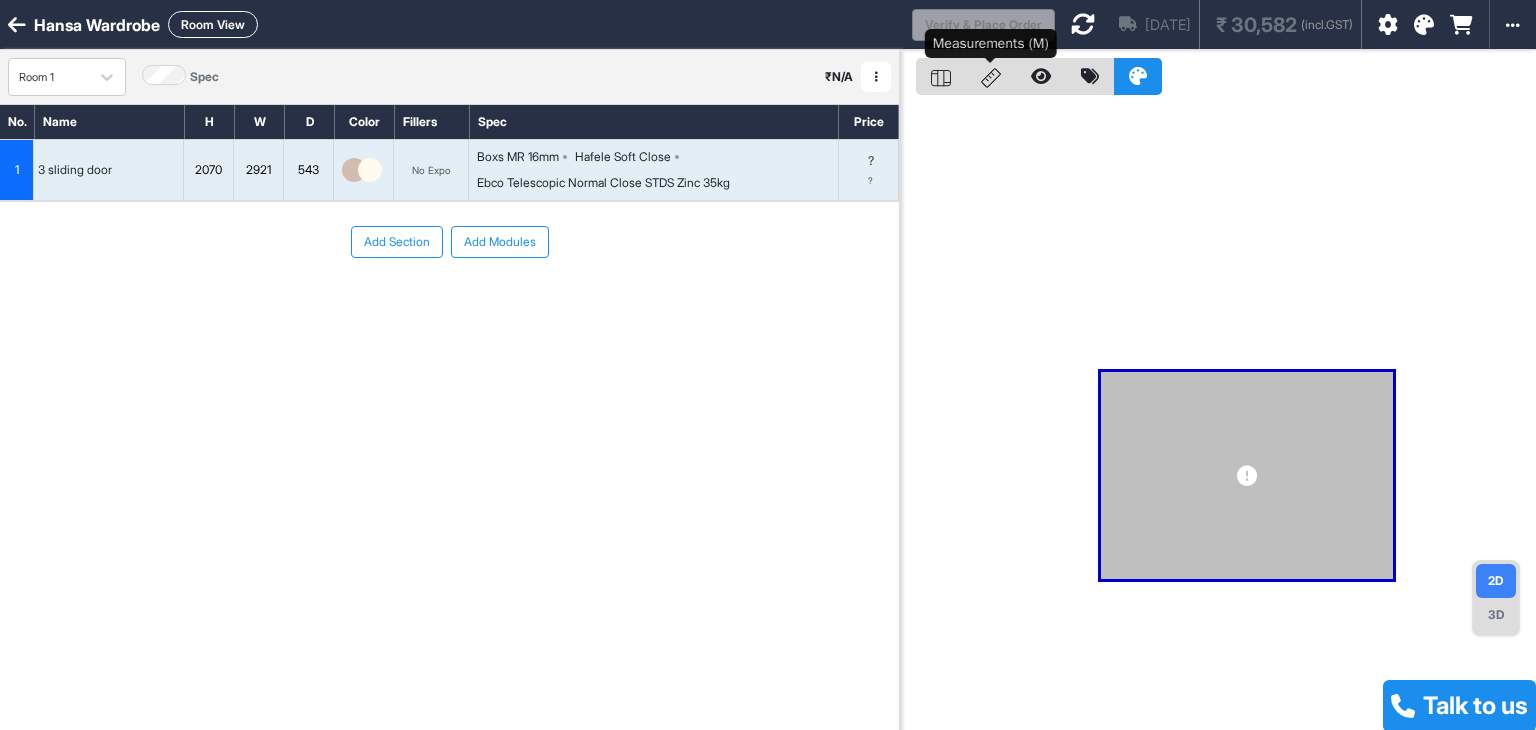 click 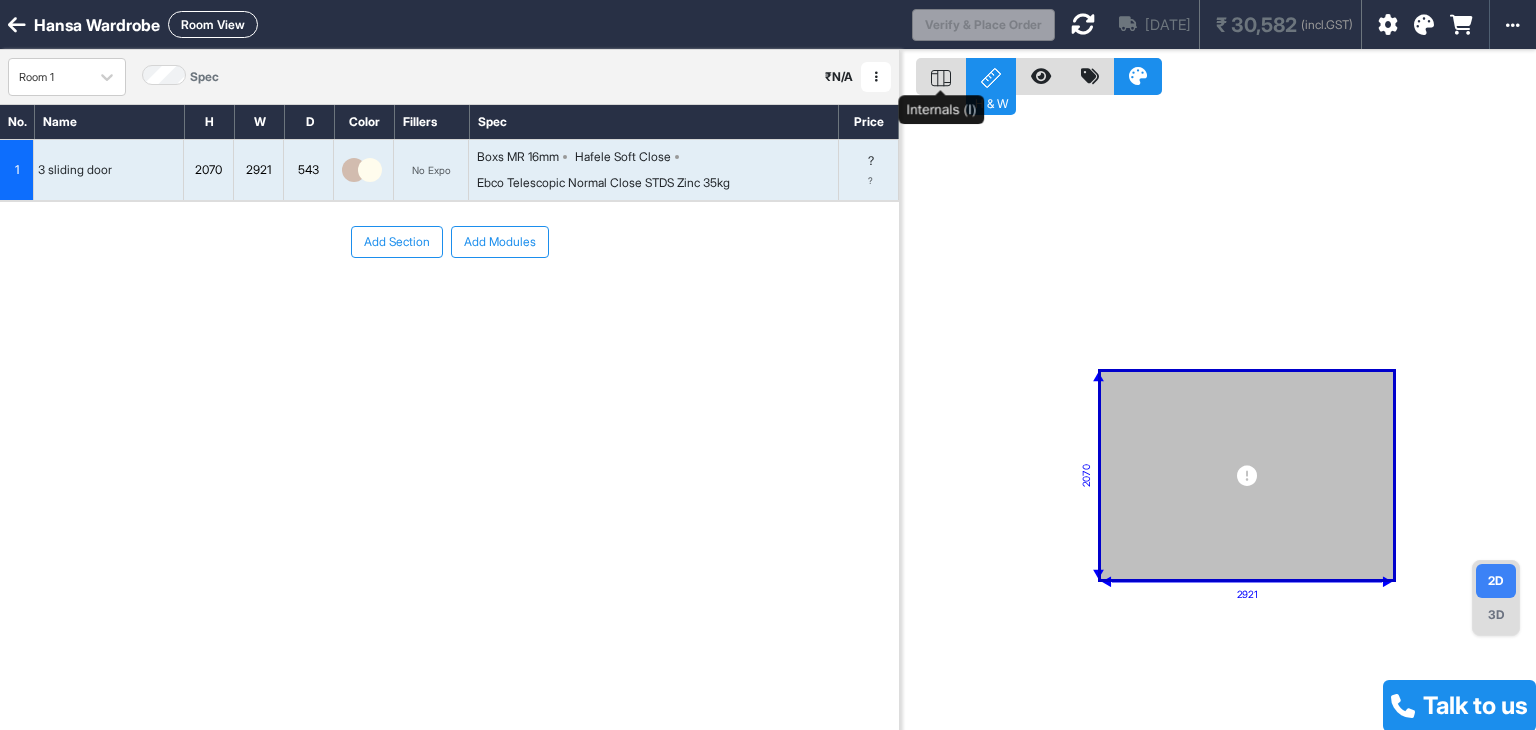 click at bounding box center [941, 76] 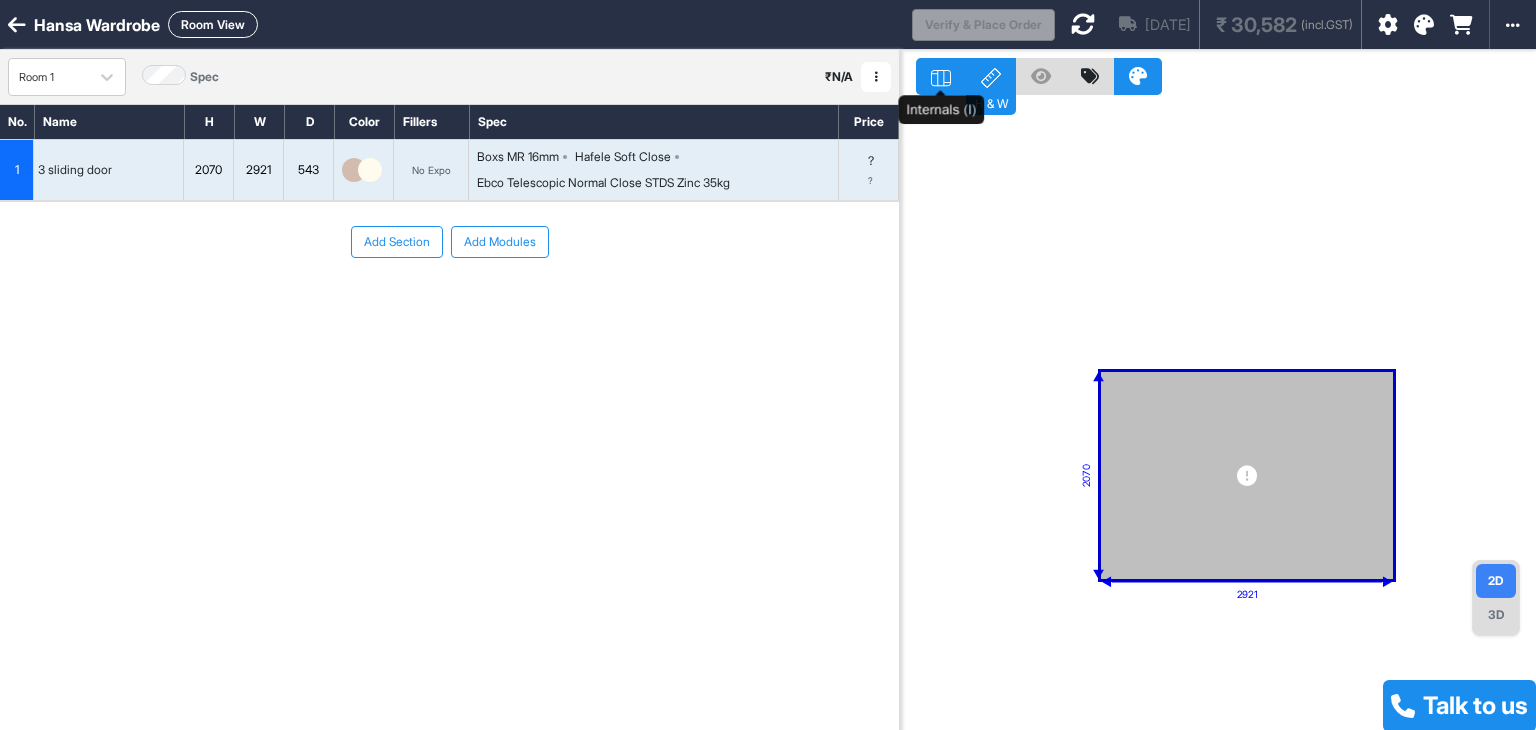 click at bounding box center (941, 76) 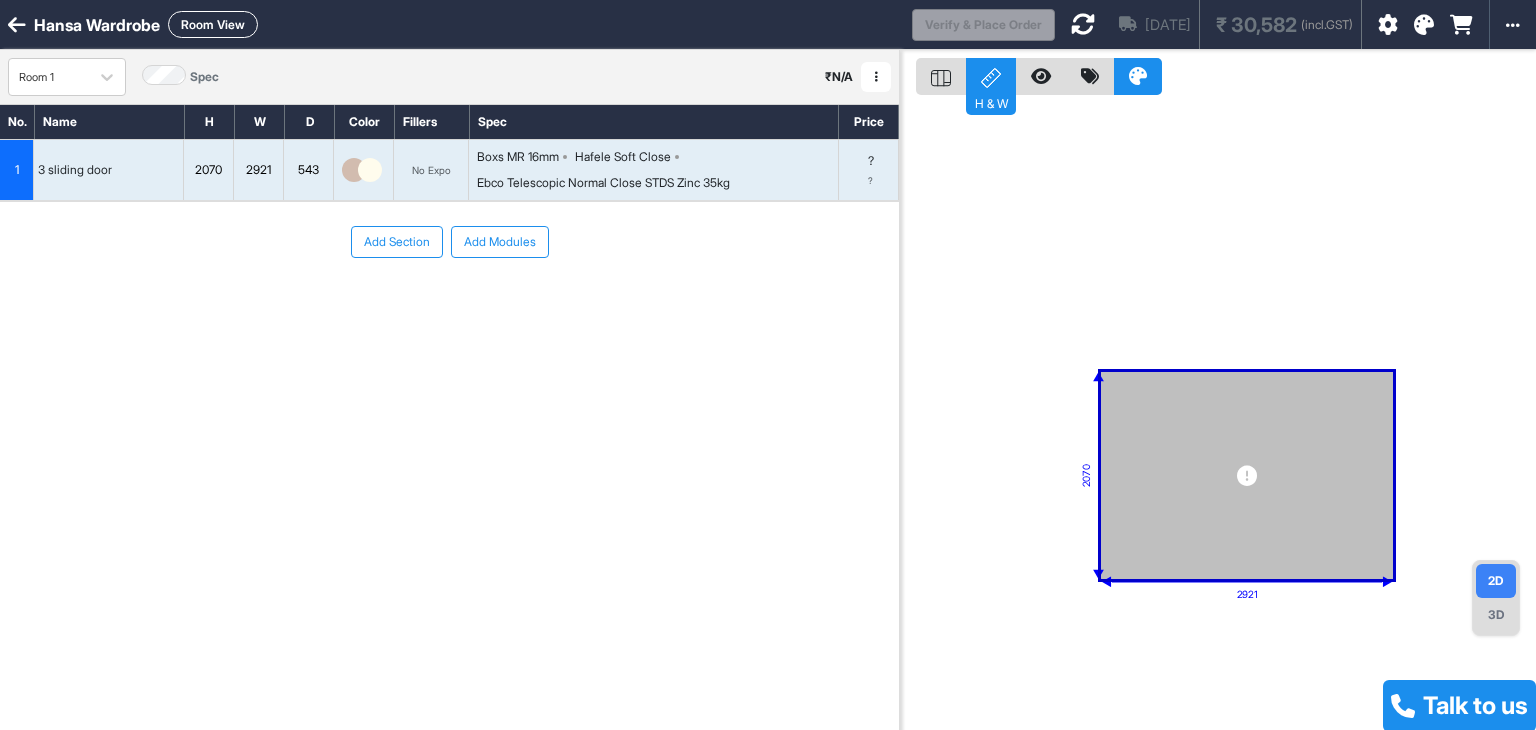 click at bounding box center [1388, 25] 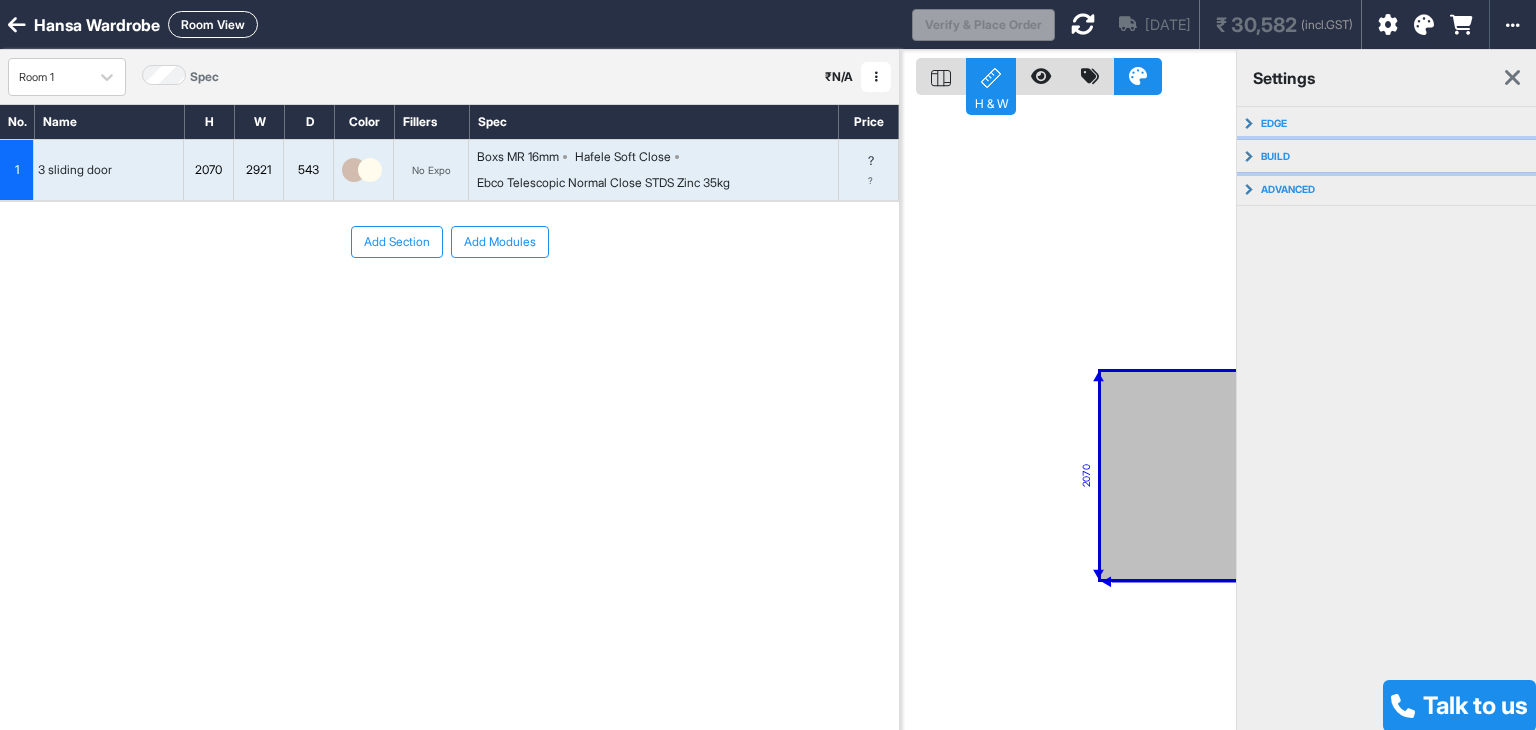 click on "build" at bounding box center [1387, 156] 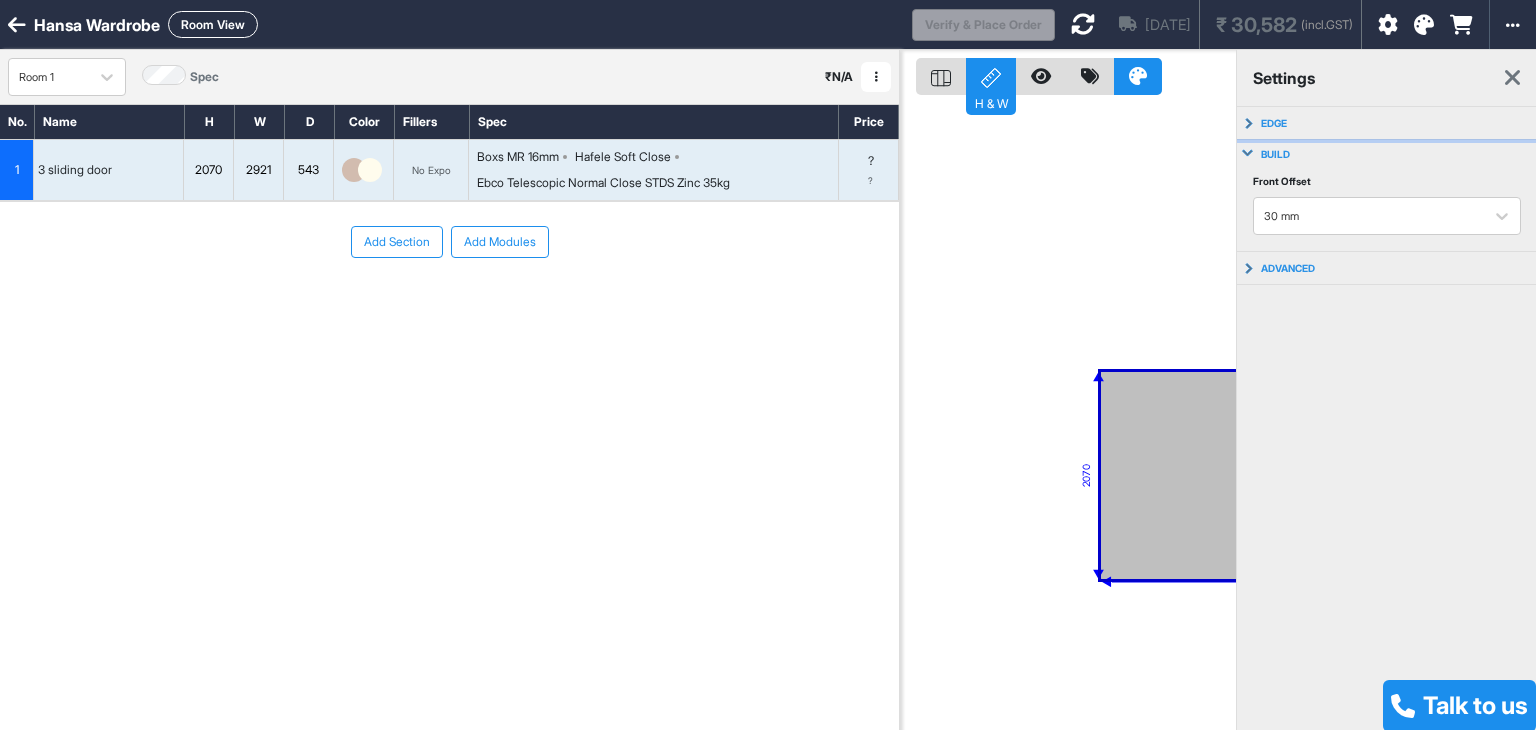 click on "edge" at bounding box center (1387, 123) 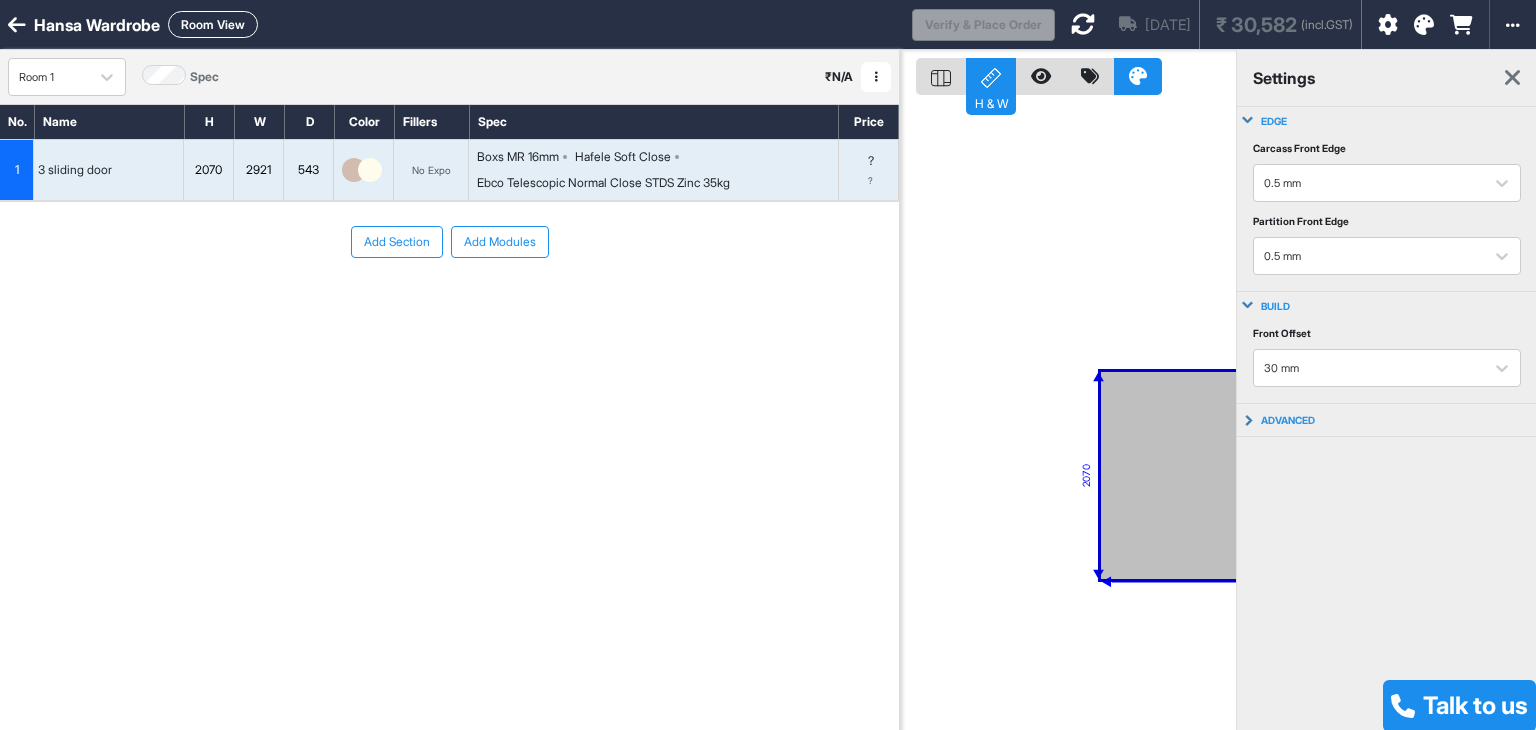 click at bounding box center [1512, 78] 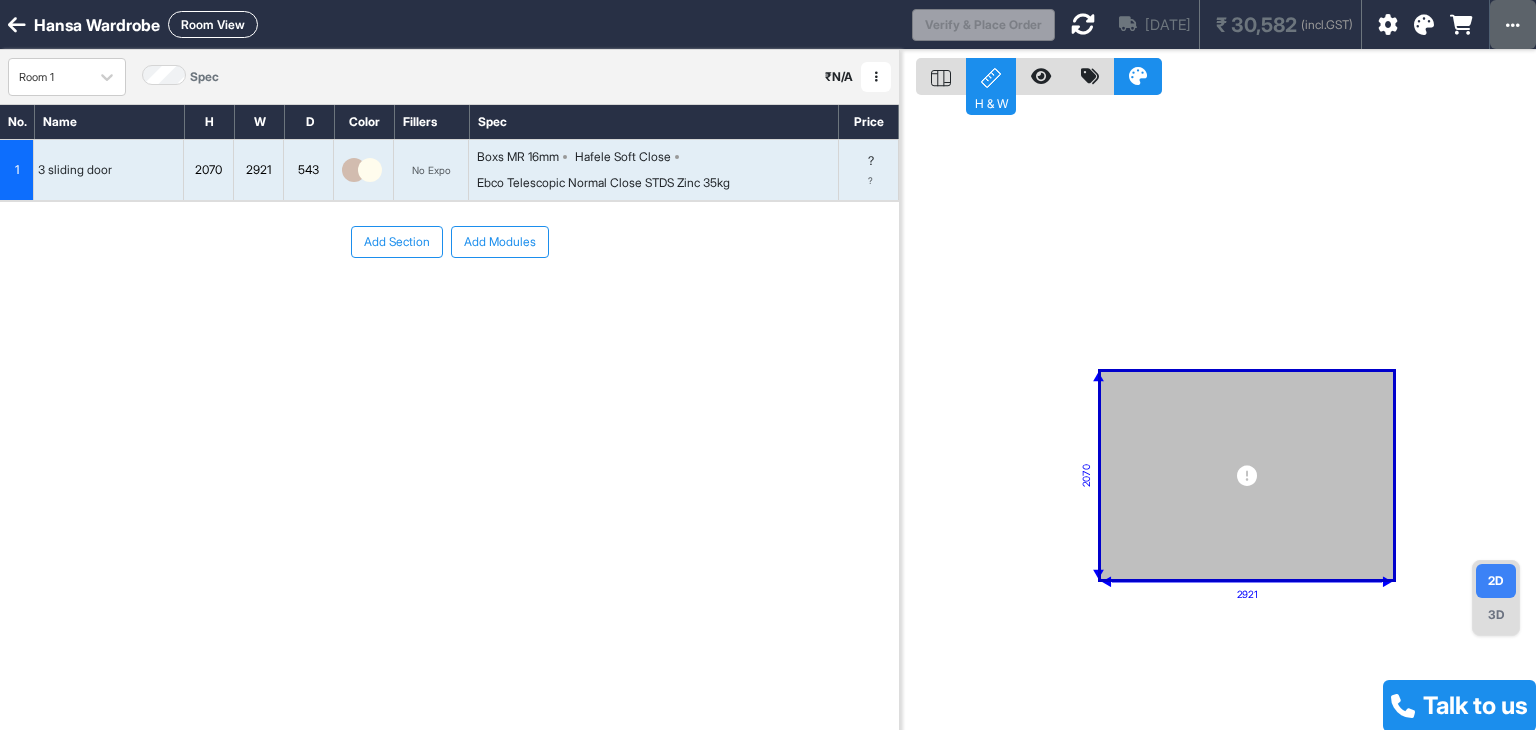 click at bounding box center (1513, 25) 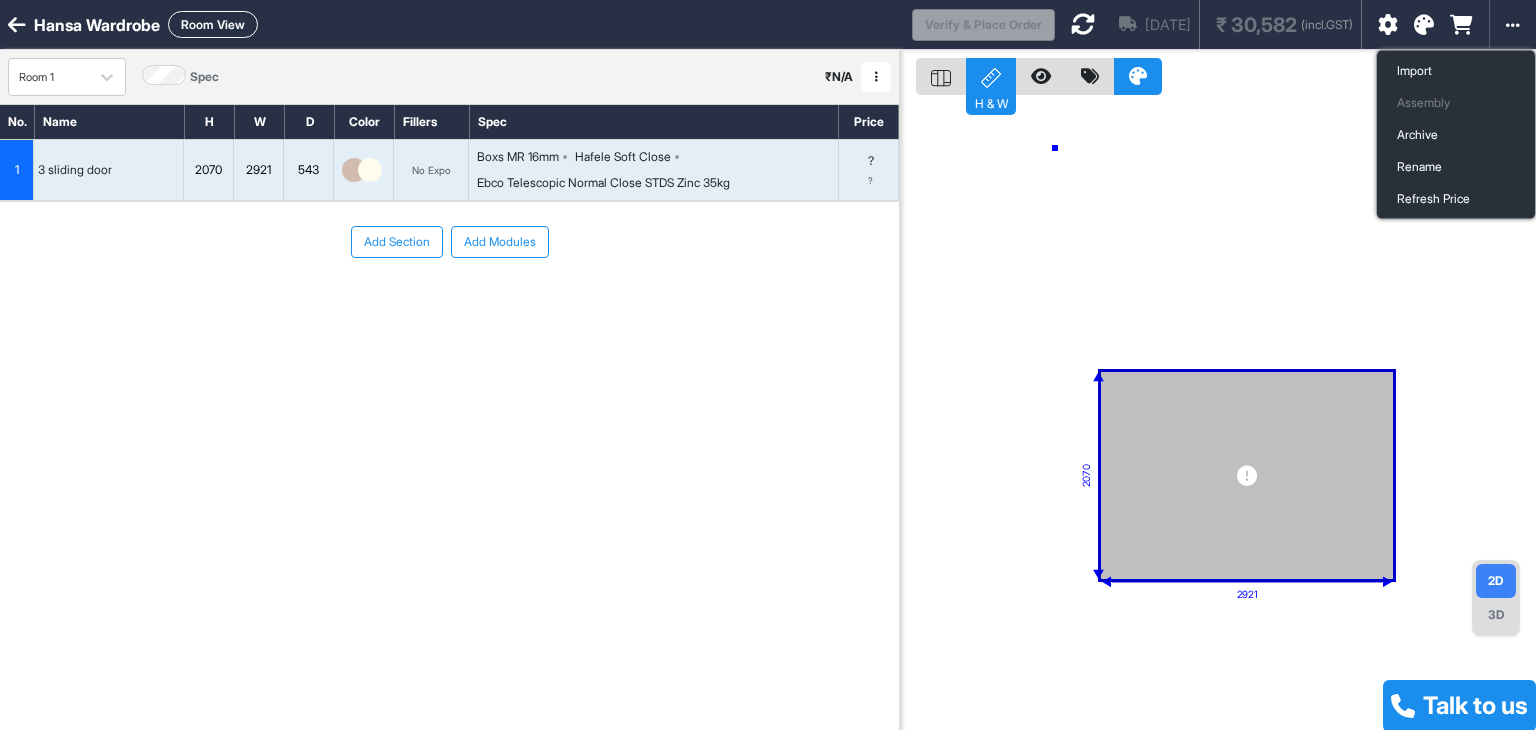 click on "2070 2921" at bounding box center (1218, 415) 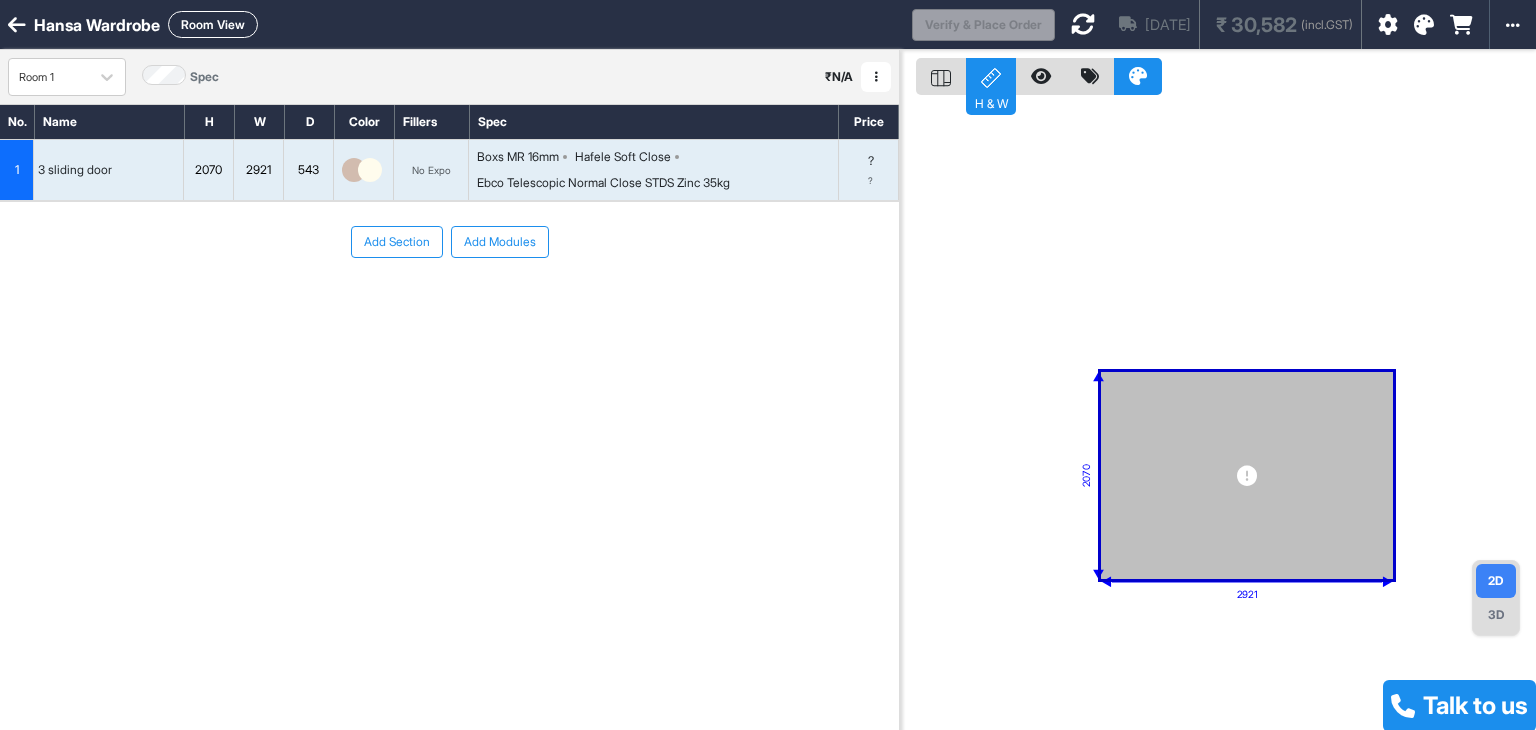 click on "Add Section" at bounding box center [397, 242] 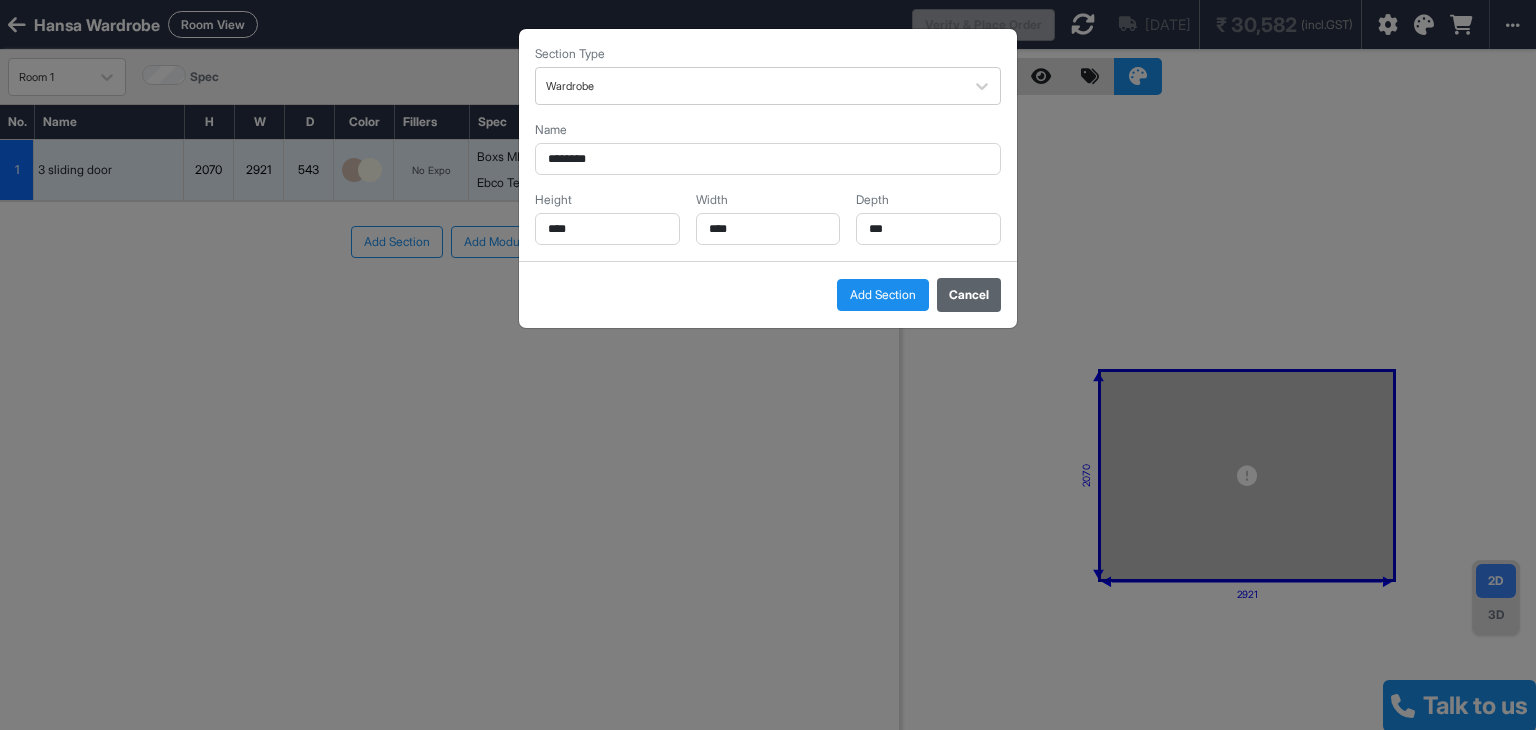 click on "Cancel" at bounding box center [969, 295] 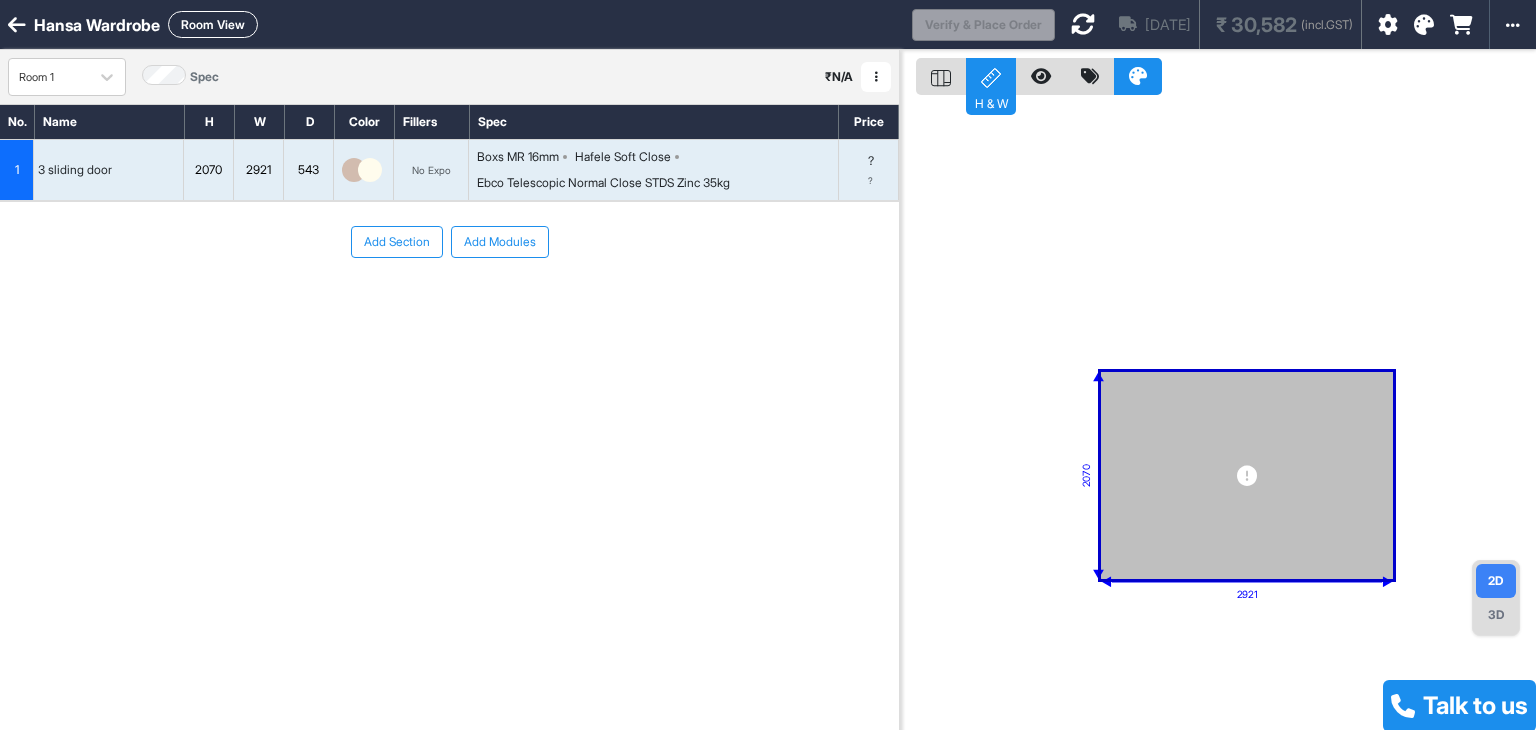 click on "Ebco Telescopic Normal Close STDS Zinc 35kg" at bounding box center (603, 183) 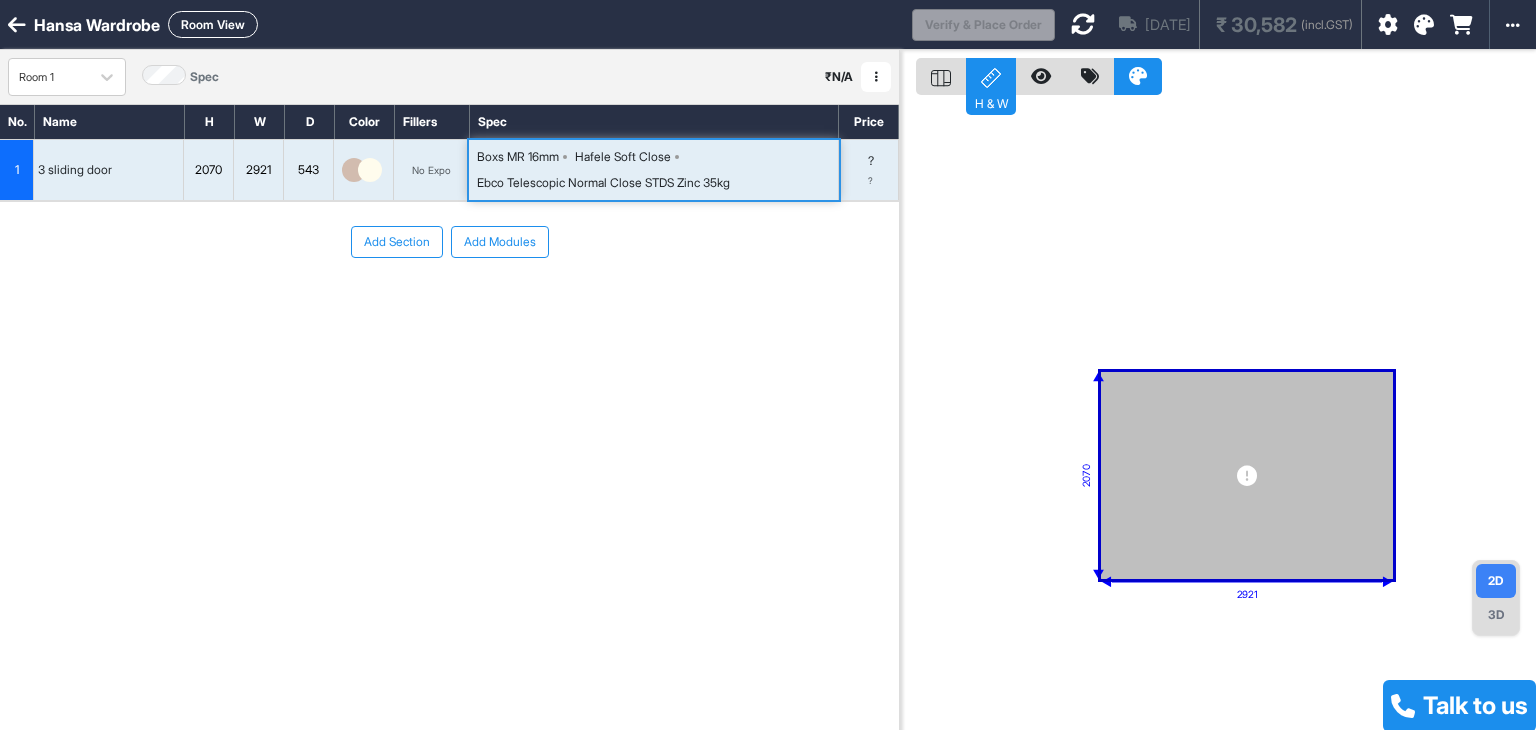 click on "Ebco Telescopic Normal Close STDS Zinc 35kg" at bounding box center [603, 183] 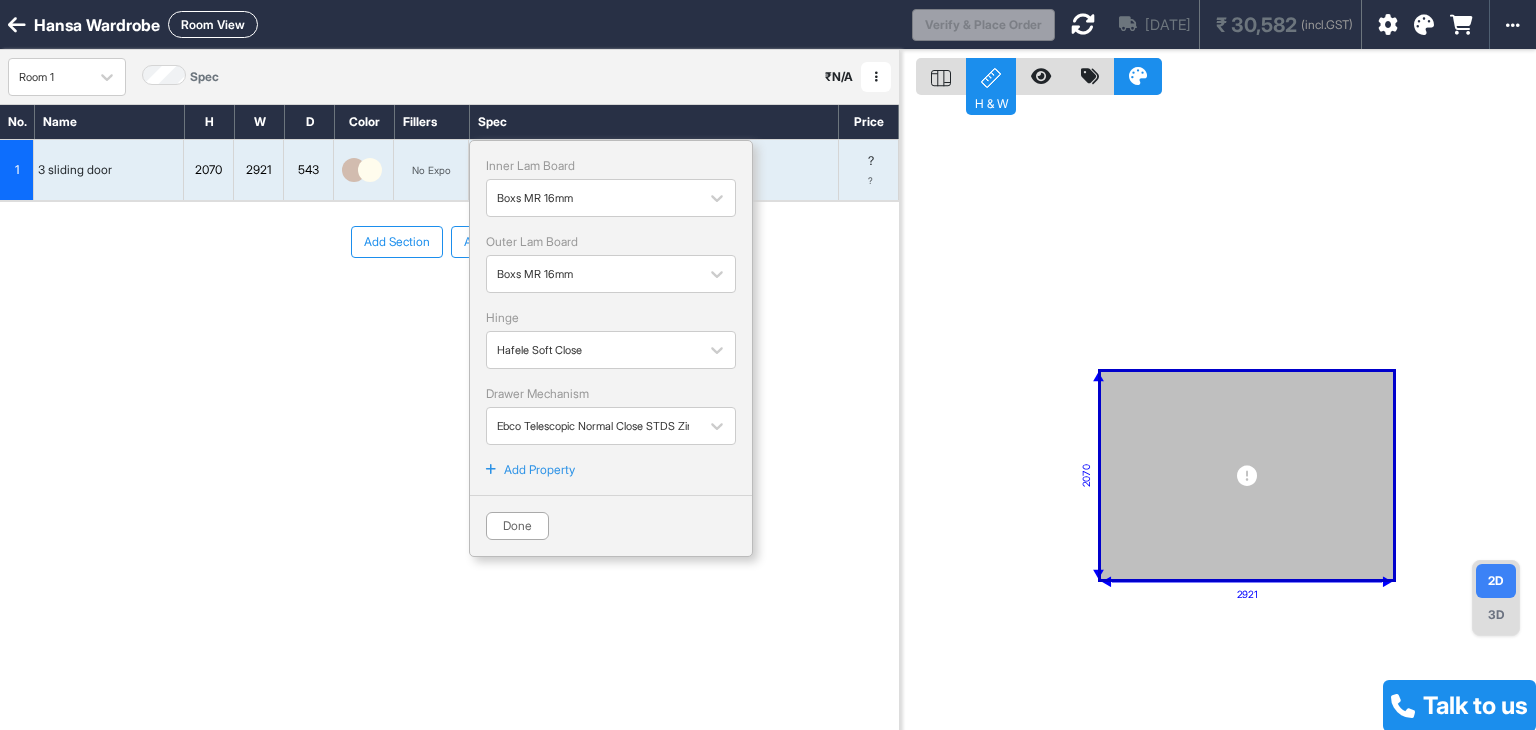 click on "No Expo" at bounding box center (431, 170) 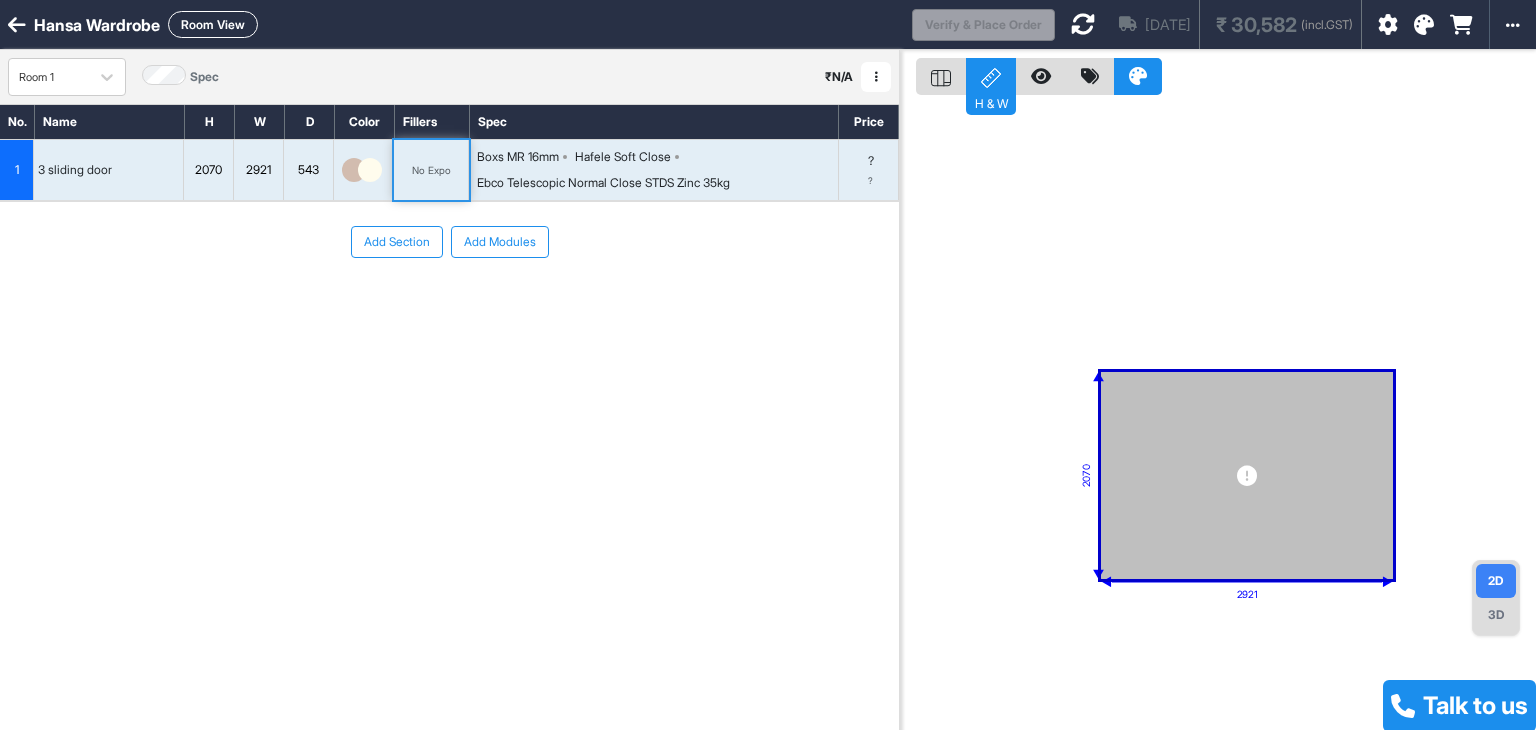 click on "No Expo" at bounding box center [431, 170] 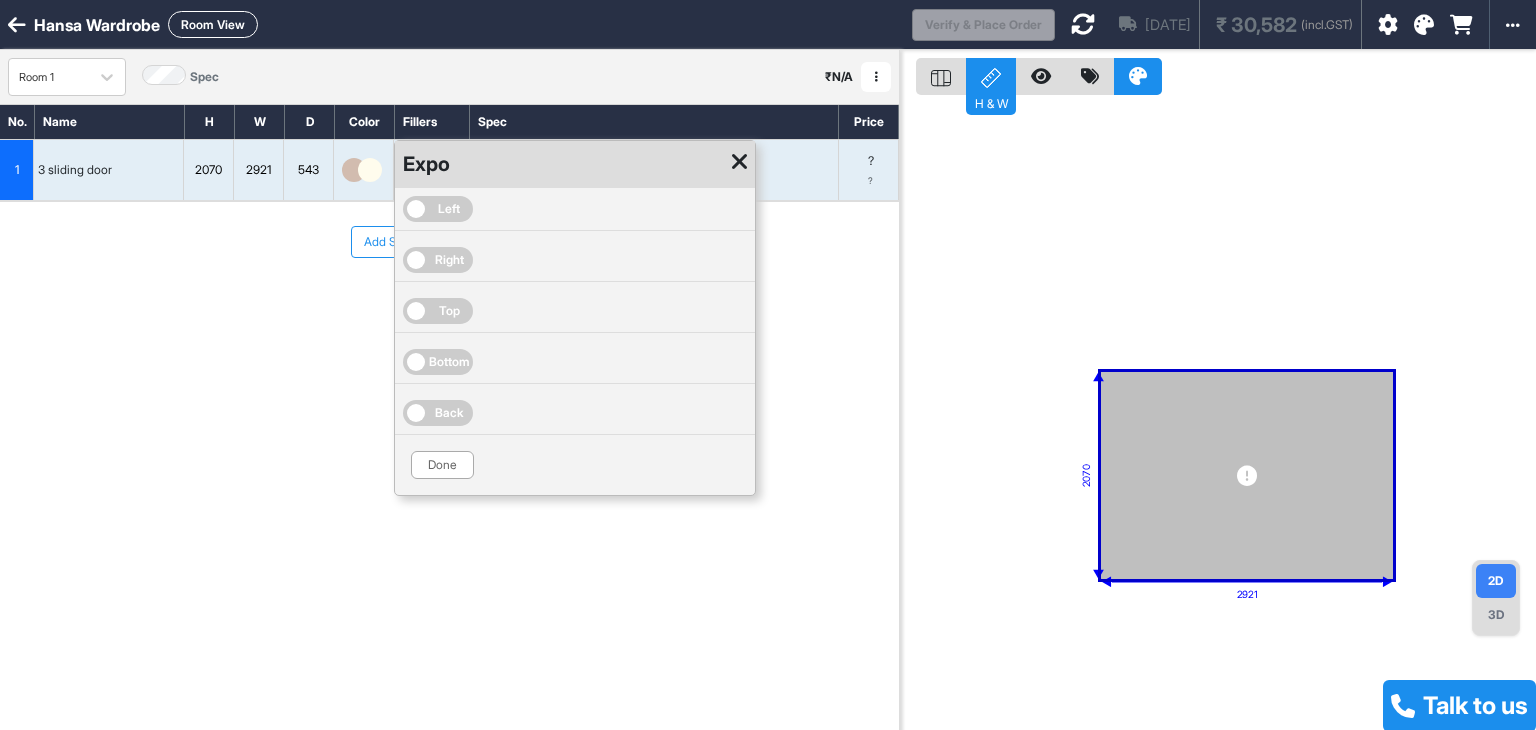 click at bounding box center (739, 162) 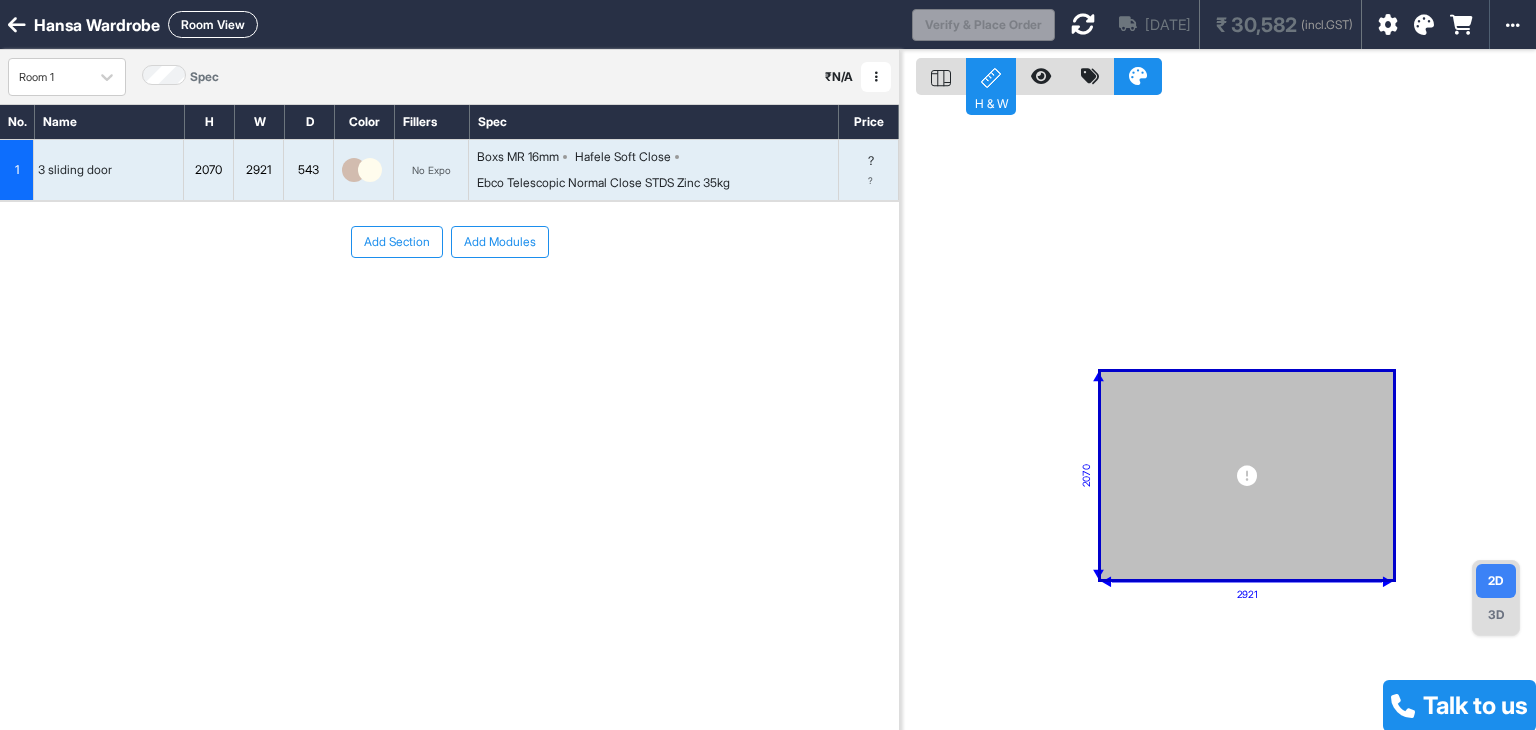 click on "Boxs MR 16mm Hafele Soft Close Ebco Telescopic Normal Close STDS Zinc 35kg" at bounding box center (657, 170) 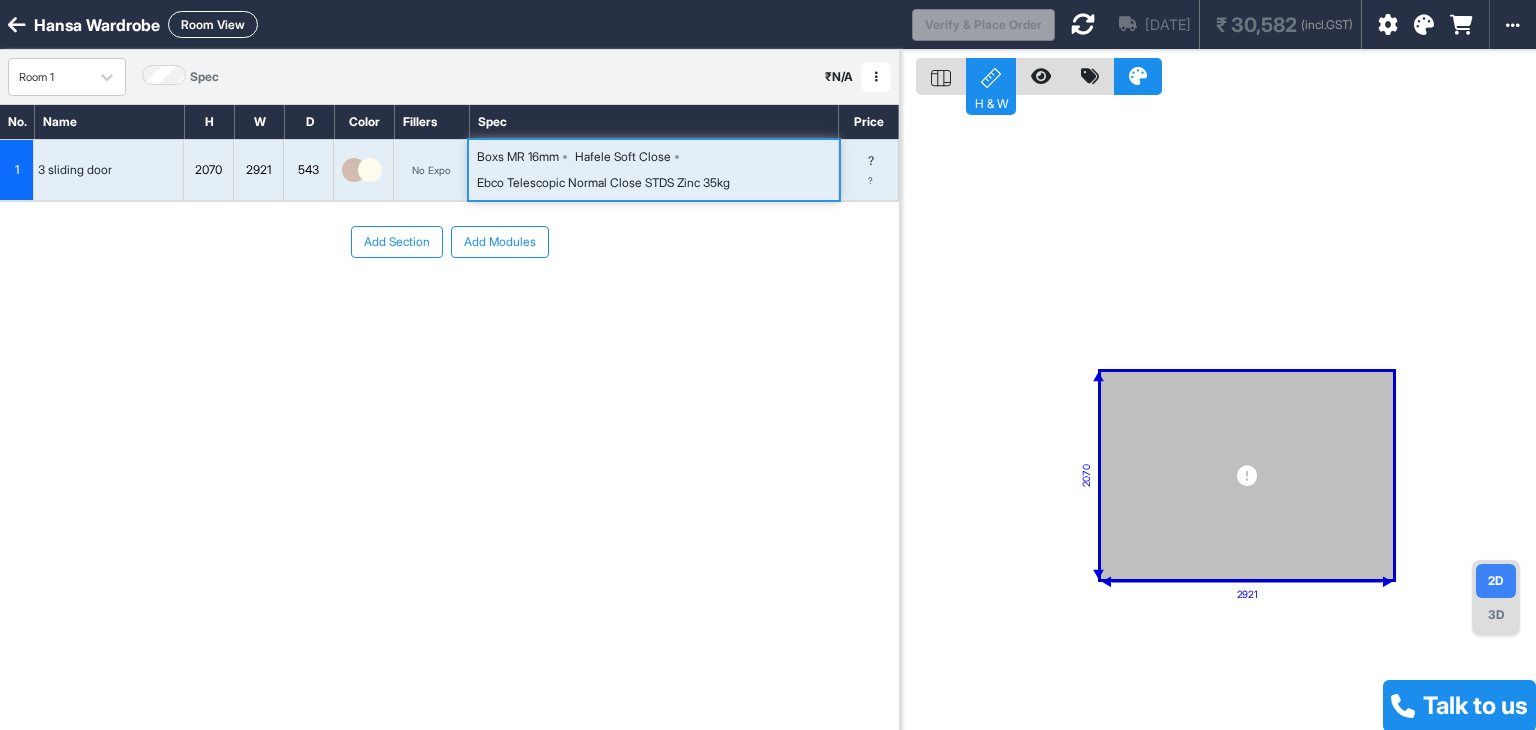click on "Boxs MR 16mm Hafele Soft Close Ebco Telescopic Normal Close STDS Zinc 35kg" at bounding box center (657, 170) 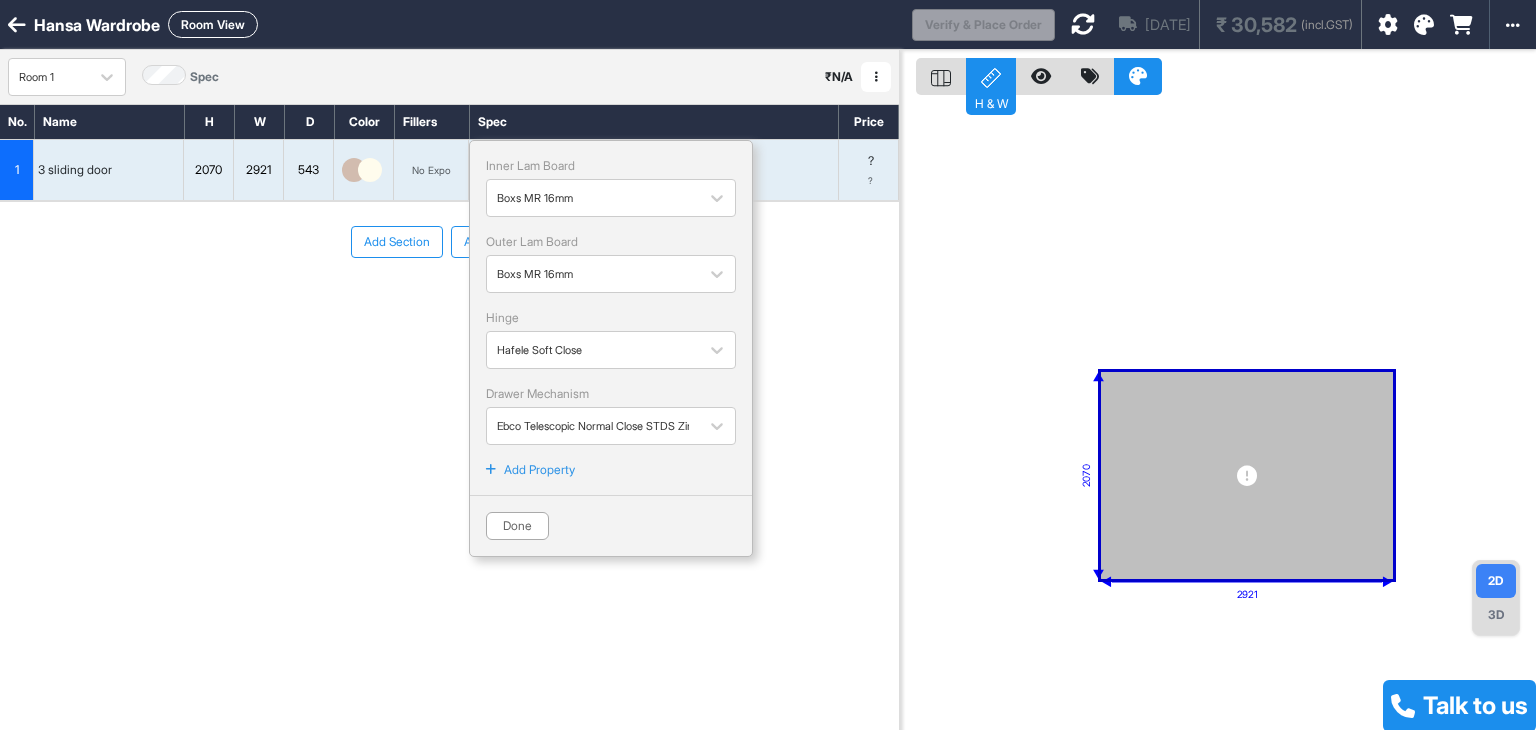click on "Add Property" at bounding box center (539, 470) 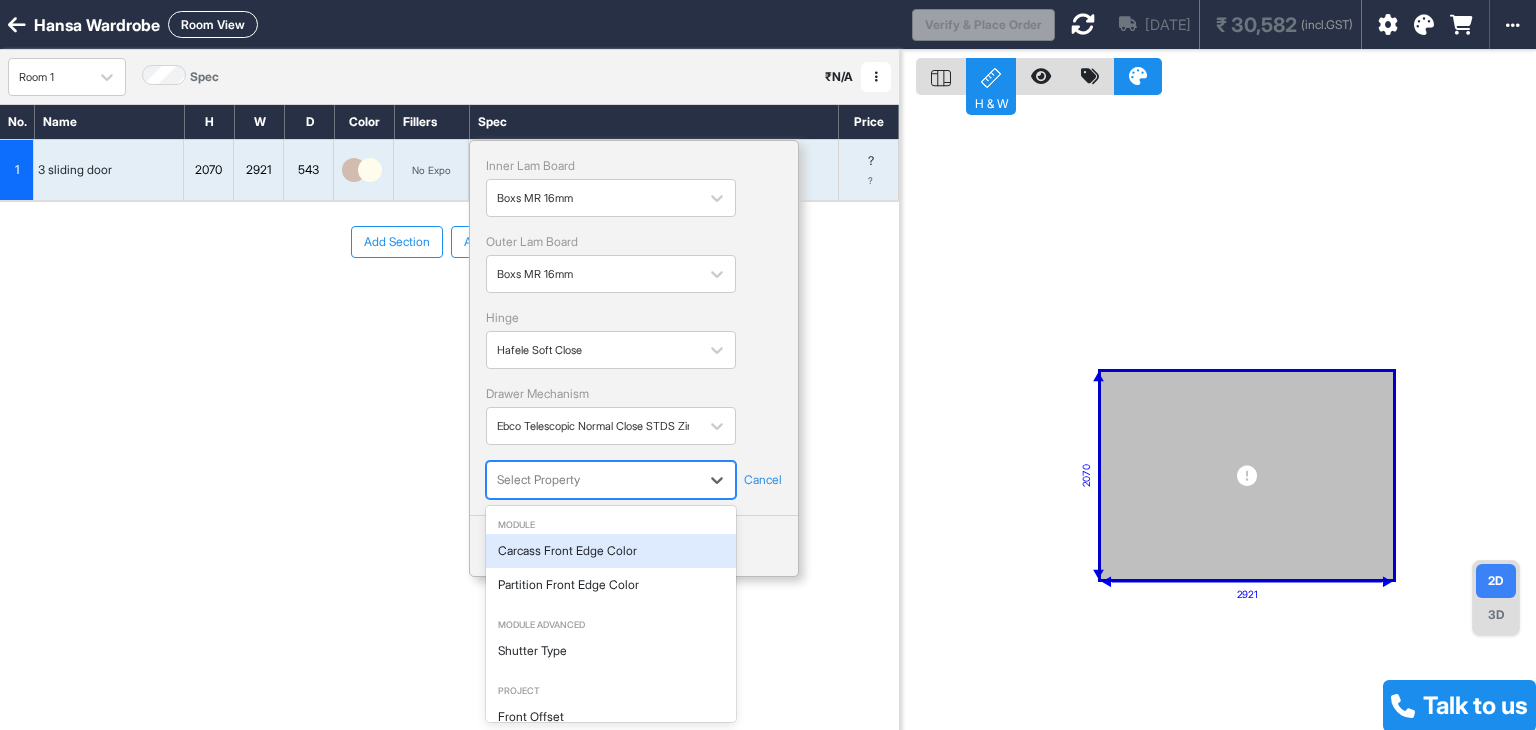 click at bounding box center [593, 480] 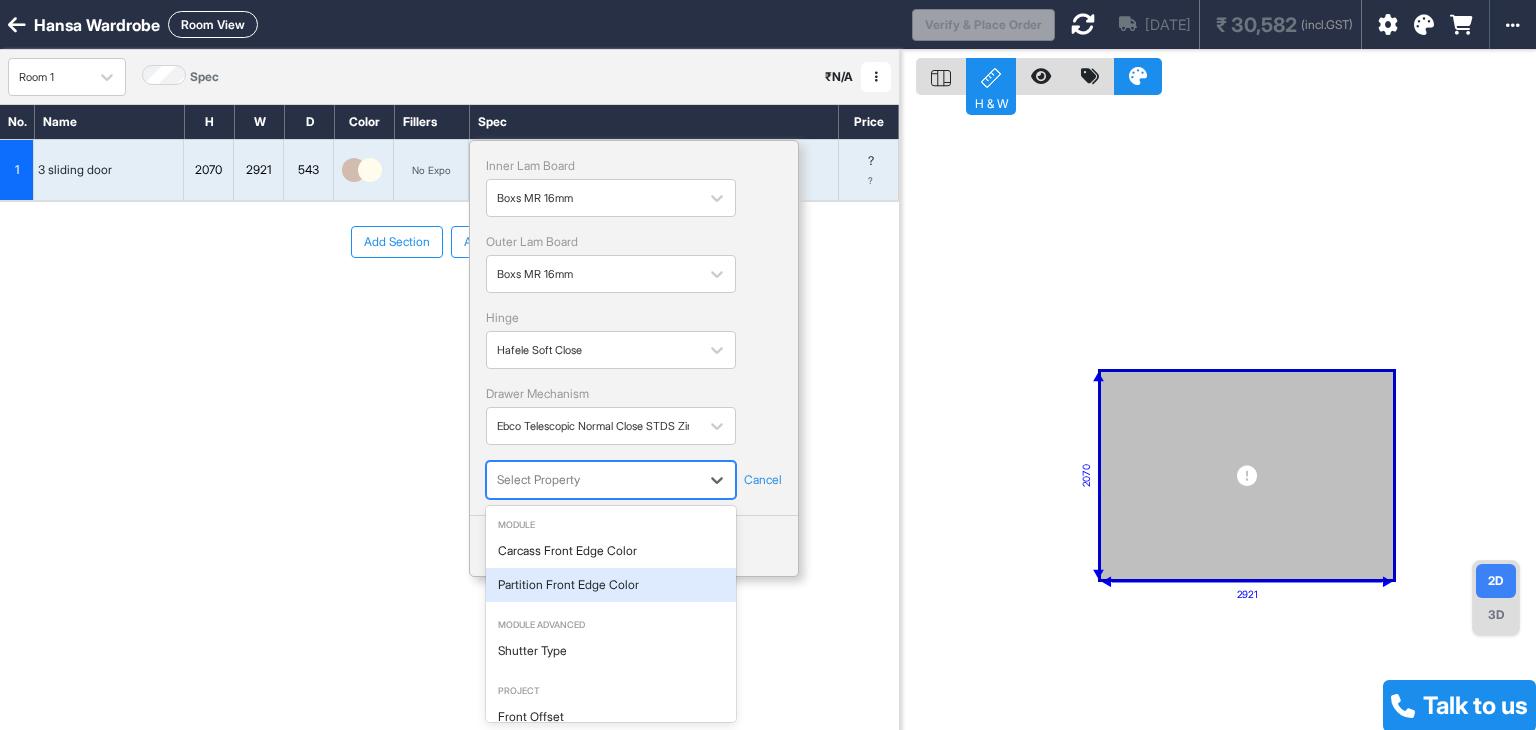 click on "Partition Front Edge Color" at bounding box center (611, 585) 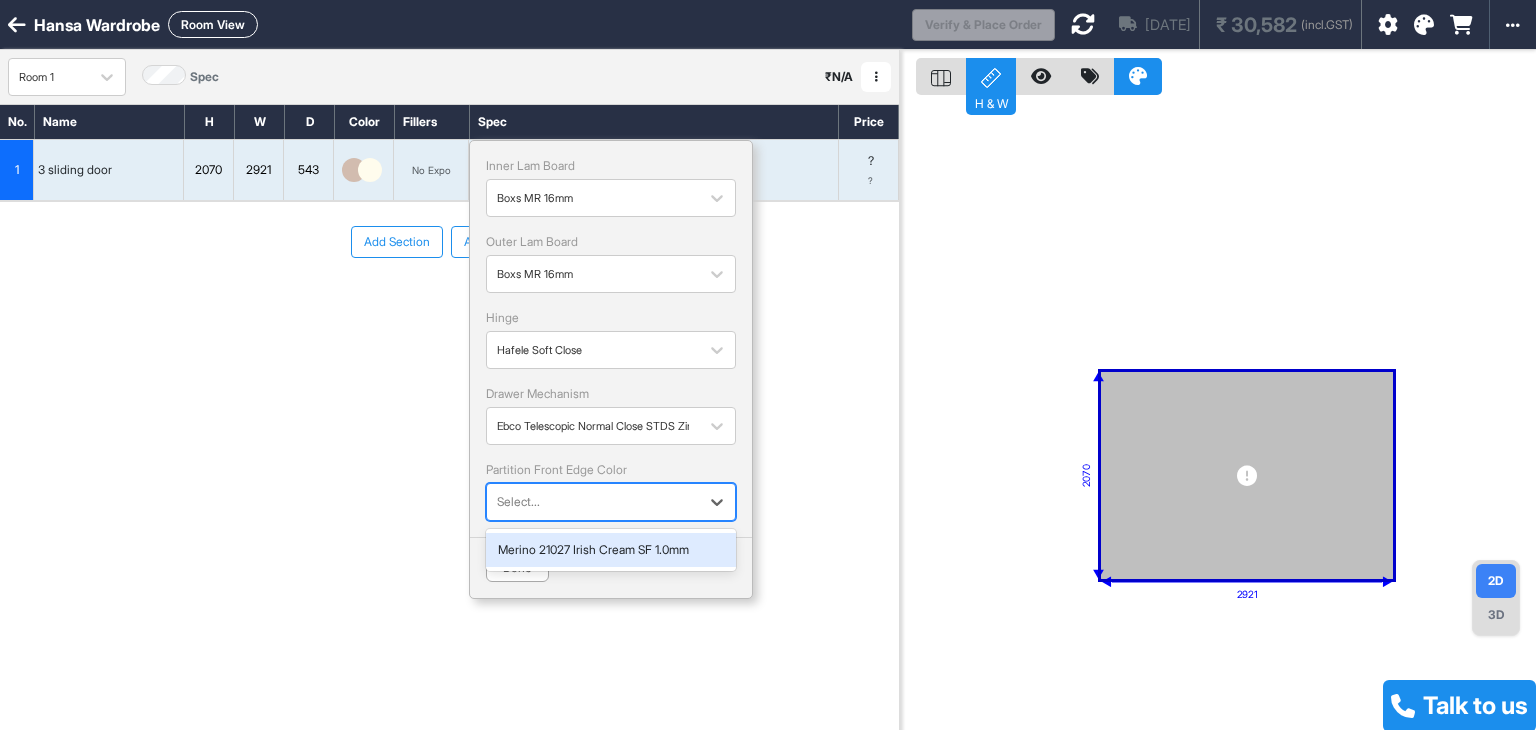 click at bounding box center [593, 502] 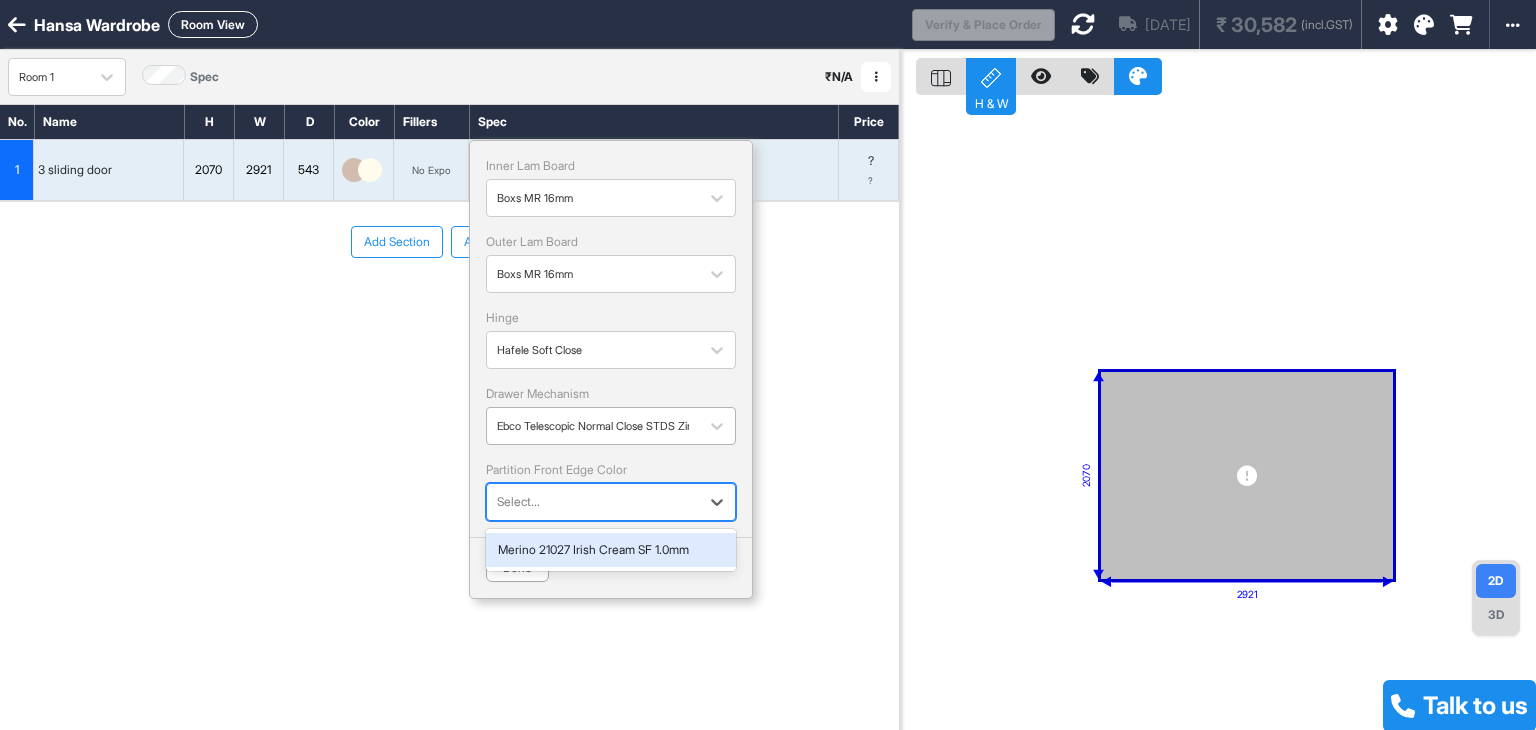 click at bounding box center [593, 426] 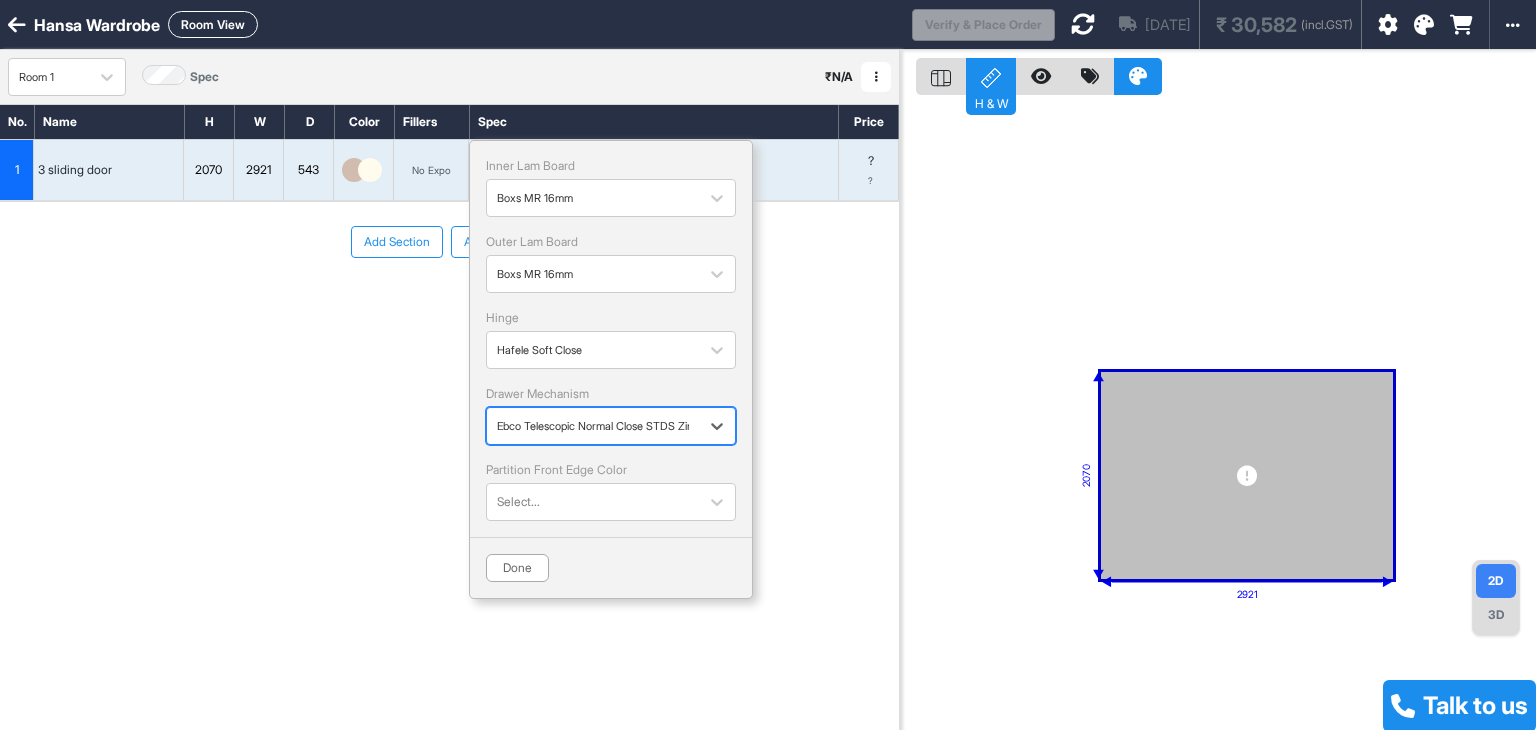 click at bounding box center (593, 426) 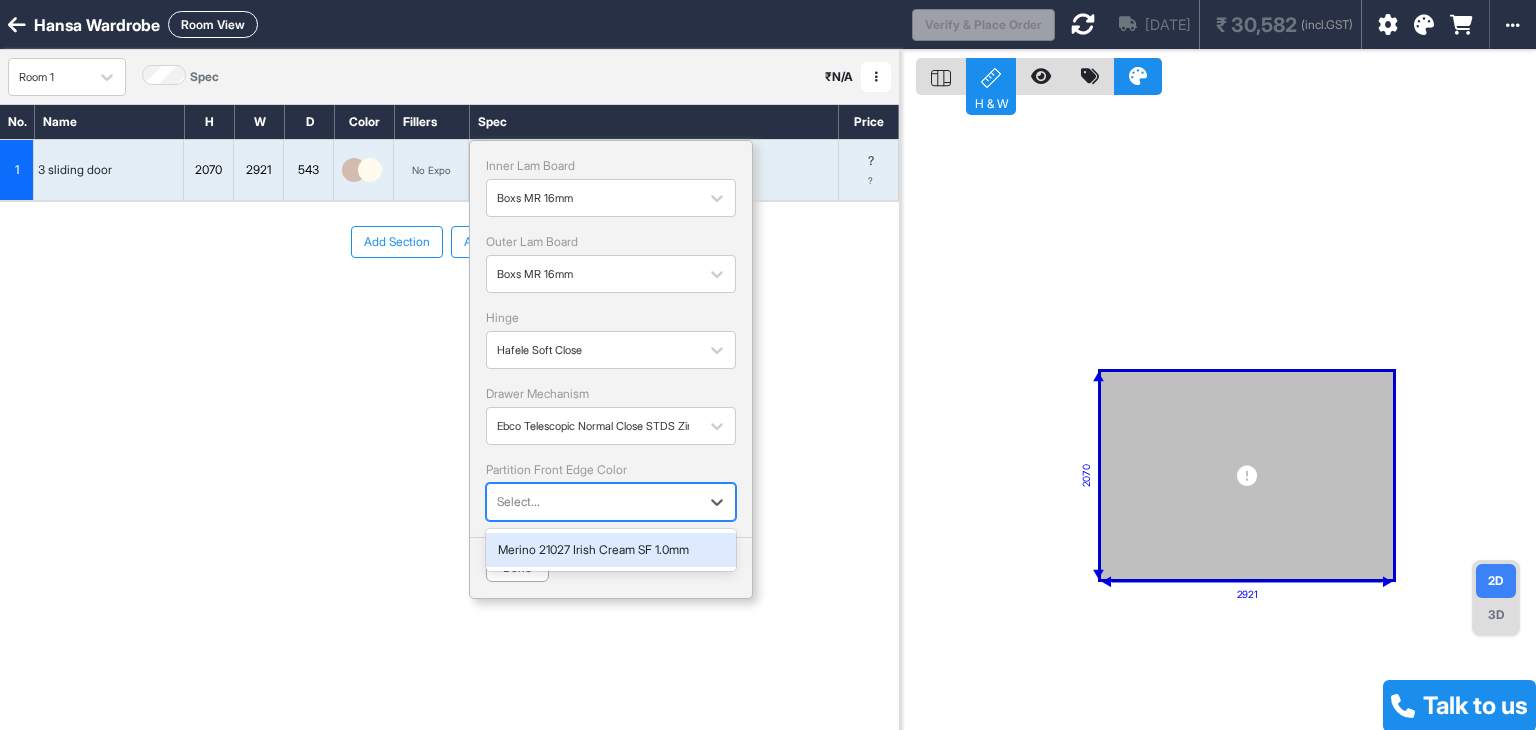 click at bounding box center (593, 502) 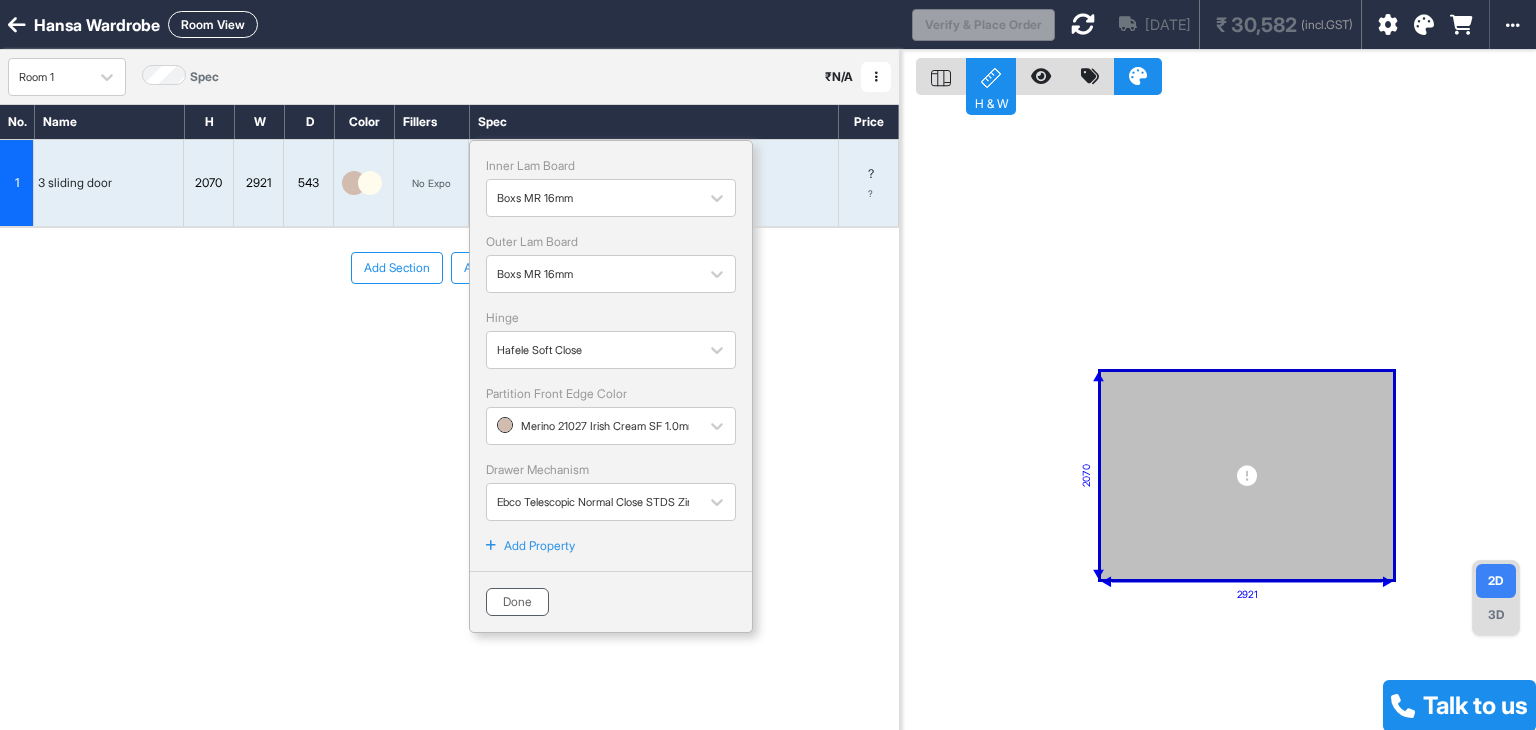 click on "Done" at bounding box center [517, 602] 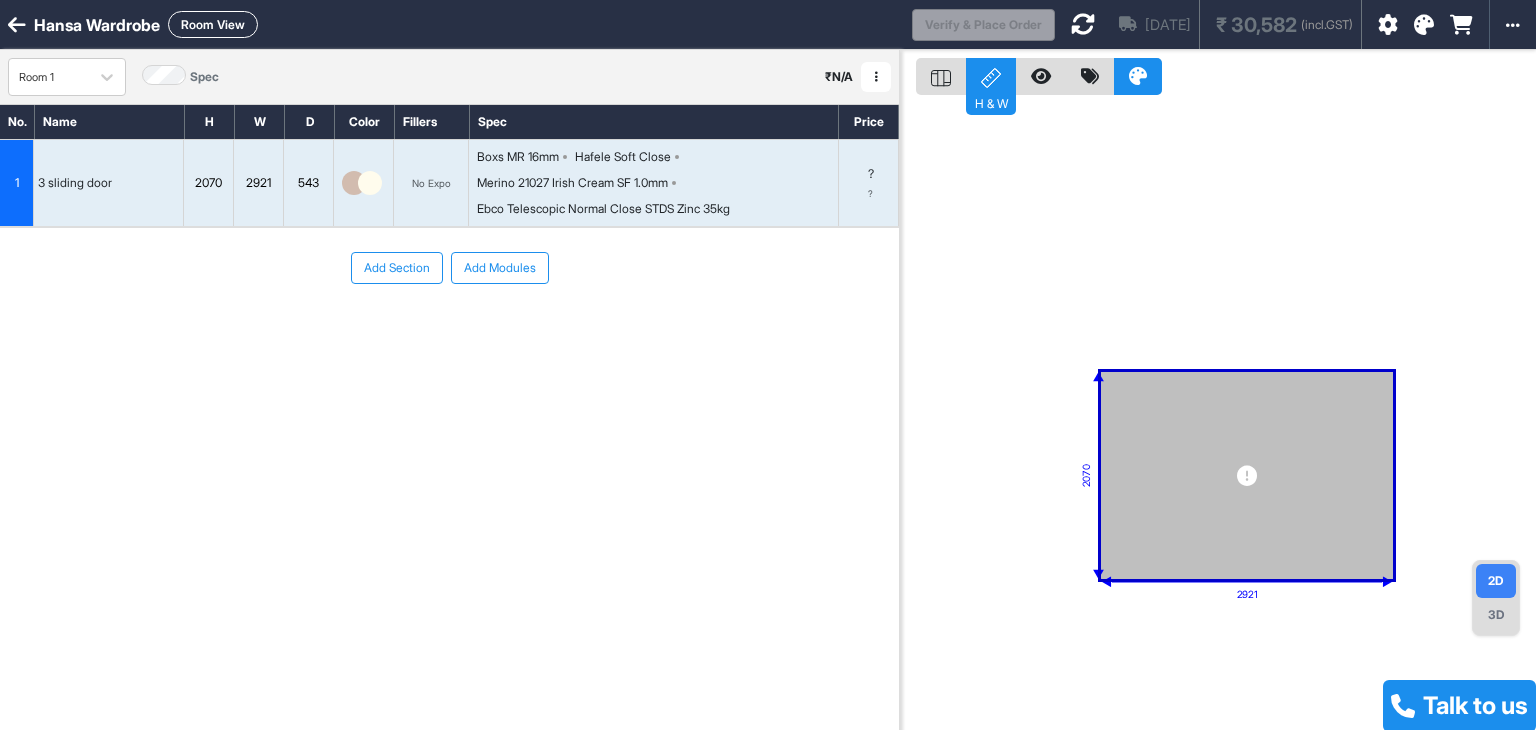 click on "Add Section Add Modules" at bounding box center (449, 328) 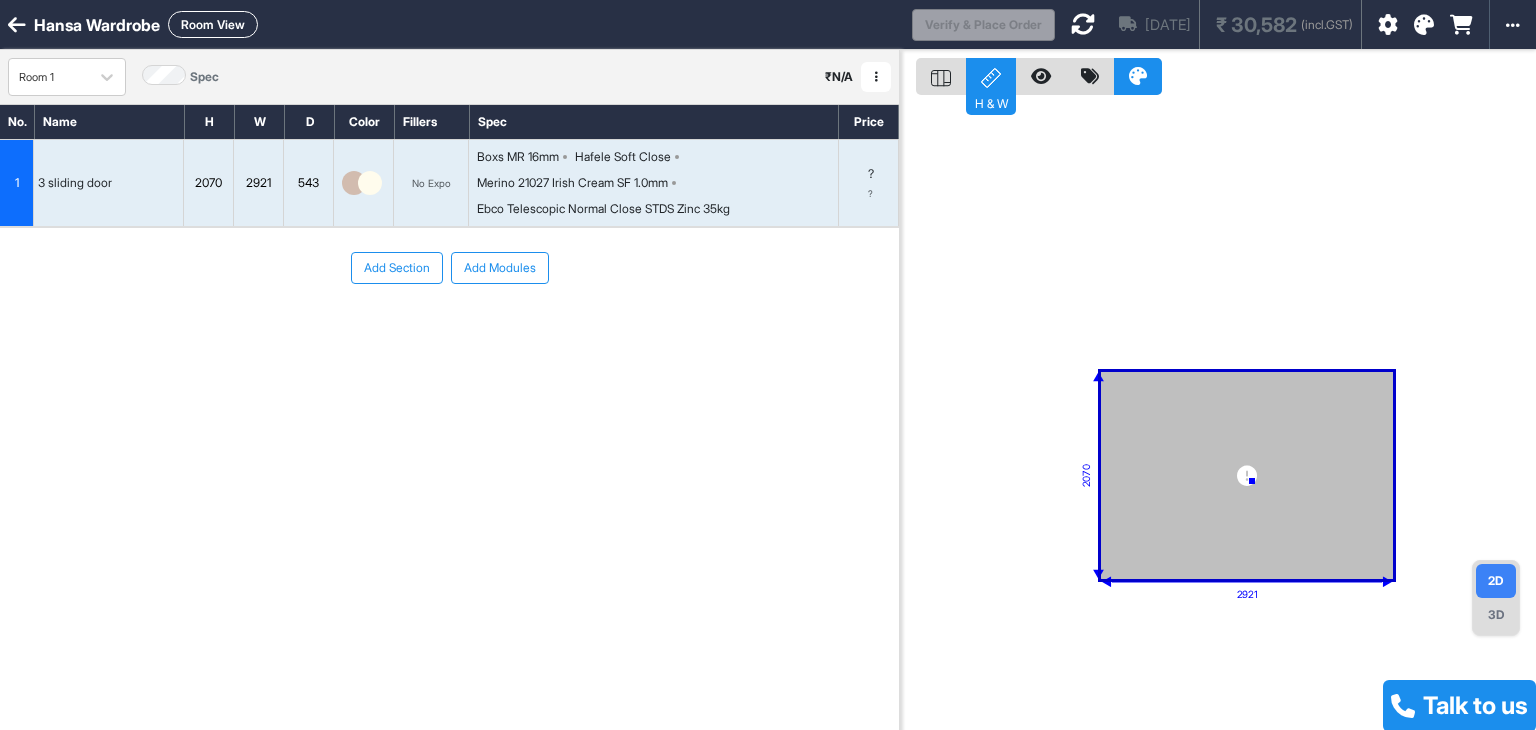 drag, startPoint x: 1252, startPoint y: 481, endPoint x: 1103, endPoint y: 132, distance: 379.47595 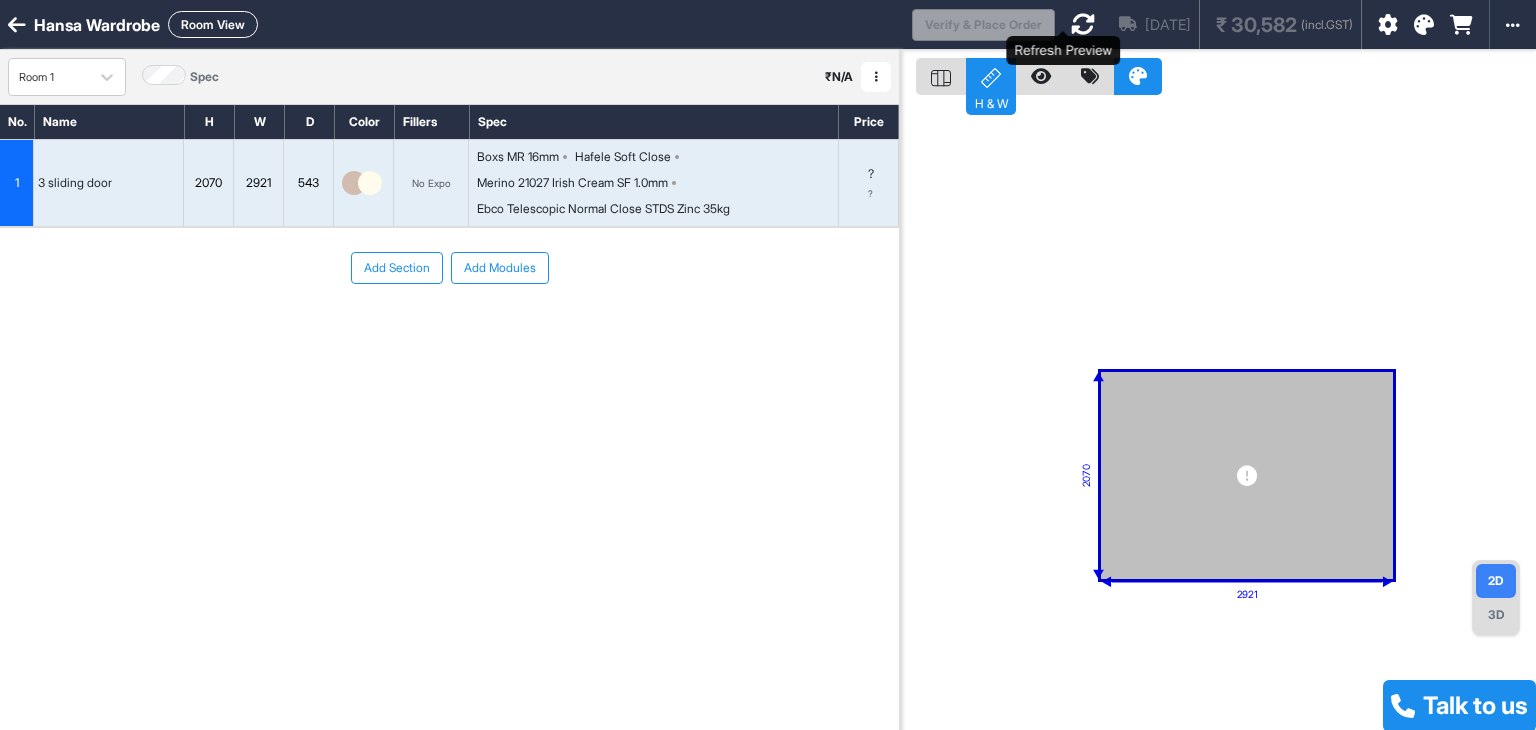 click at bounding box center (1083, 24) 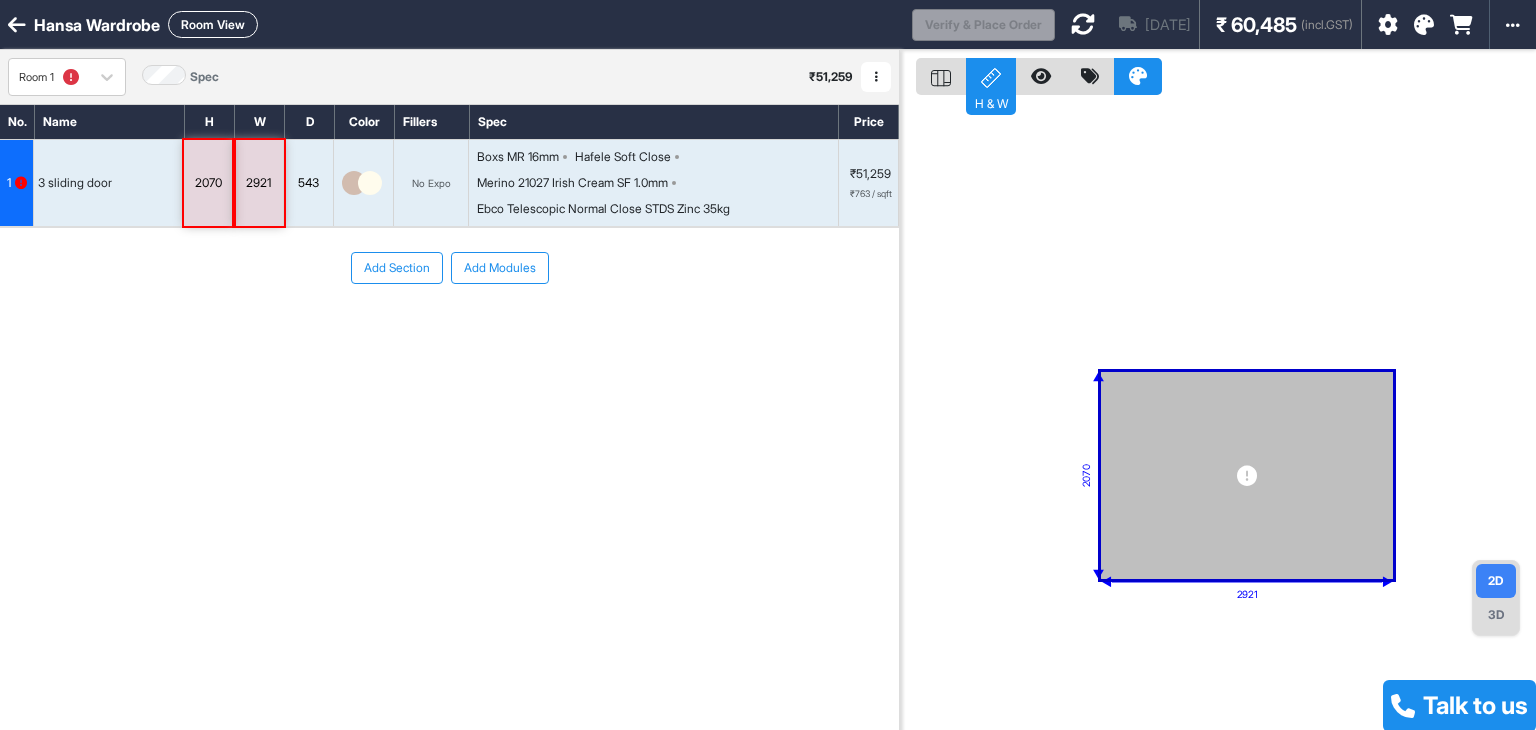 click on "2070" at bounding box center (208, 183) 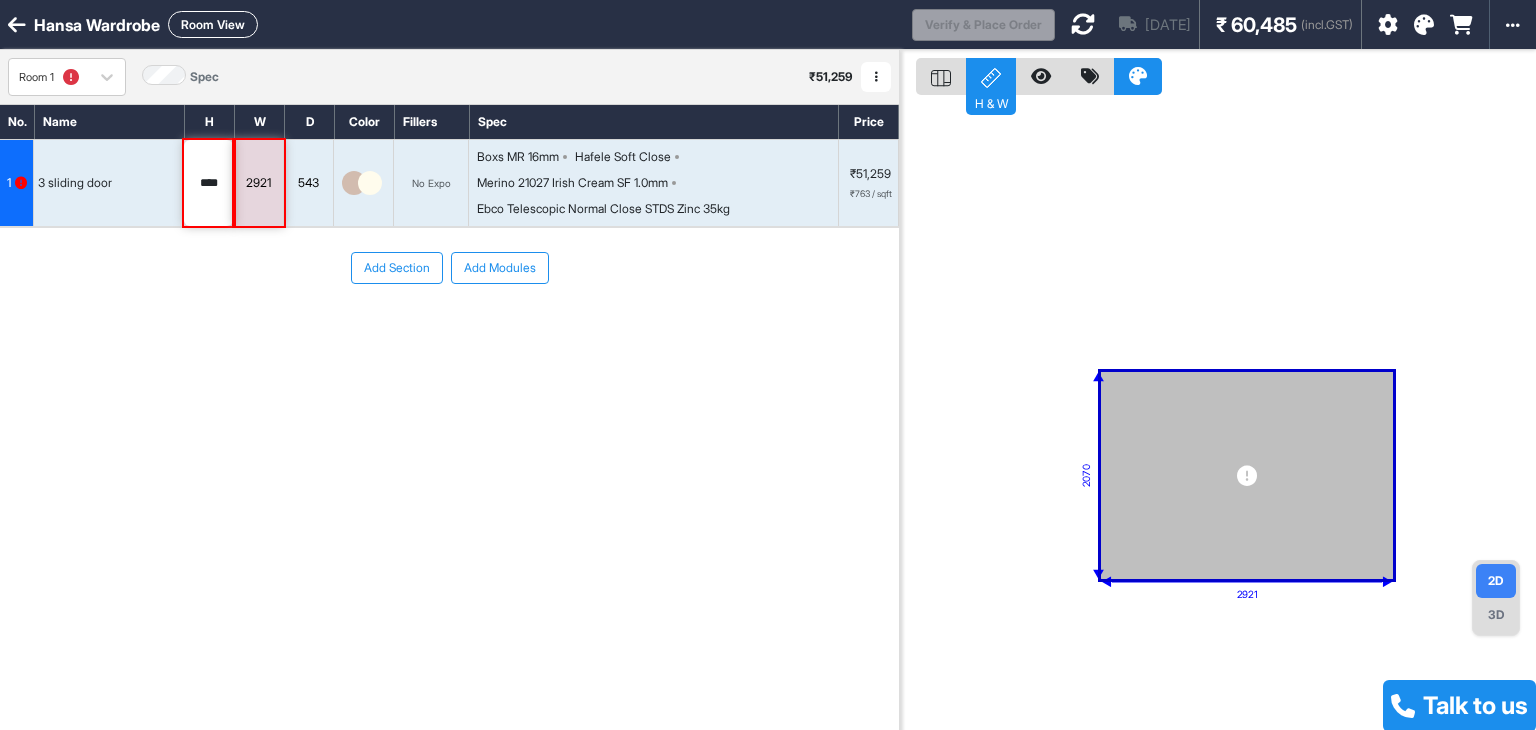 click on "1" at bounding box center [17, 183] 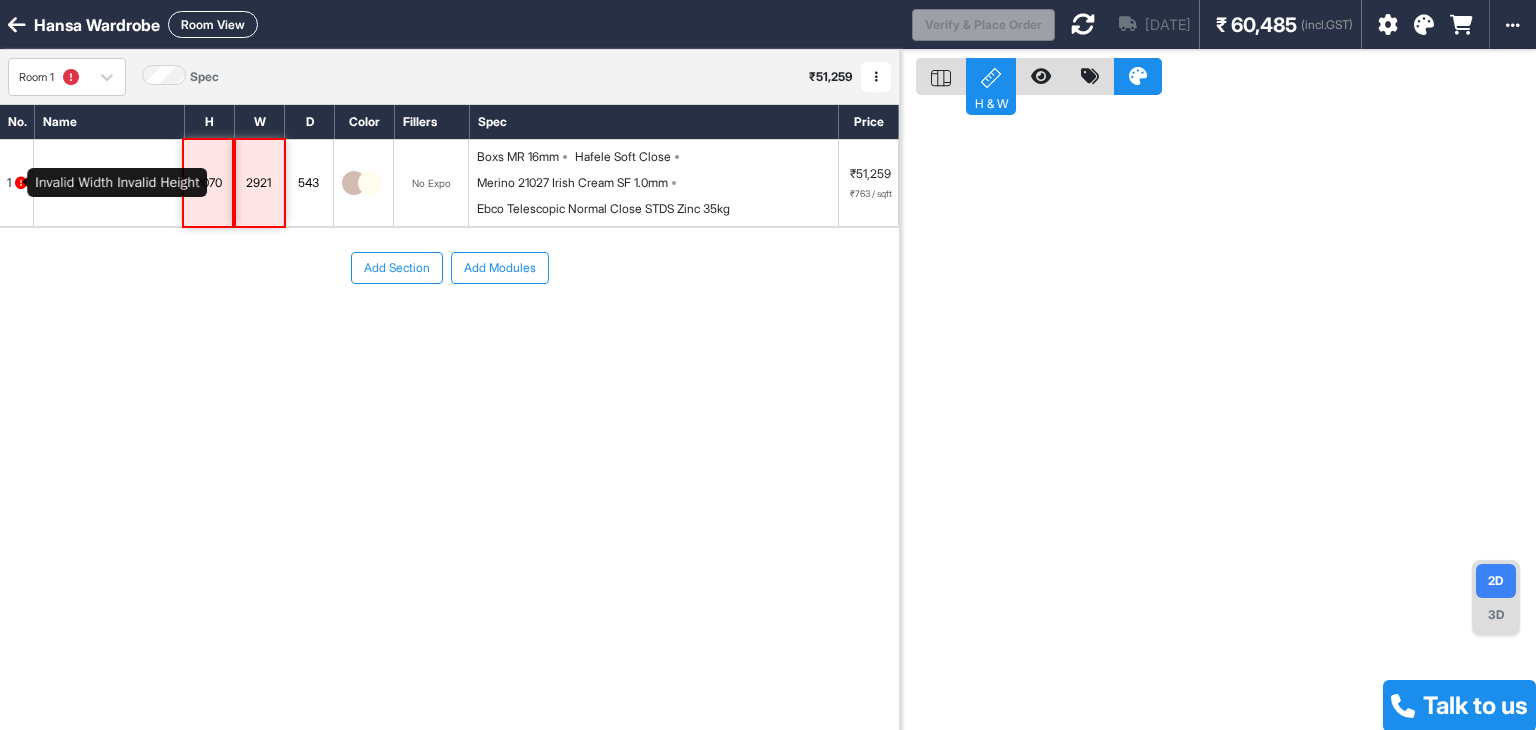 click at bounding box center [21, 183] 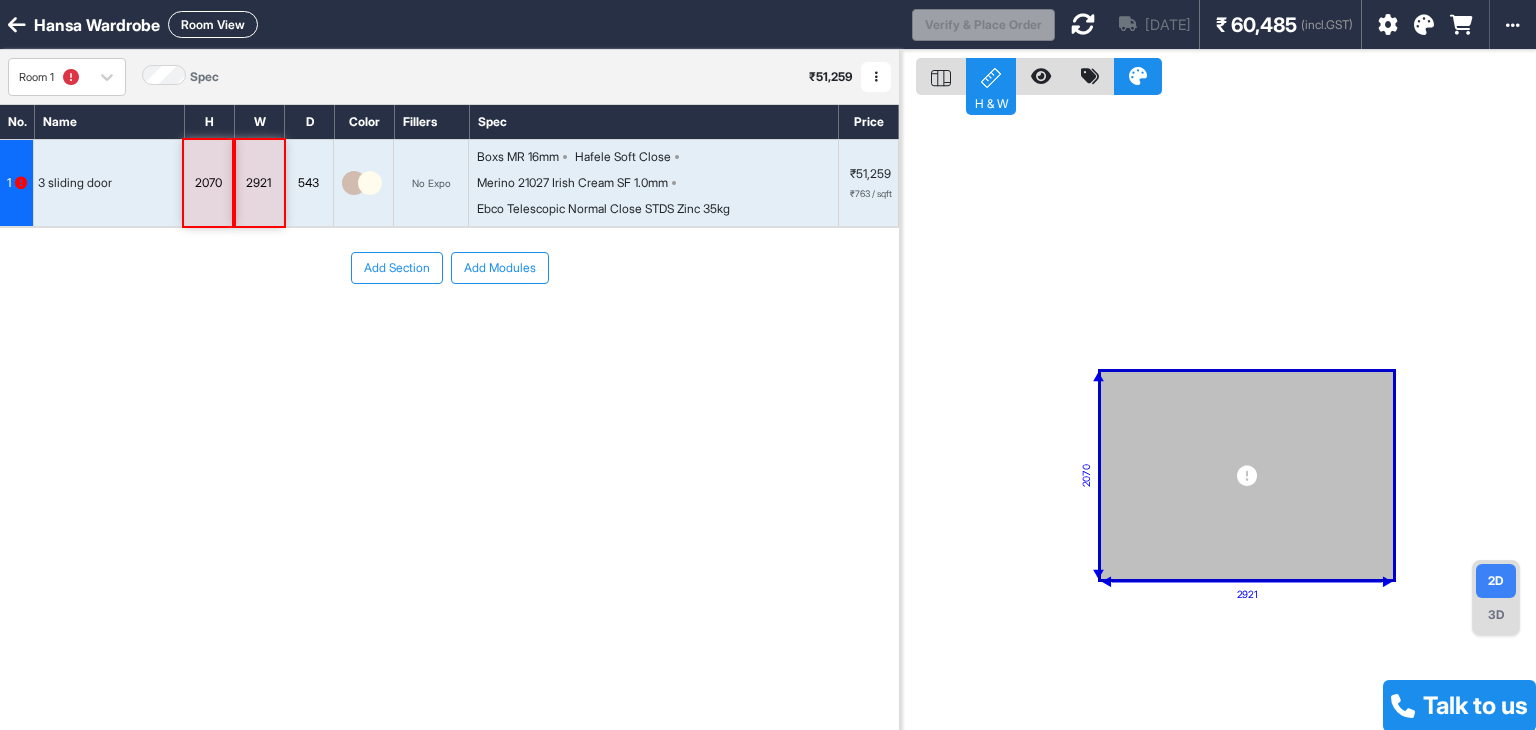 click on "2921" at bounding box center (258, 183) 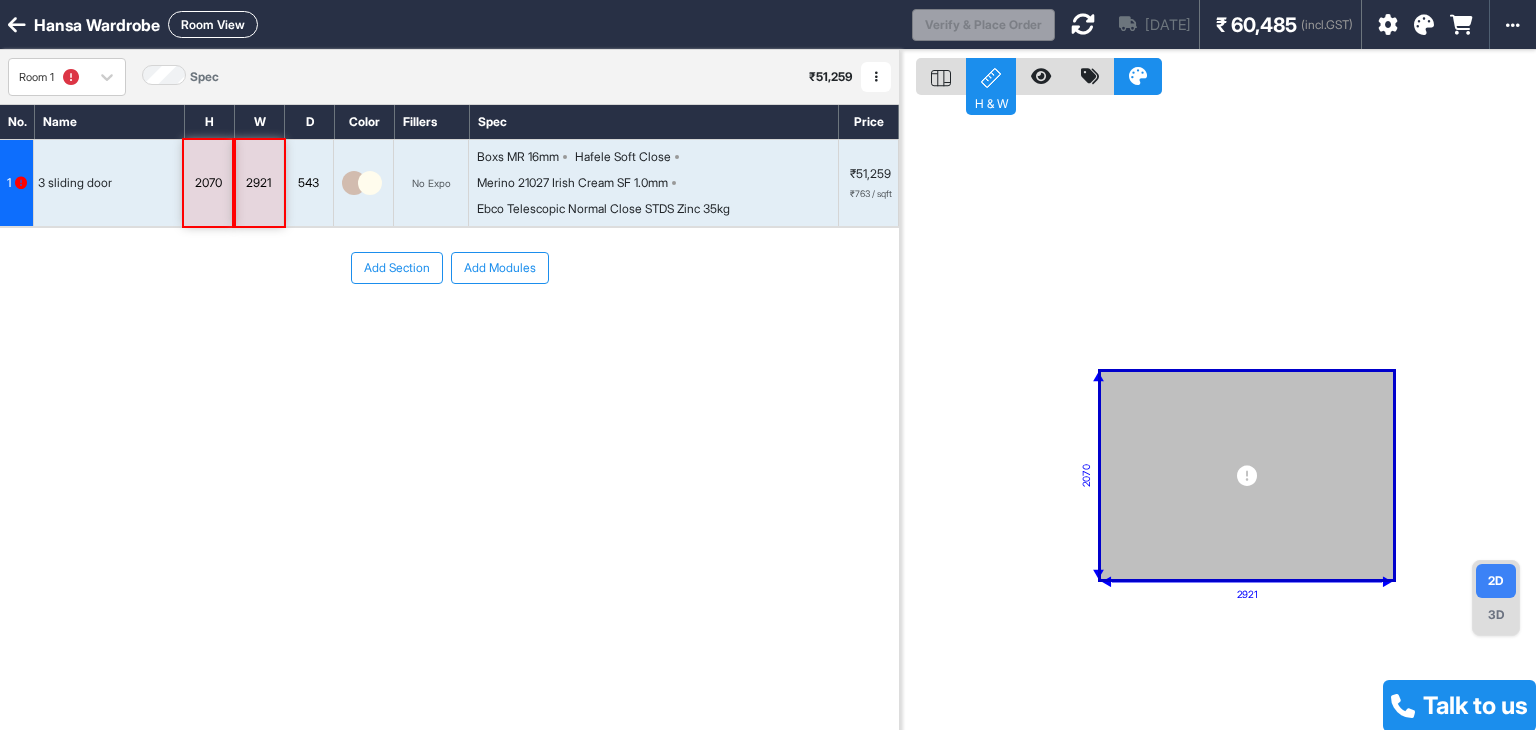 click on "2921" at bounding box center [258, 183] 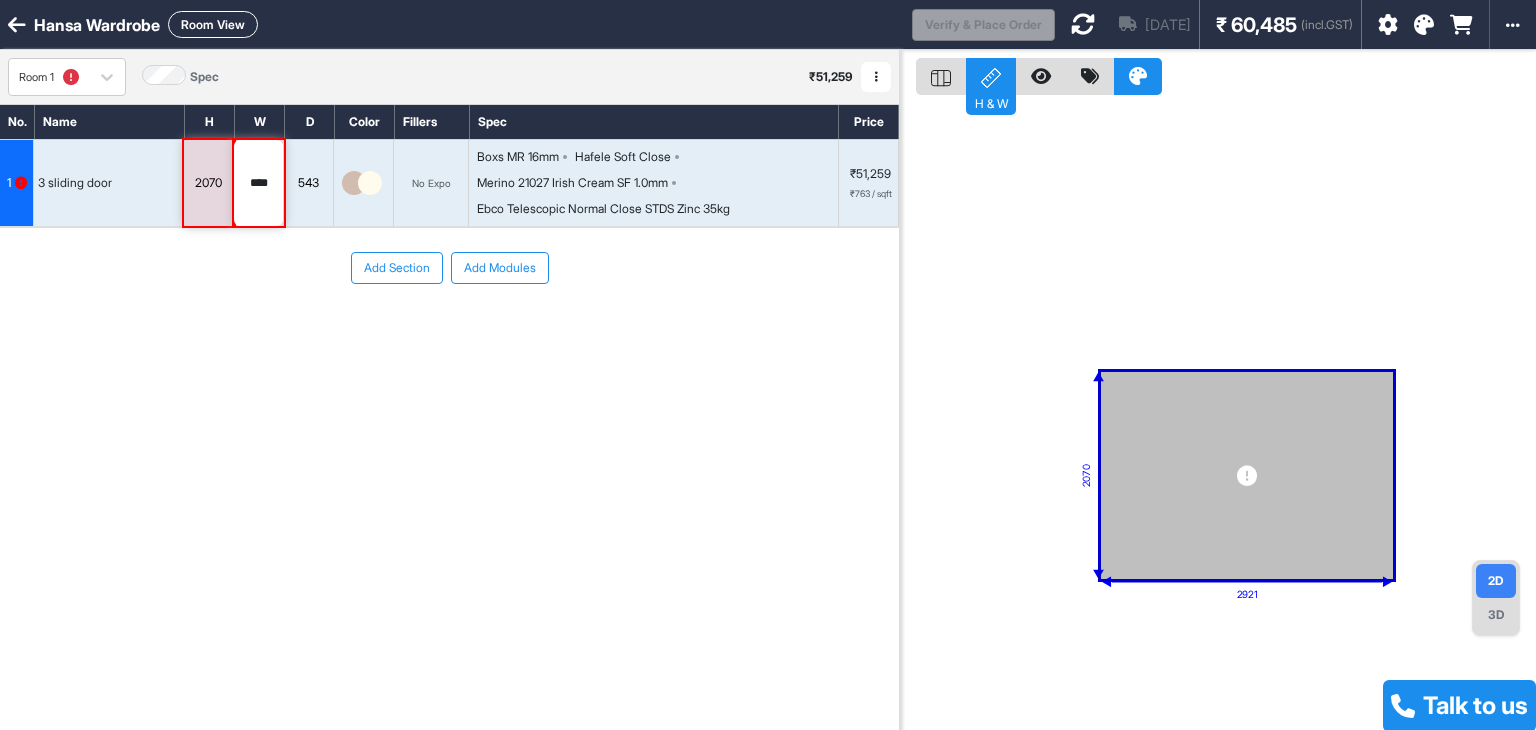 click on "****" at bounding box center [258, 183] 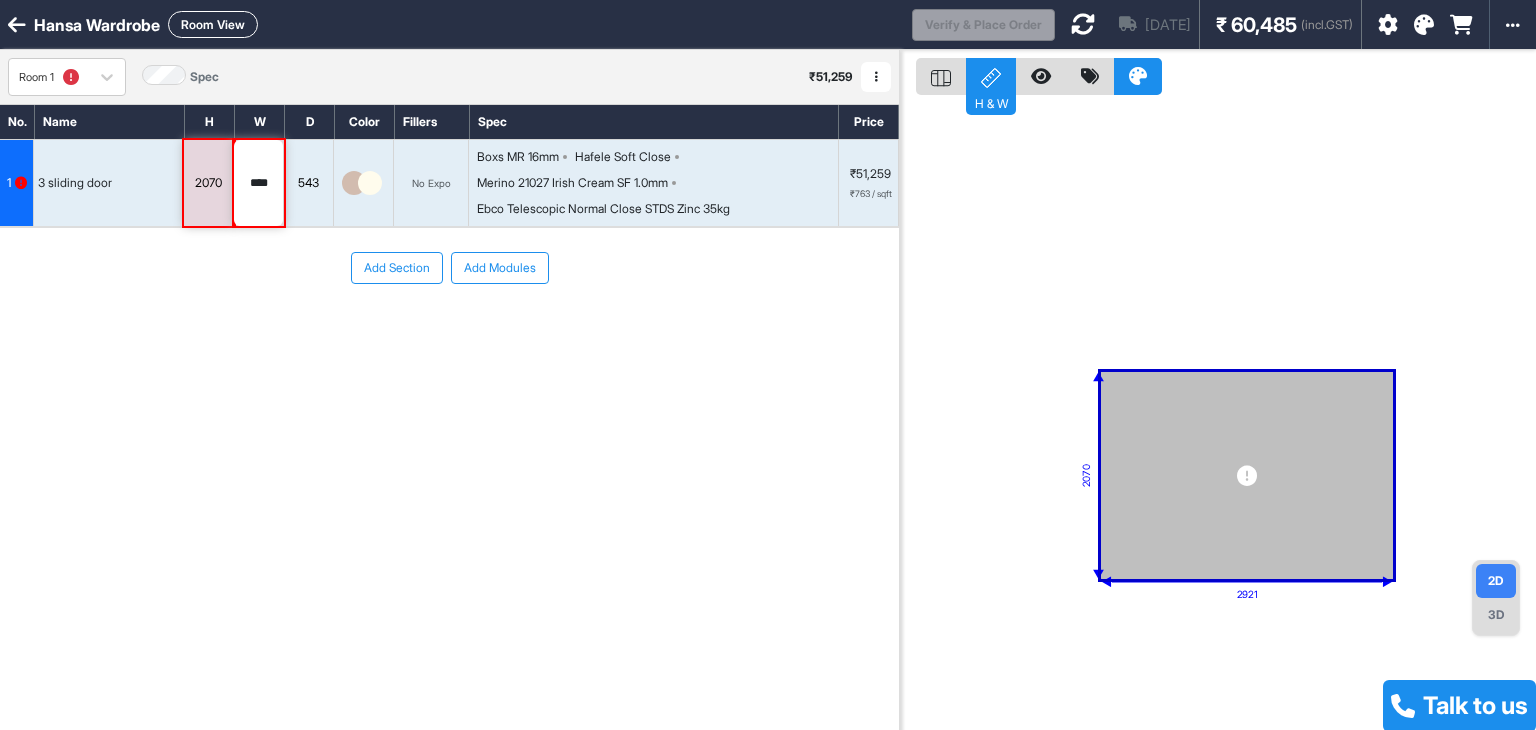 type on "****" 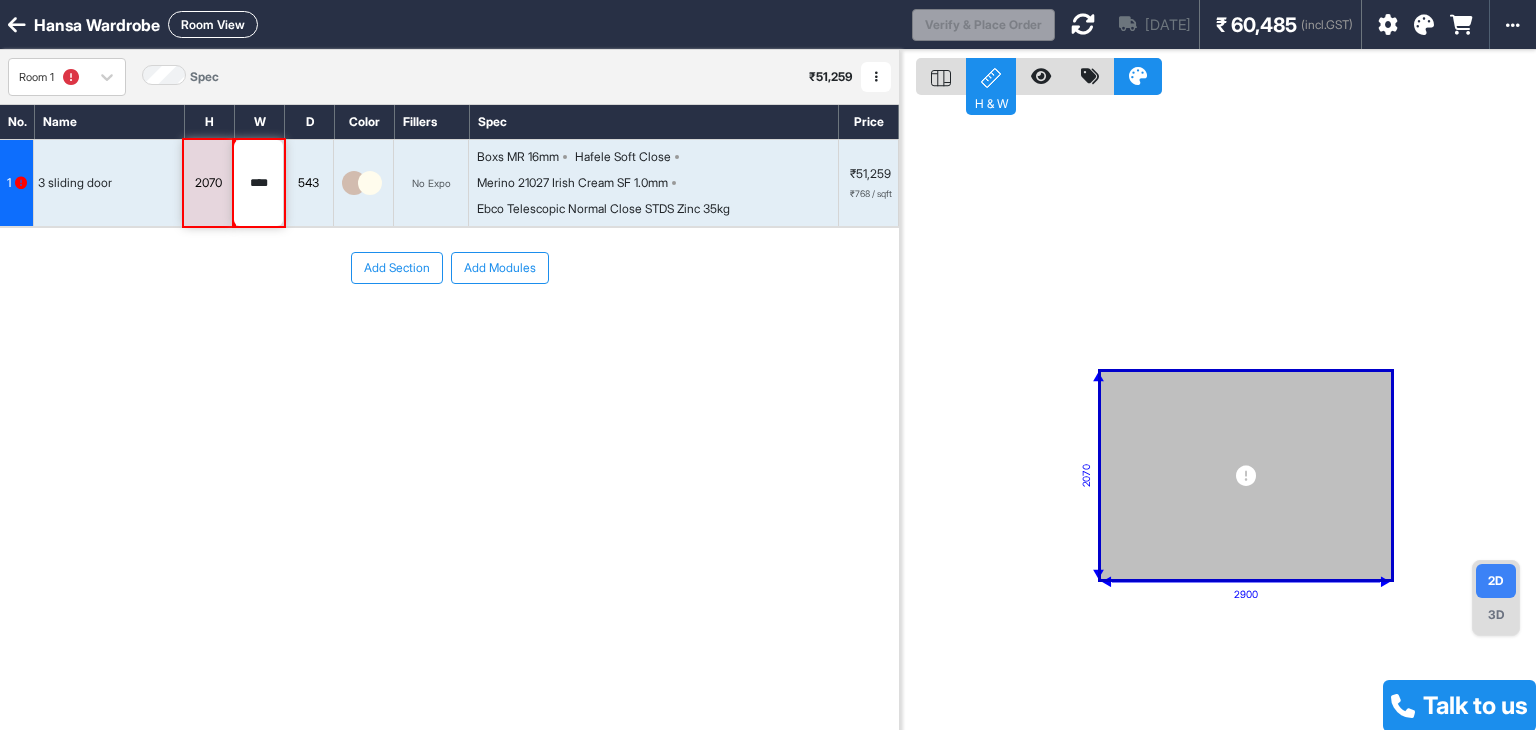 click on "2070" at bounding box center [208, 183] 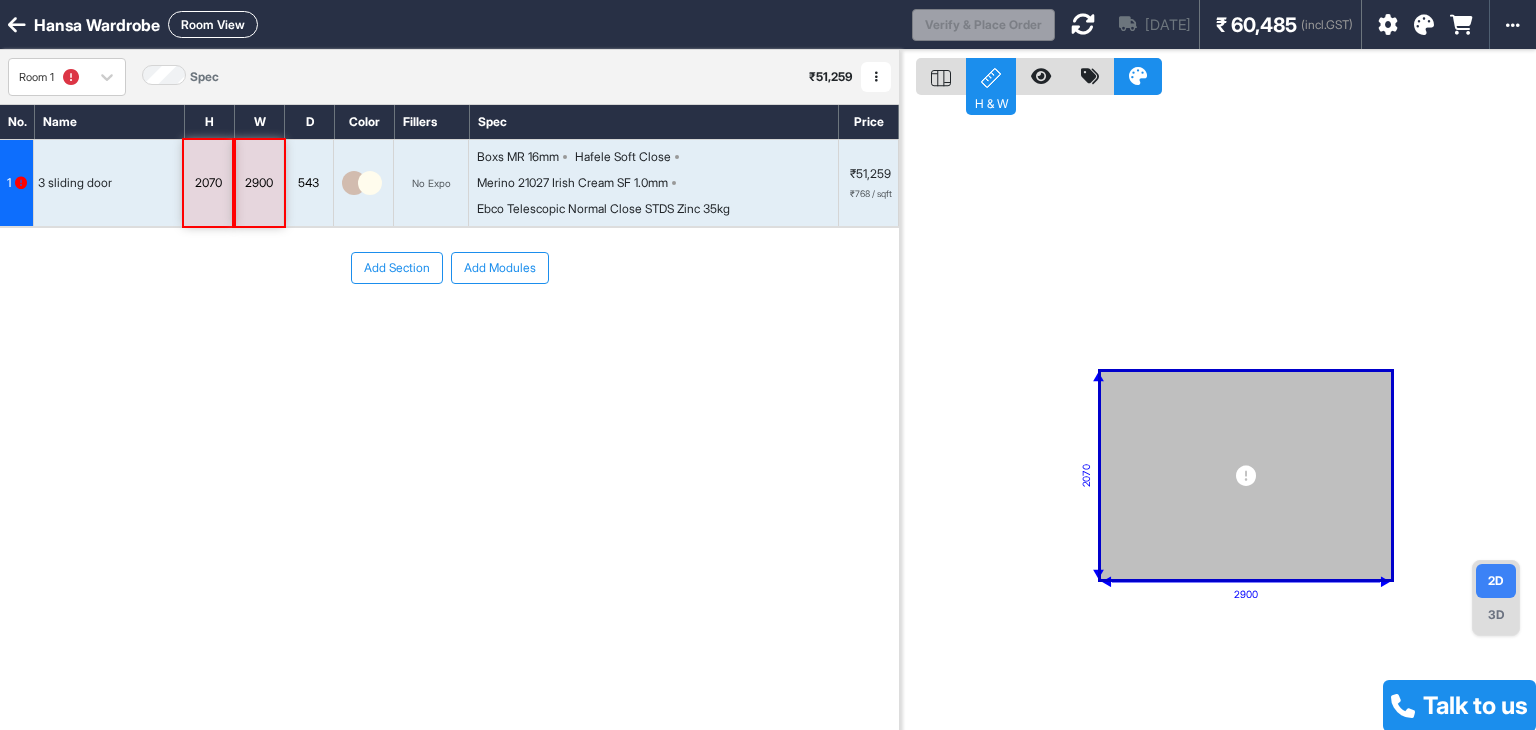 click on "2070" at bounding box center [208, 183] 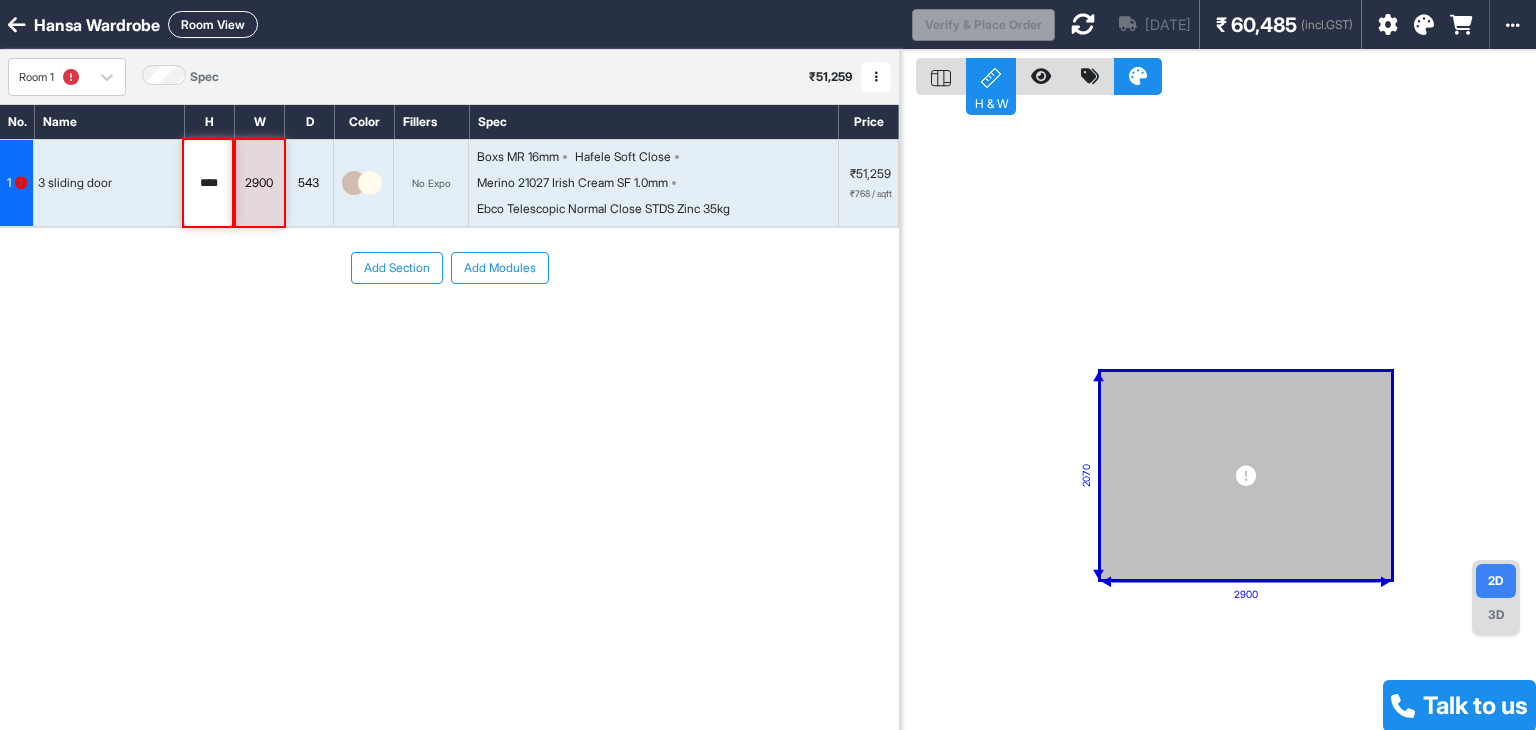 type on "****" 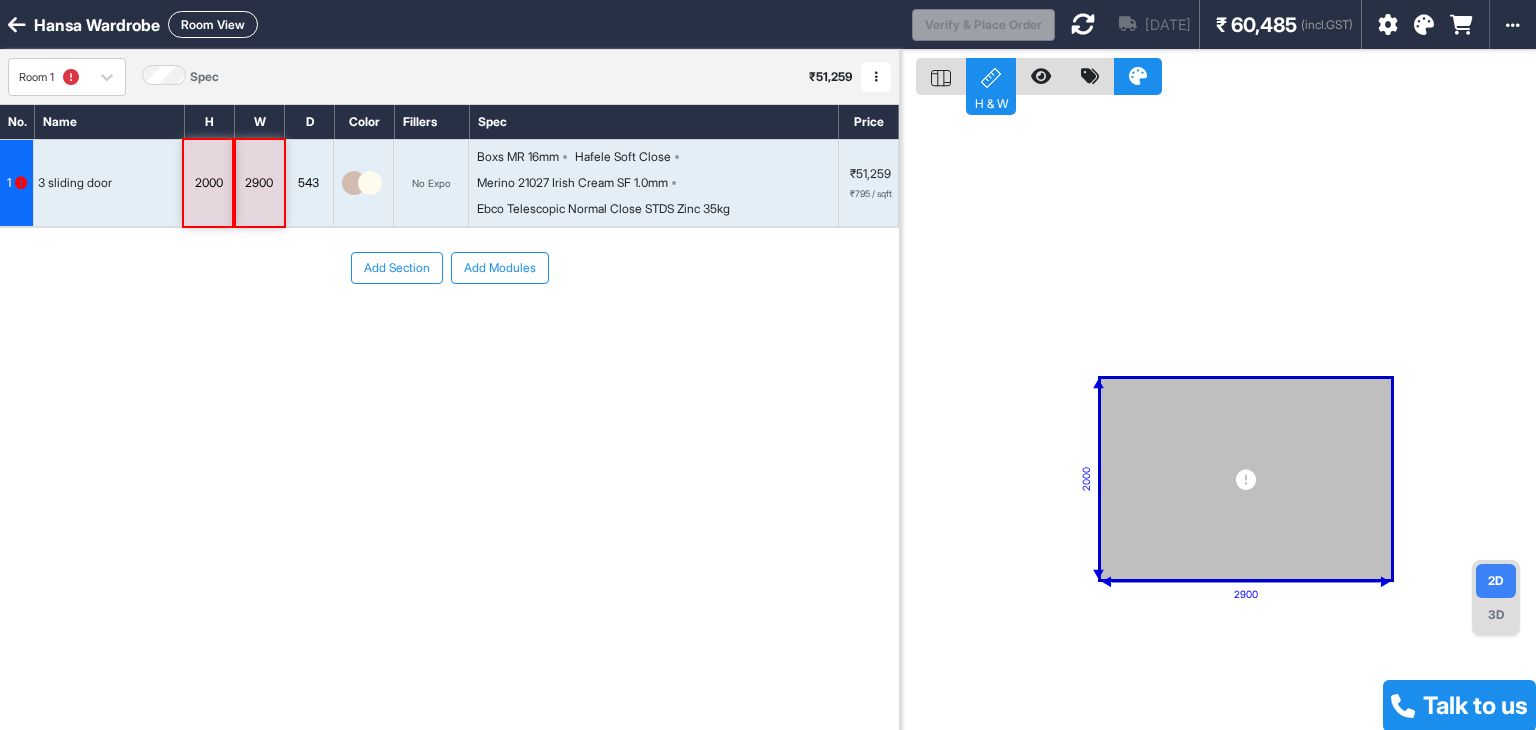 click on "Add Section Add Modules" at bounding box center (449, 328) 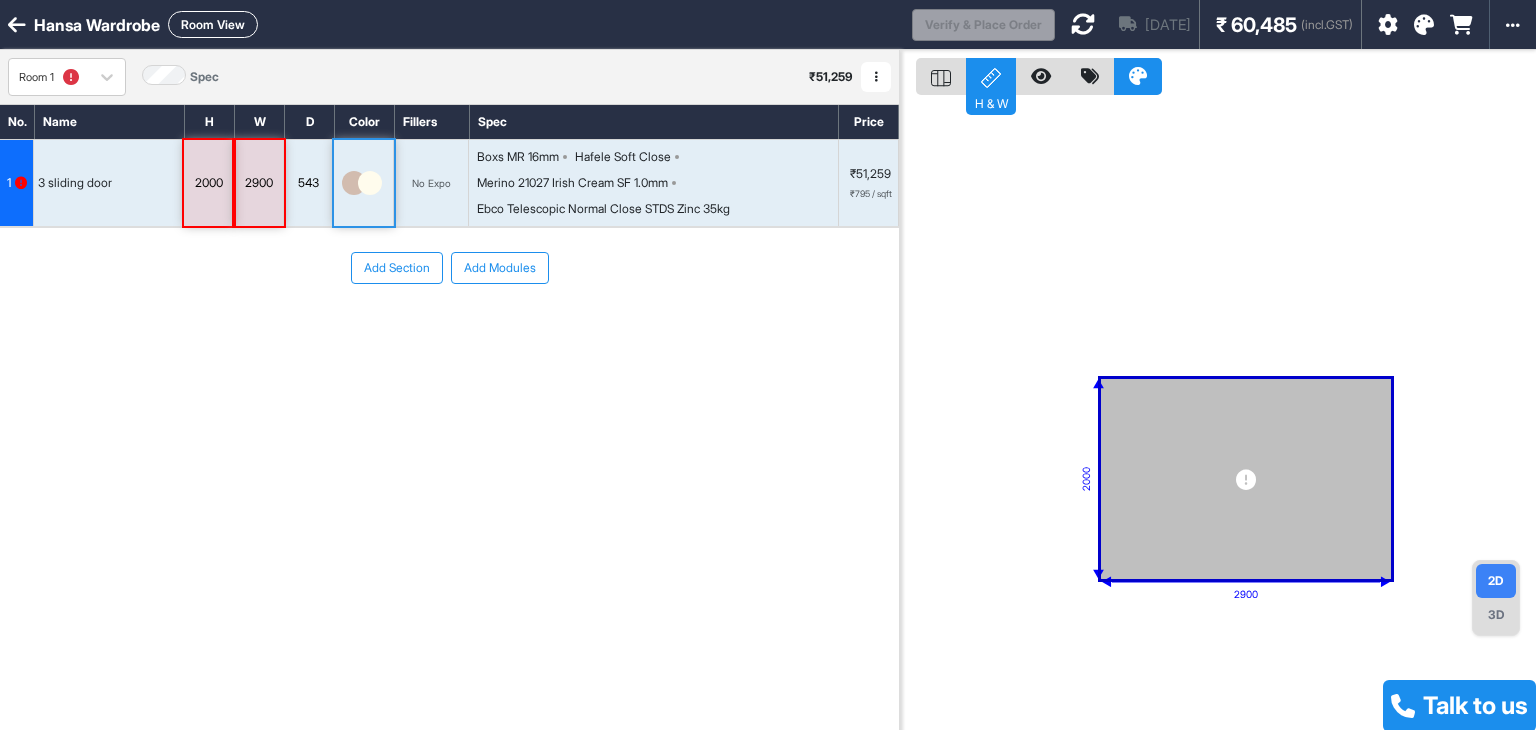 click at bounding box center (370, 183) 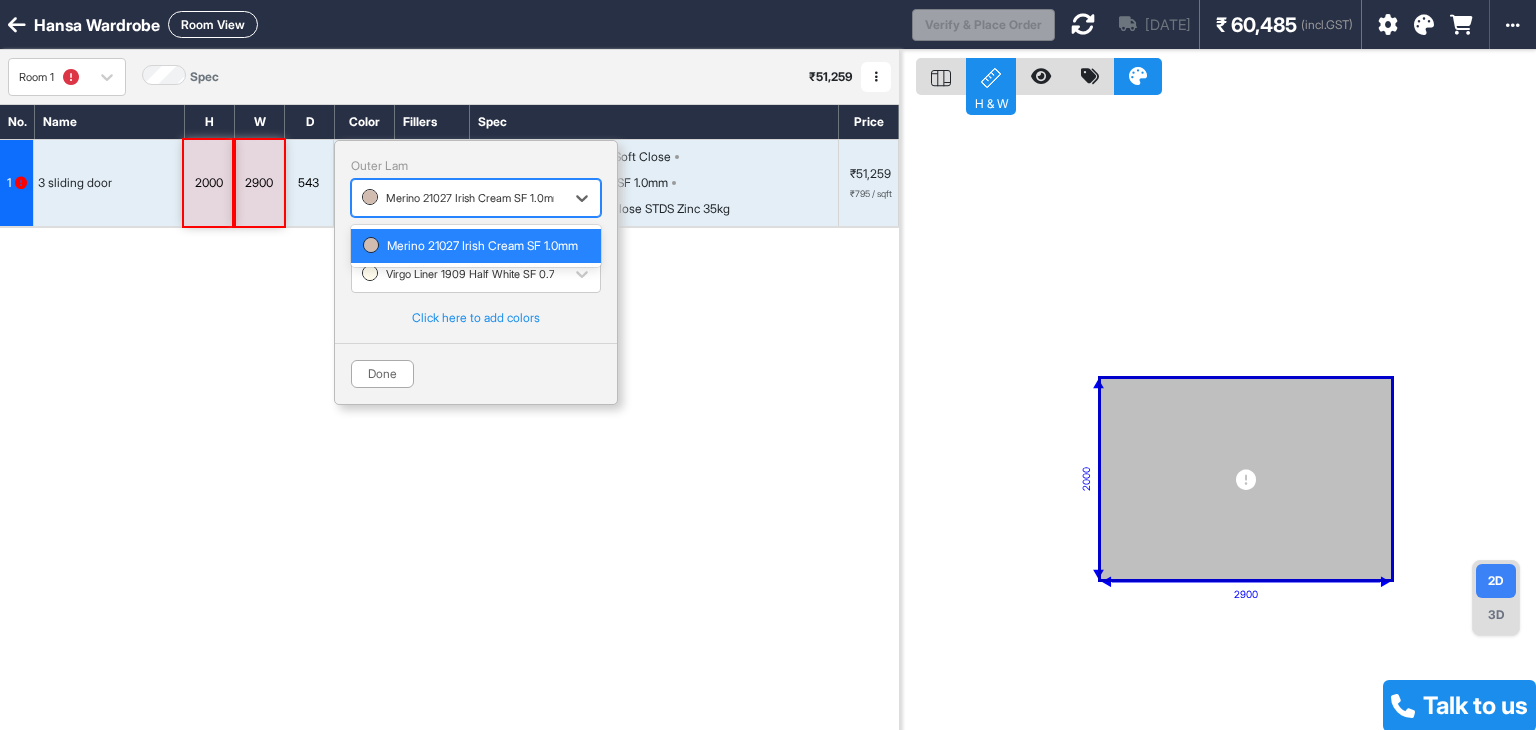 click on "Merino 21027 Irish Cream SF 1.0mm" at bounding box center [458, 198] 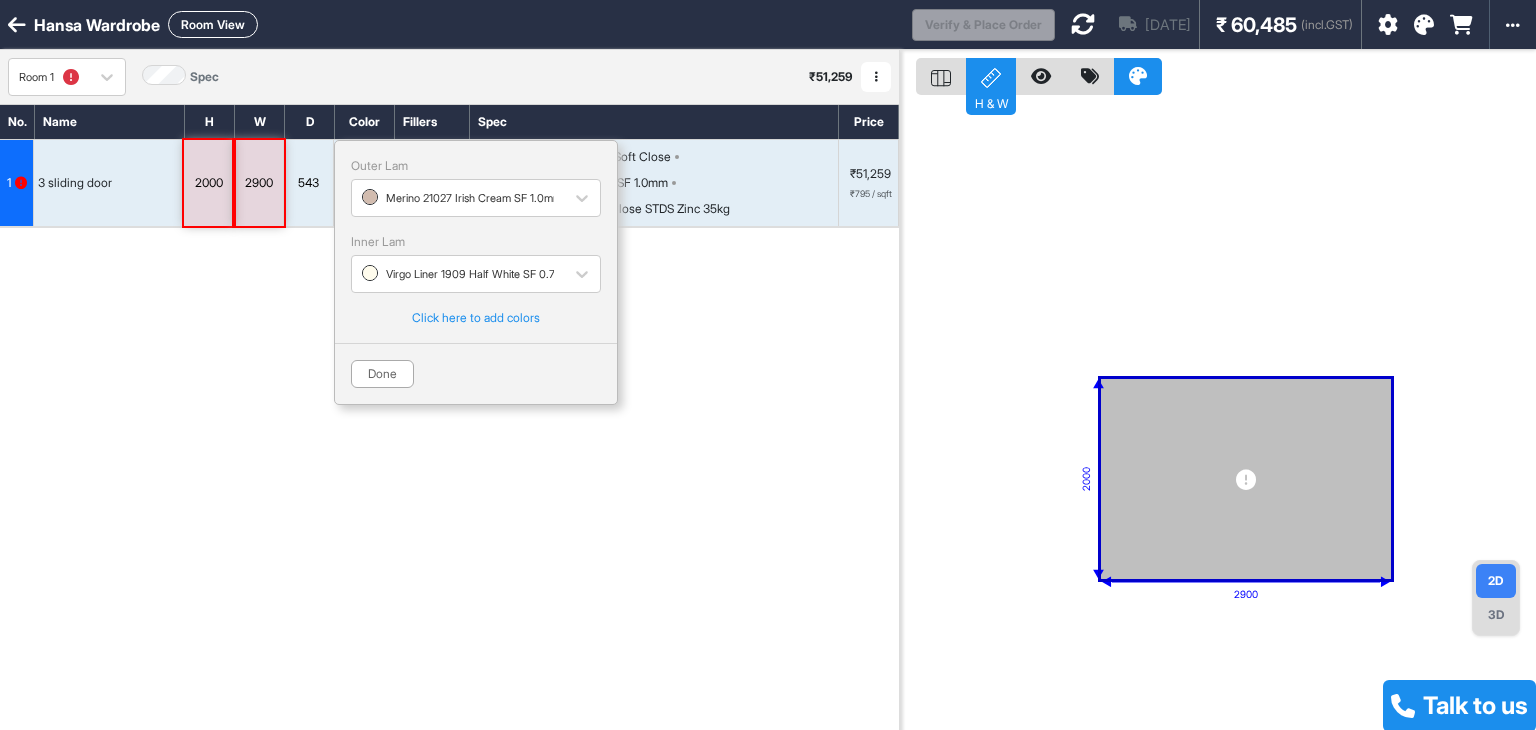 click on "Add Section Add Modules" at bounding box center (449, 328) 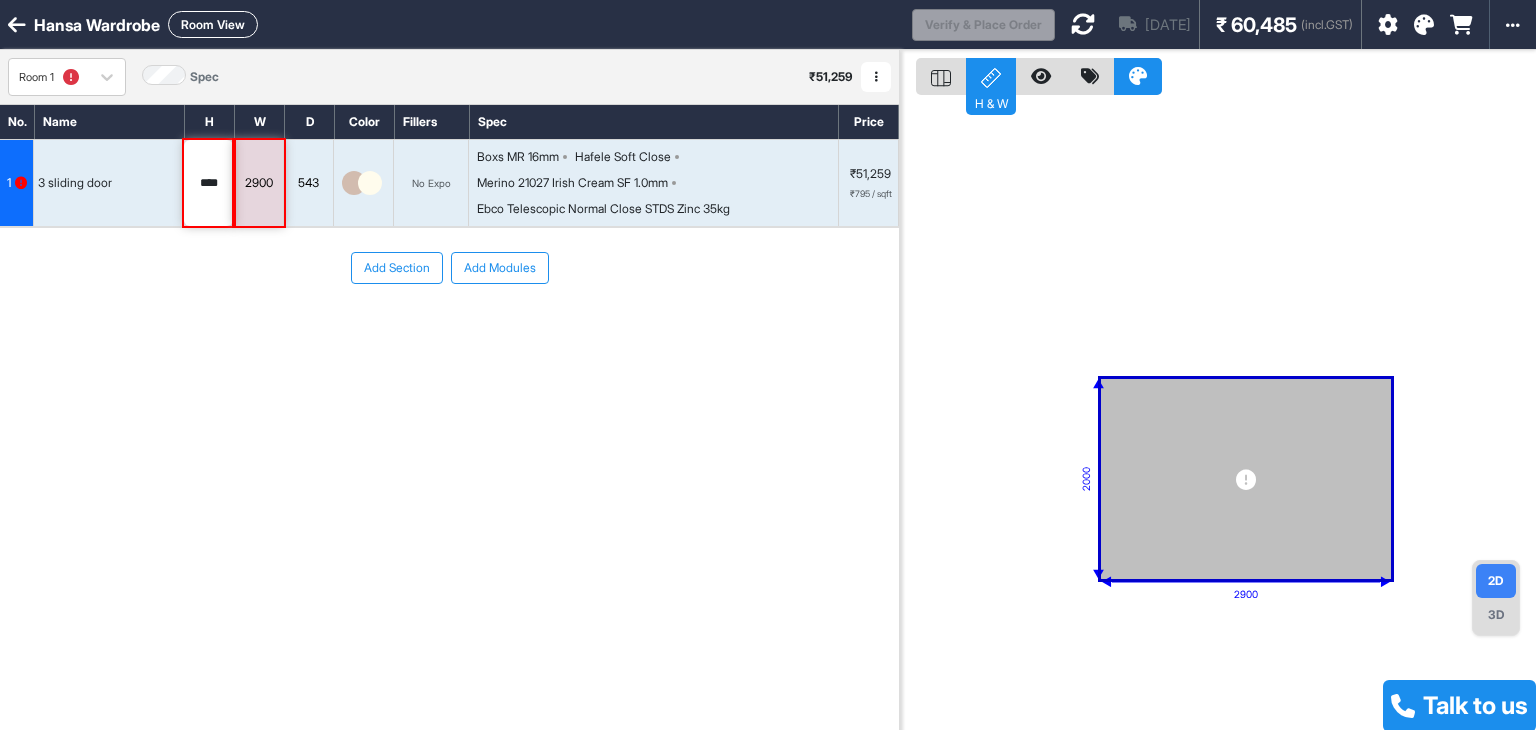 type on "****" 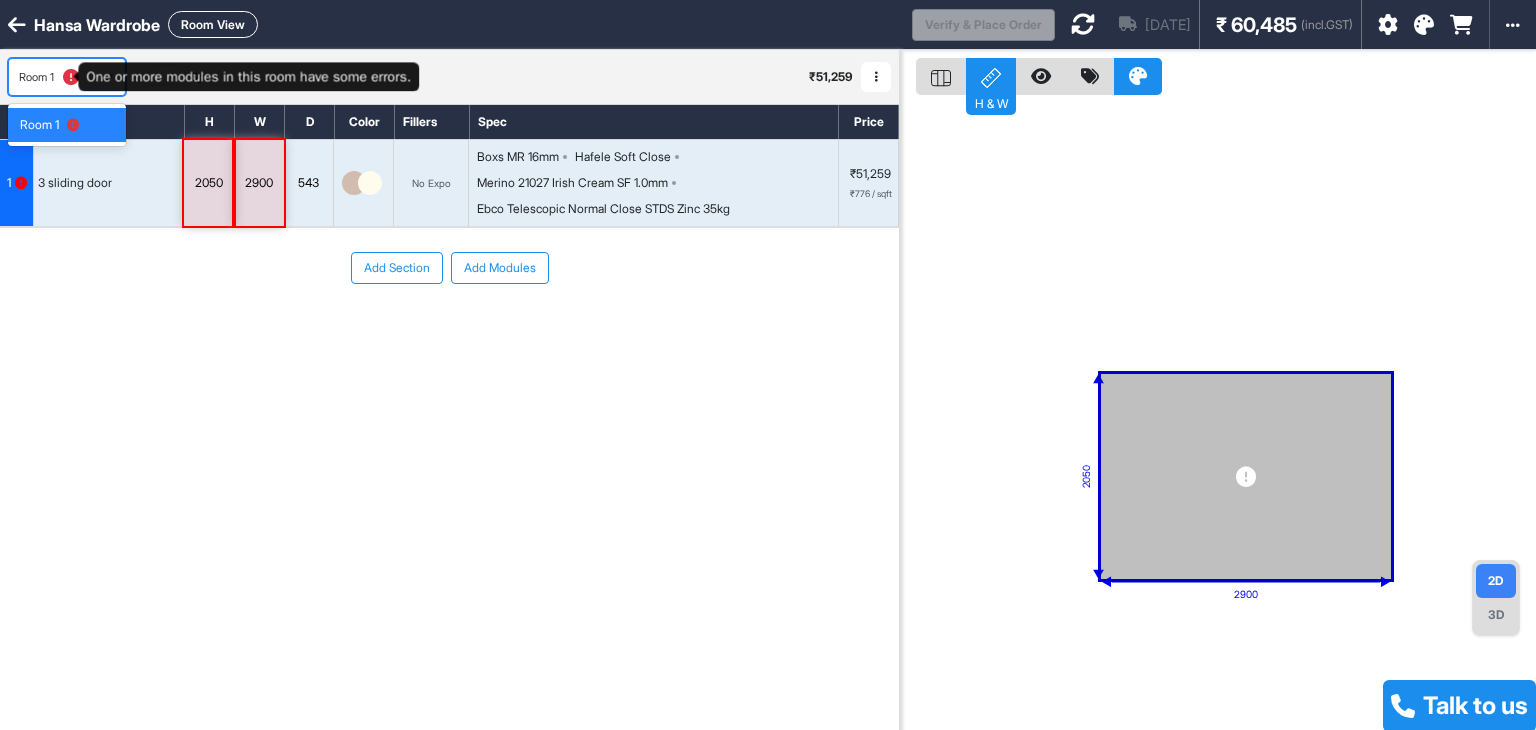 click at bounding box center (71, 77) 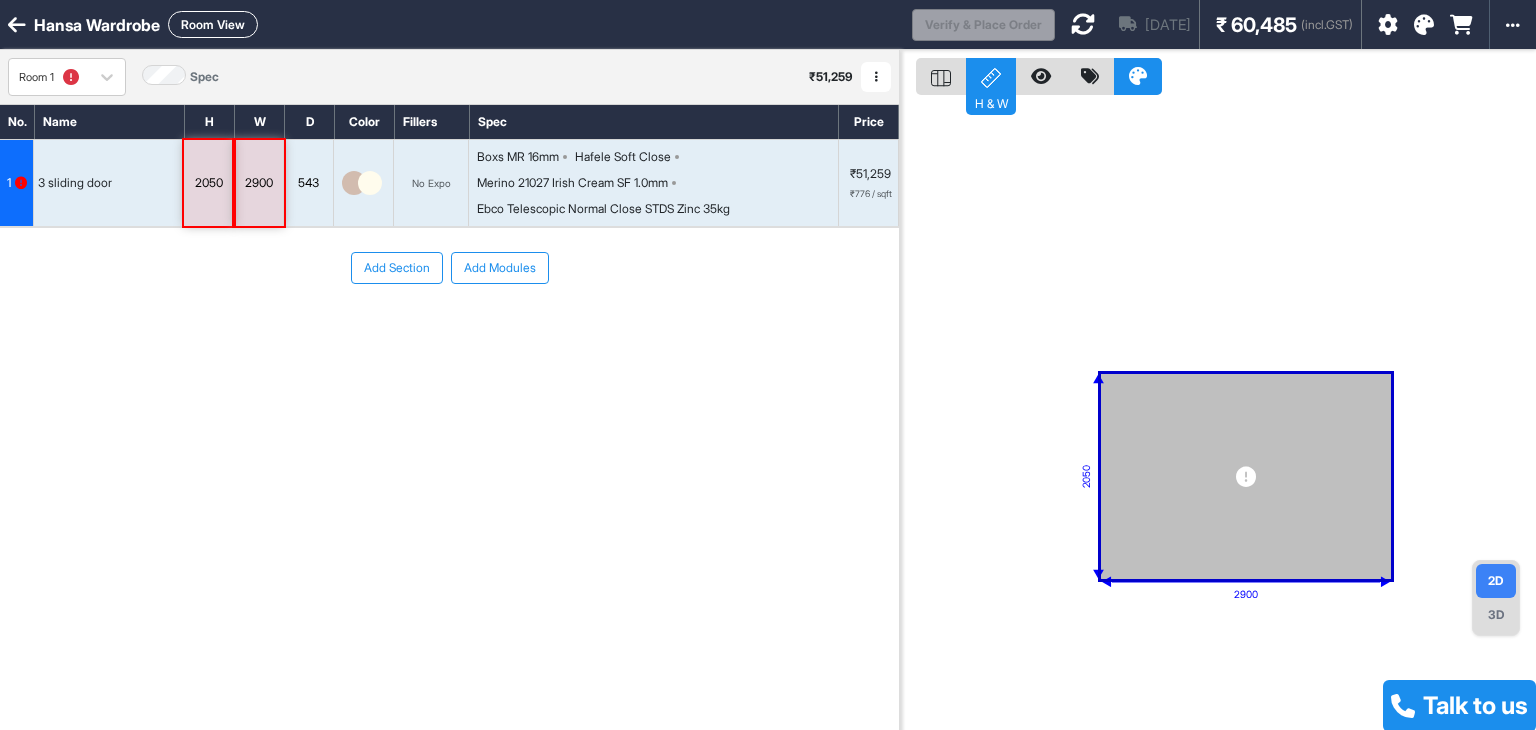 click on "2050" at bounding box center [208, 183] 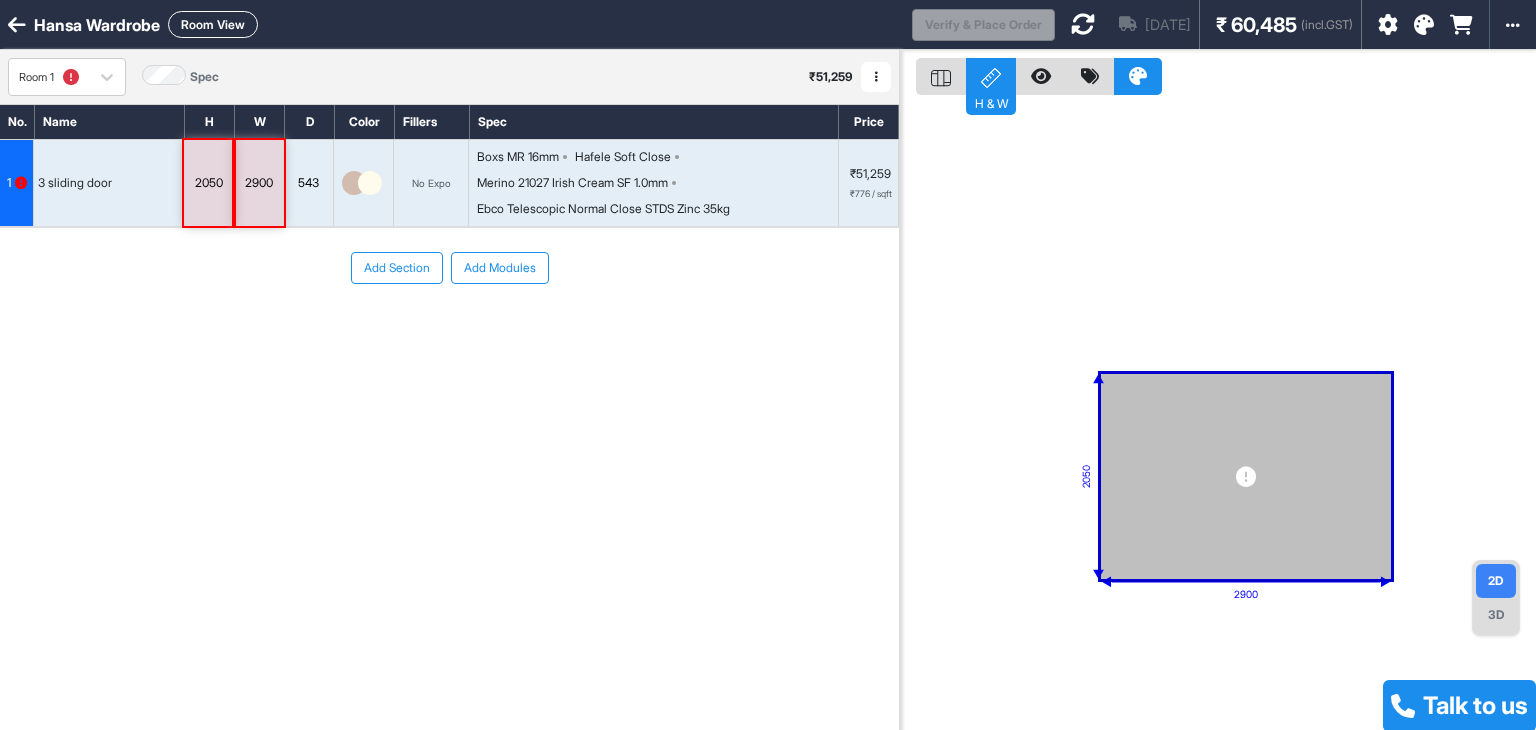 click on "2050" at bounding box center [208, 183] 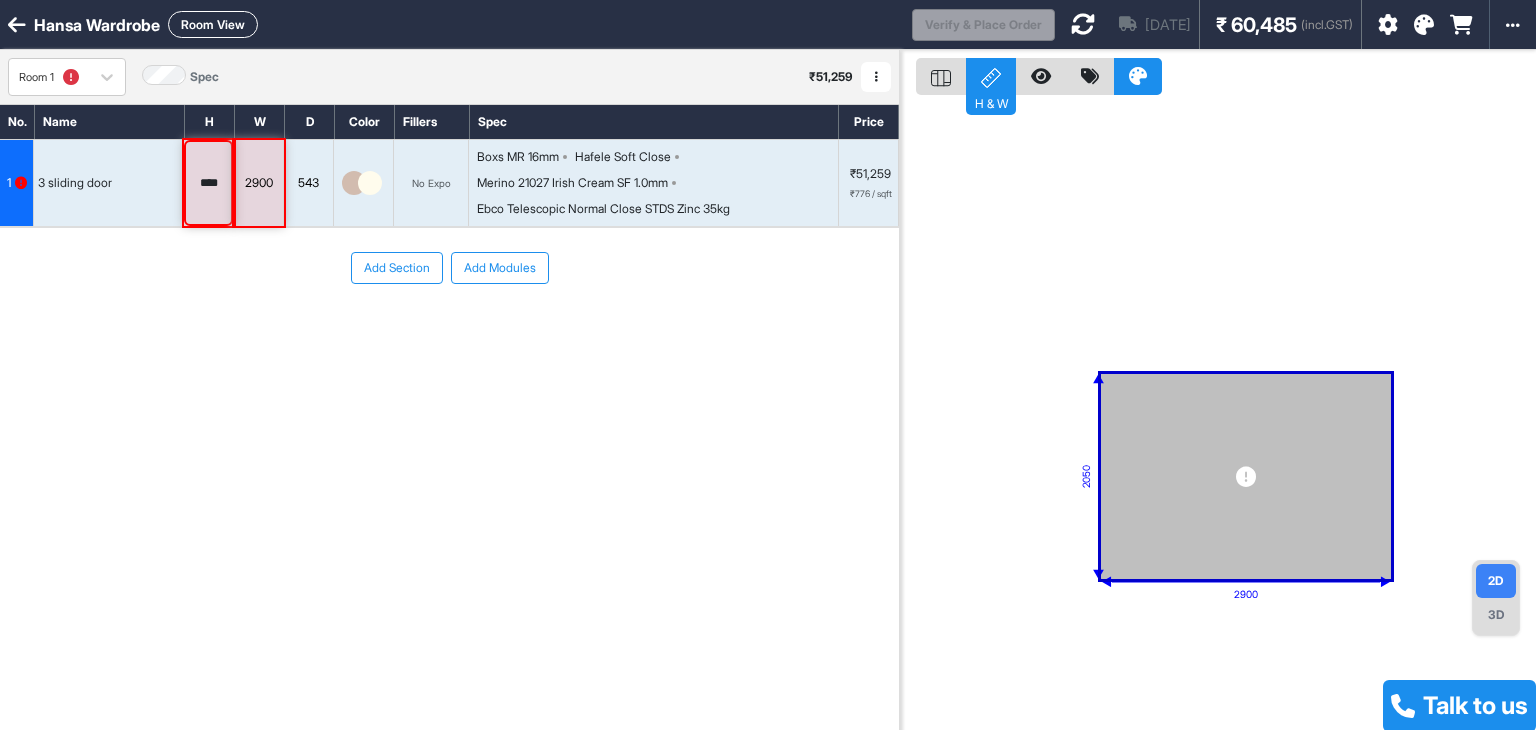 type on "****" 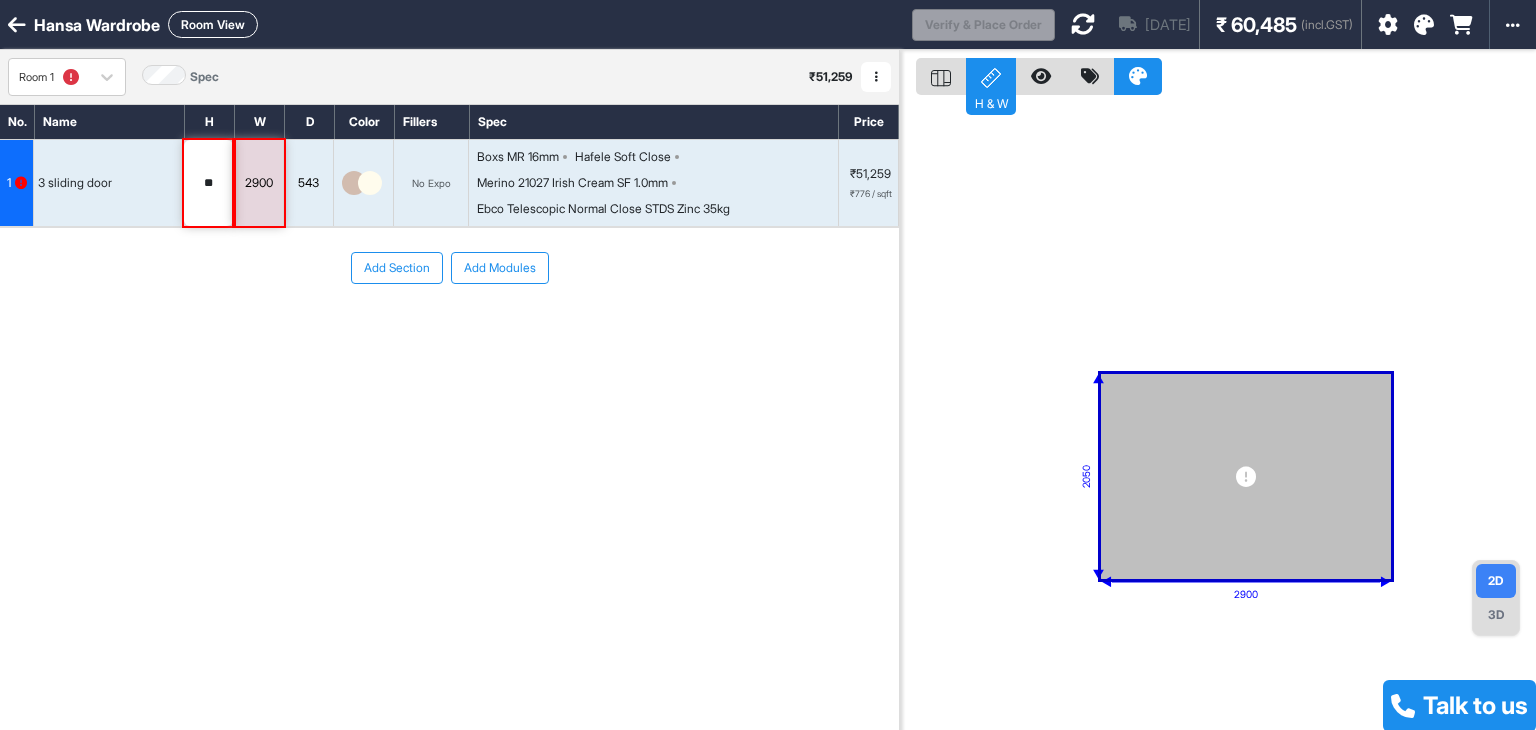 type on "*" 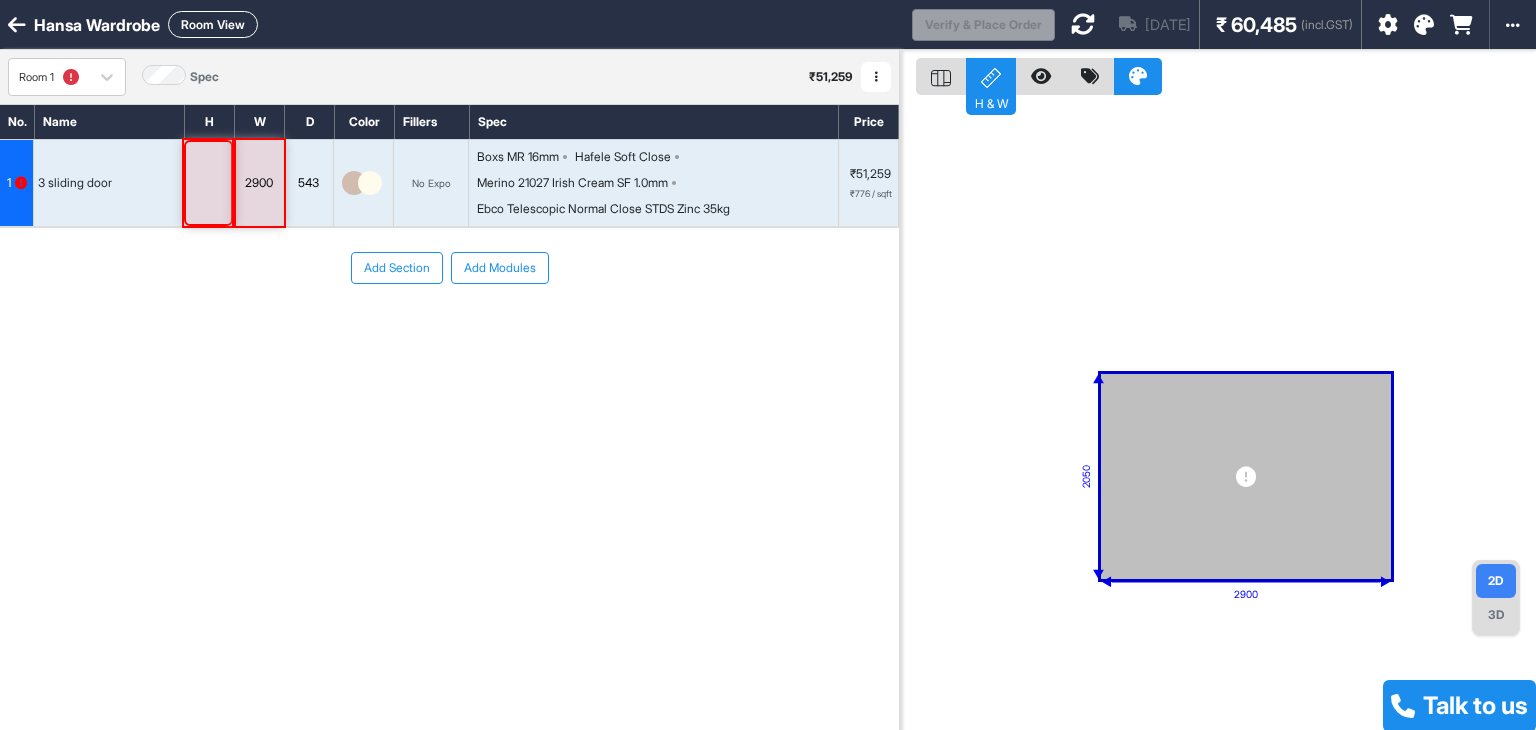 type 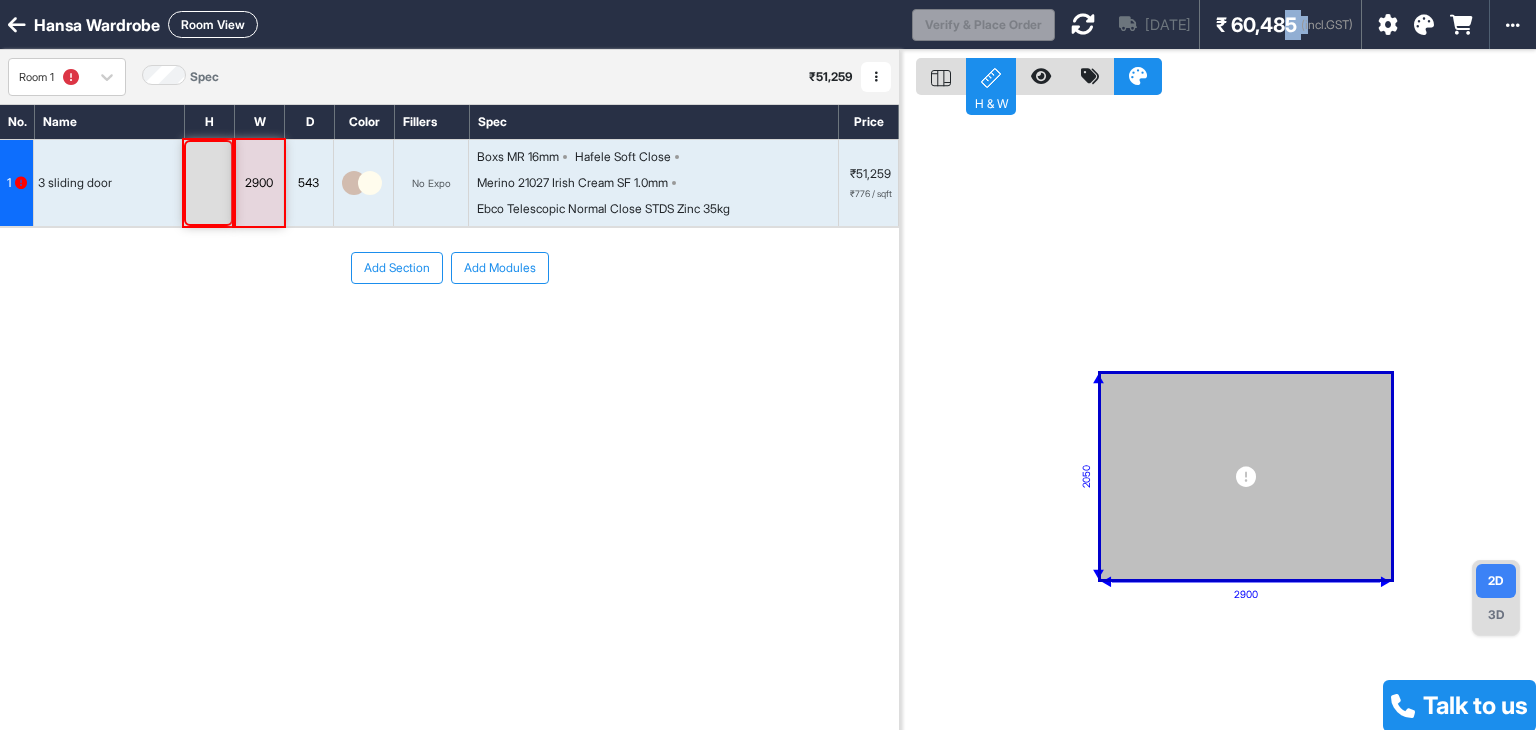 drag, startPoint x: 1305, startPoint y: 5, endPoint x: 1280, endPoint y: 29, distance: 34.655445 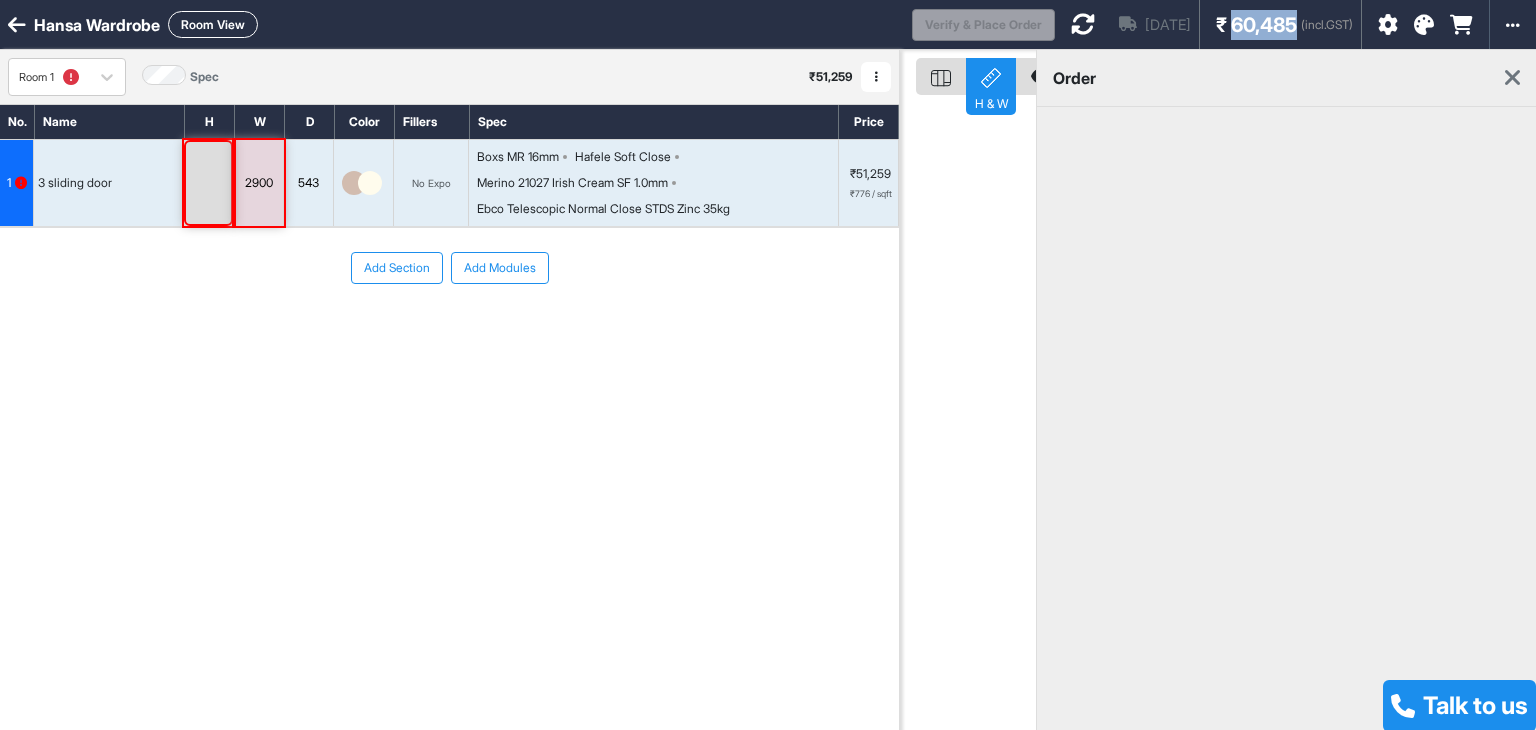 click on "₹   60,485" at bounding box center (1256, 25) 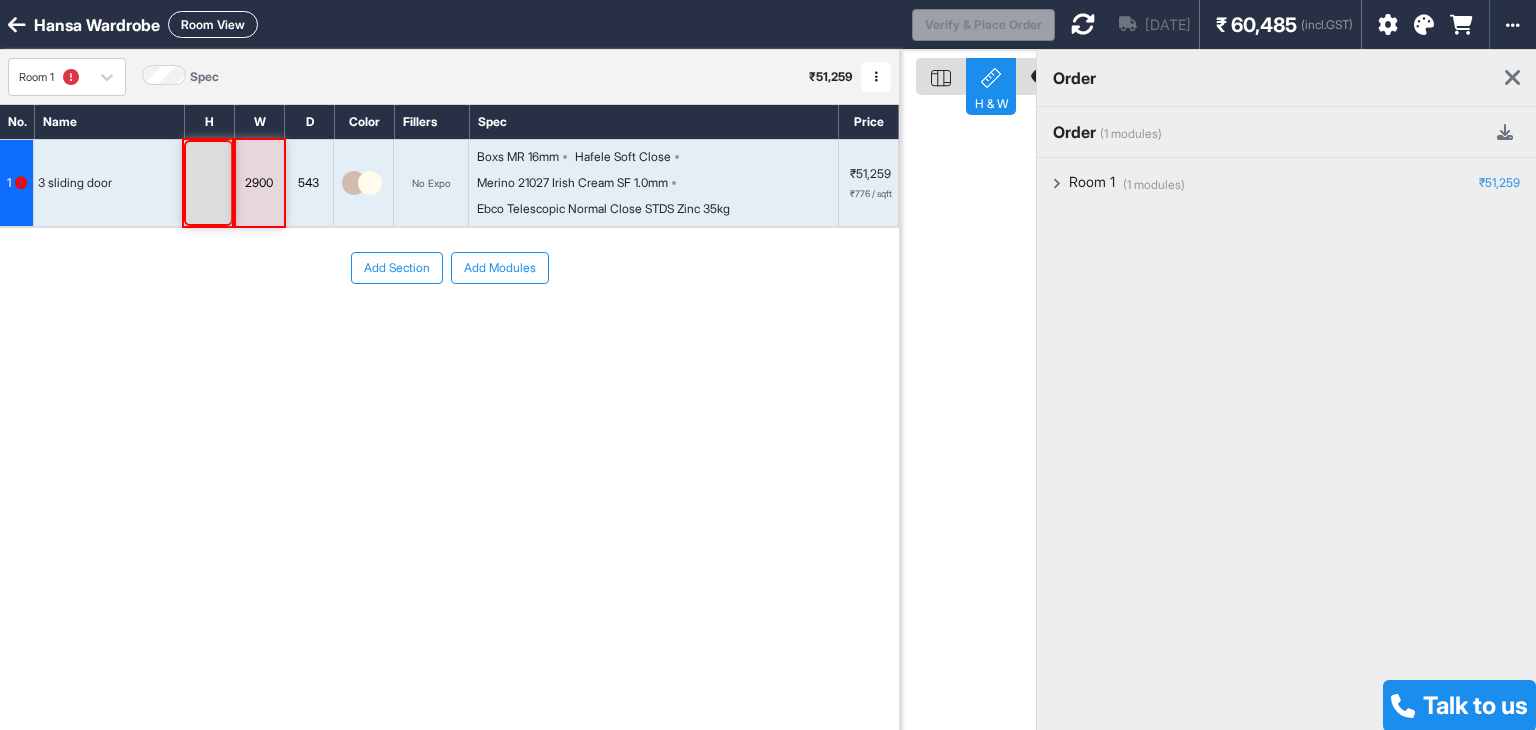 click at bounding box center [1512, 78] 